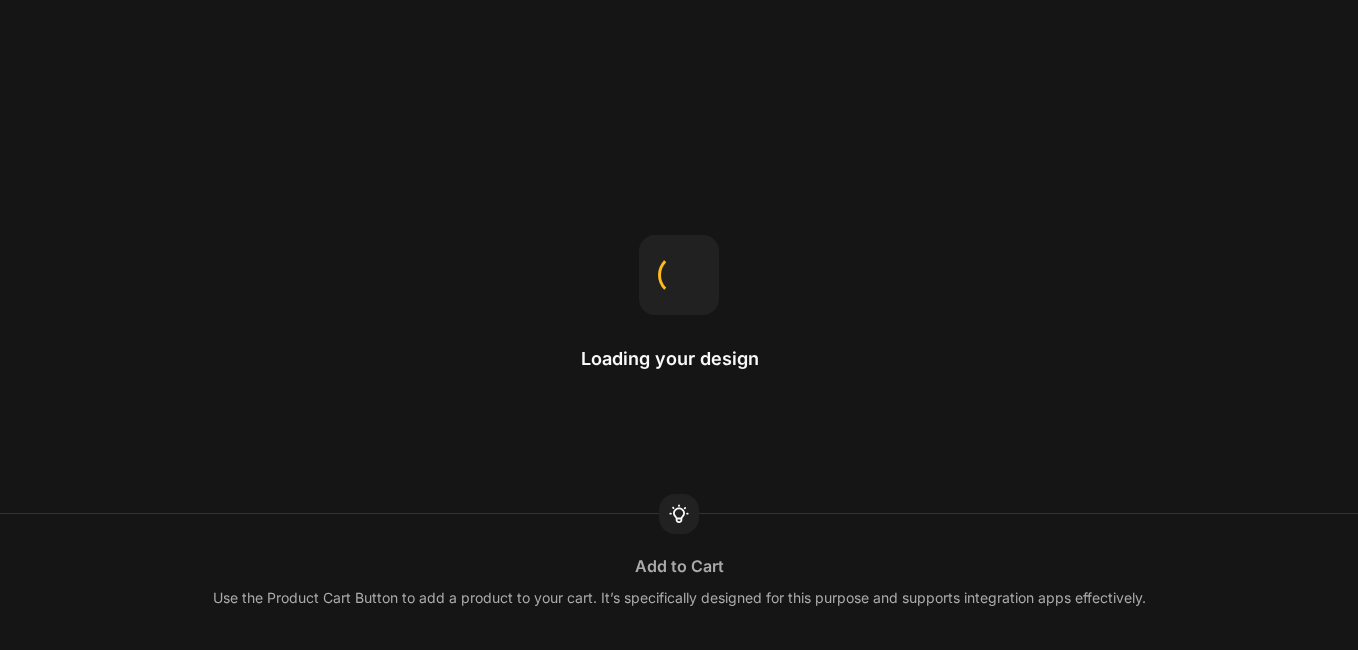 scroll, scrollTop: 0, scrollLeft: 0, axis: both 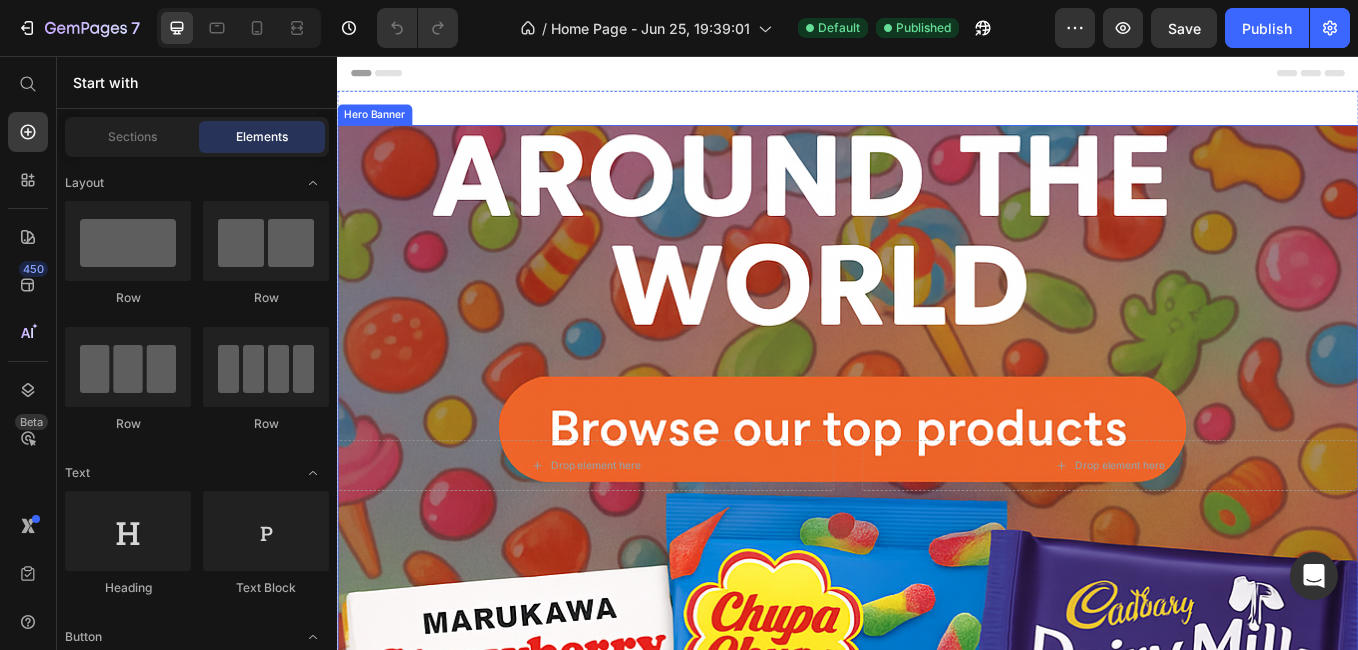 click at bounding box center [937, 537] 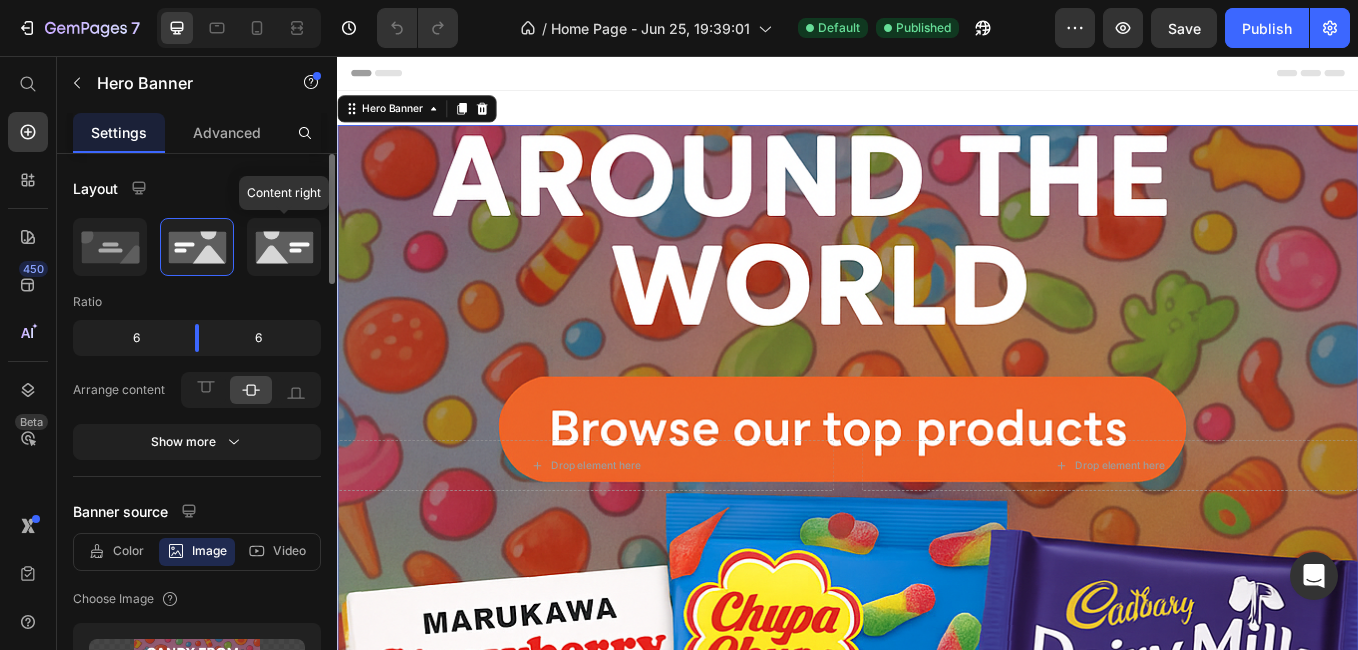 click 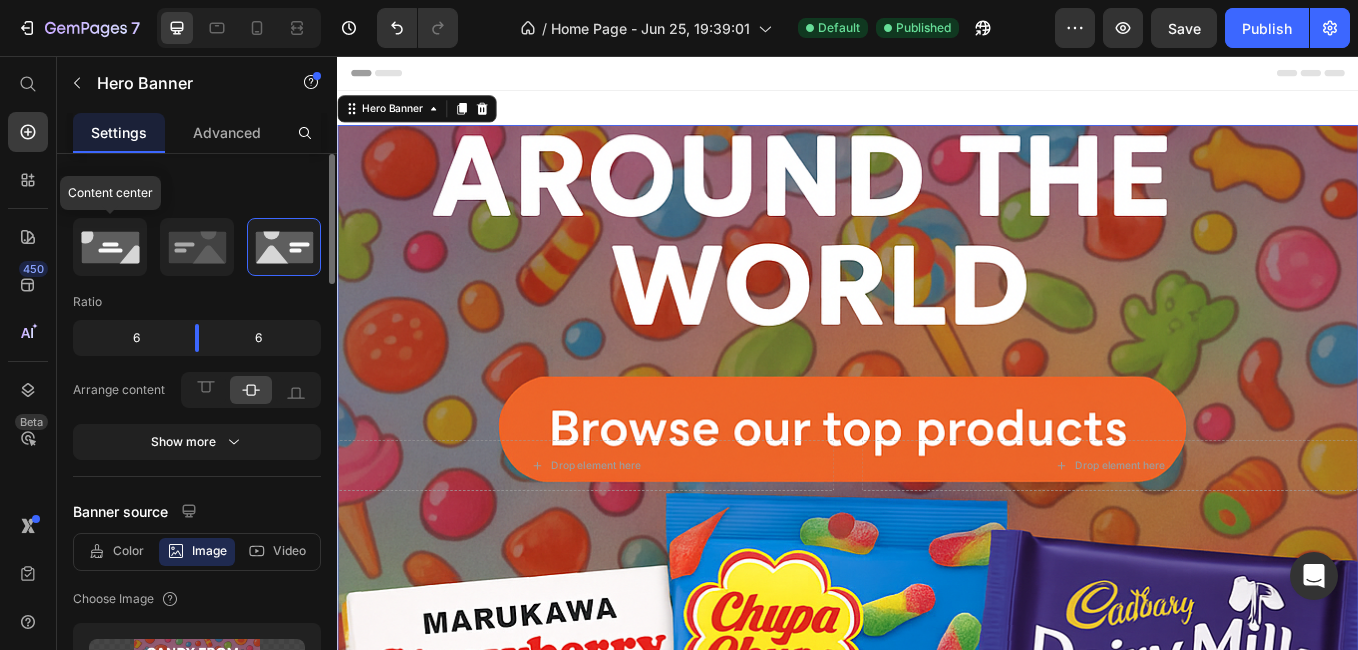click 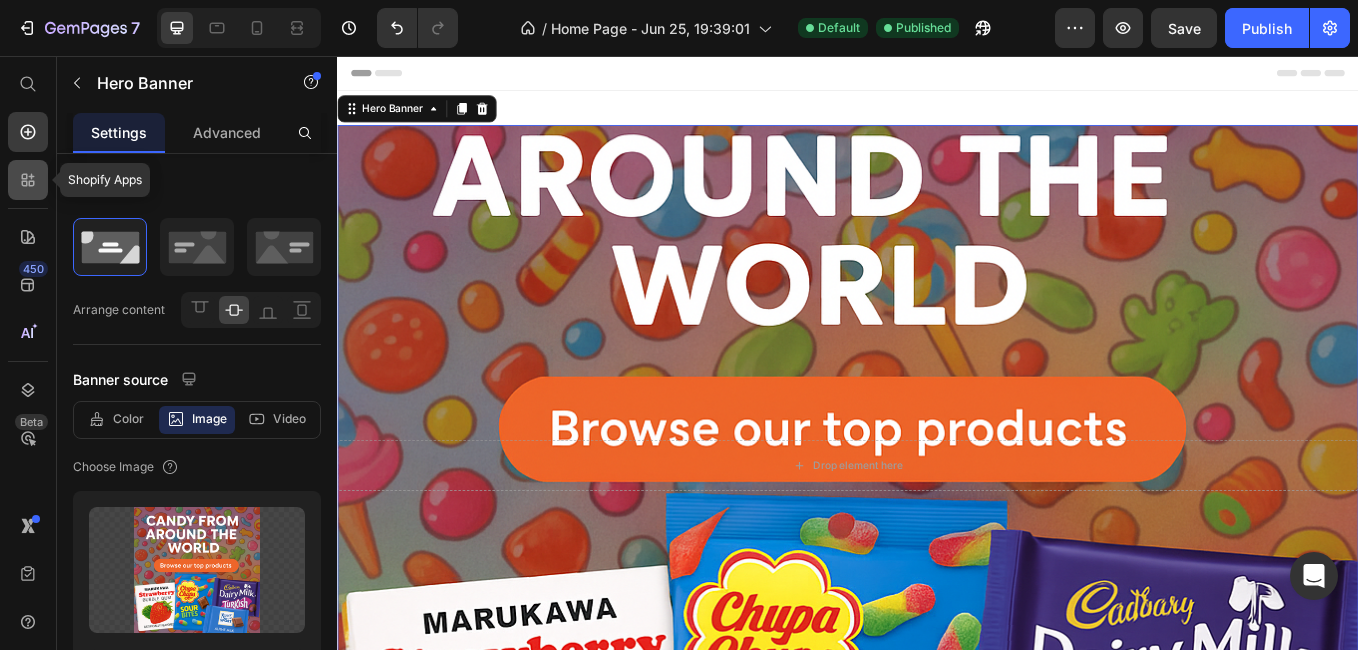 click 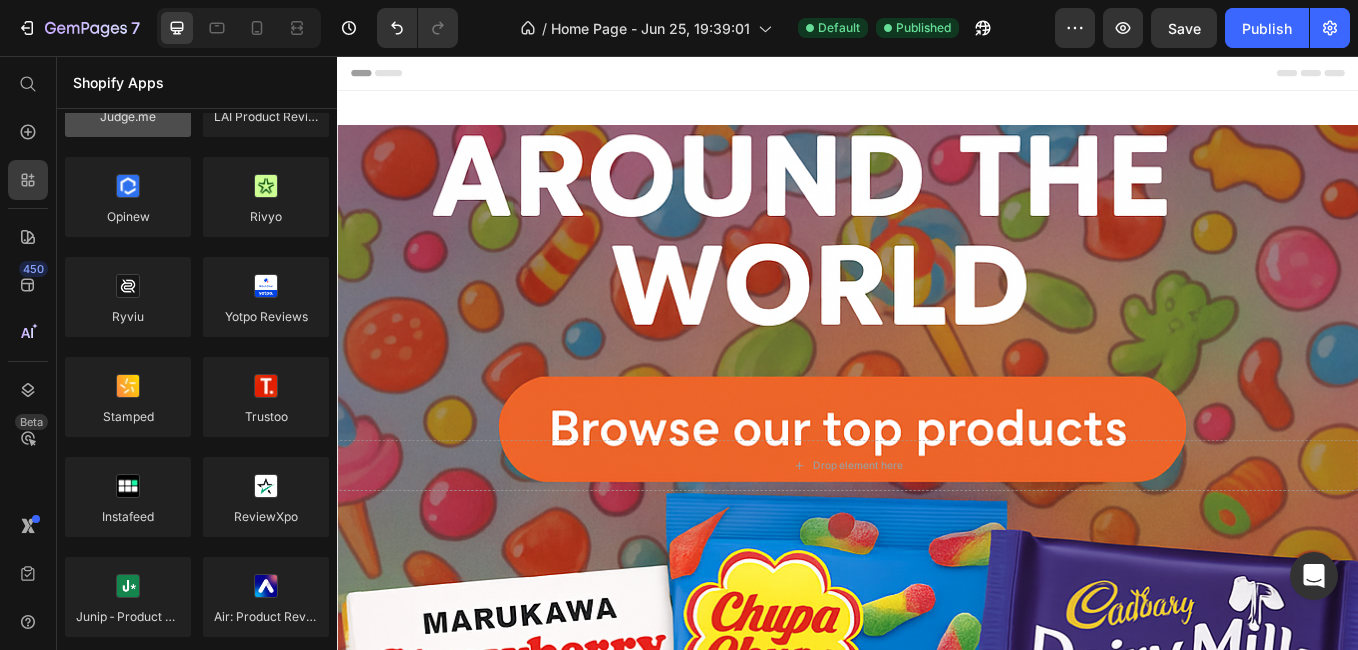 scroll, scrollTop: 0, scrollLeft: 0, axis: both 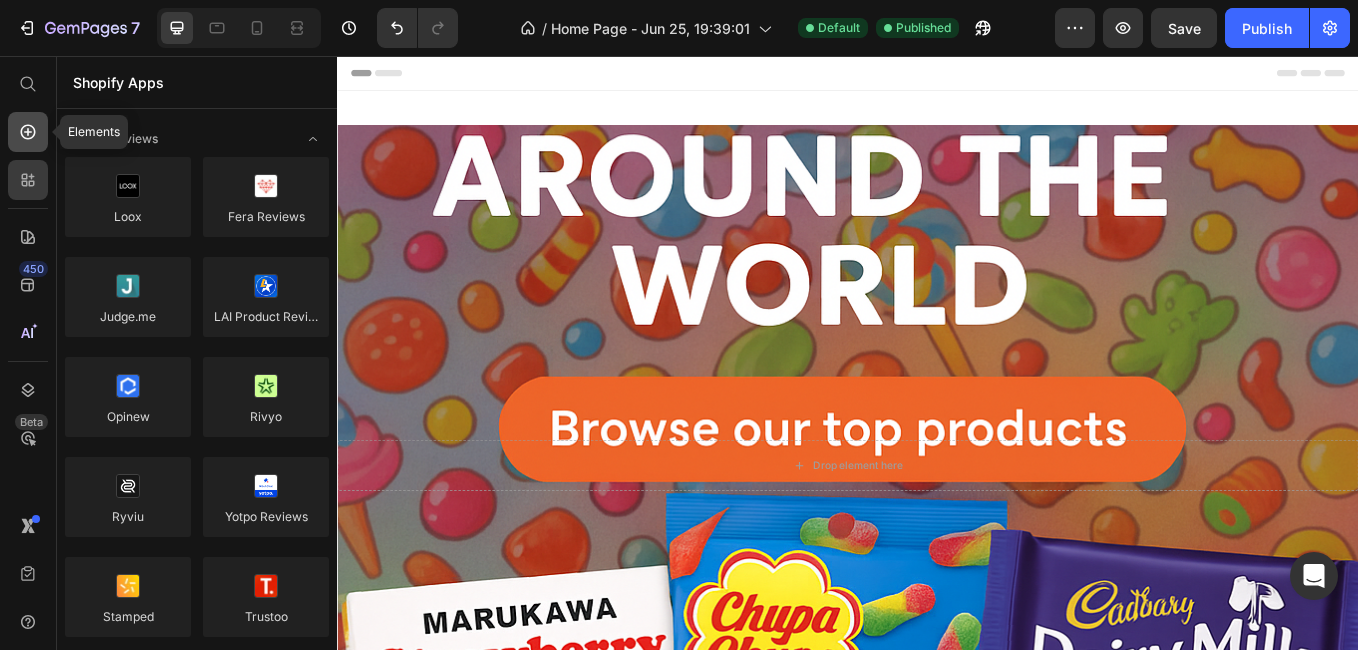 click 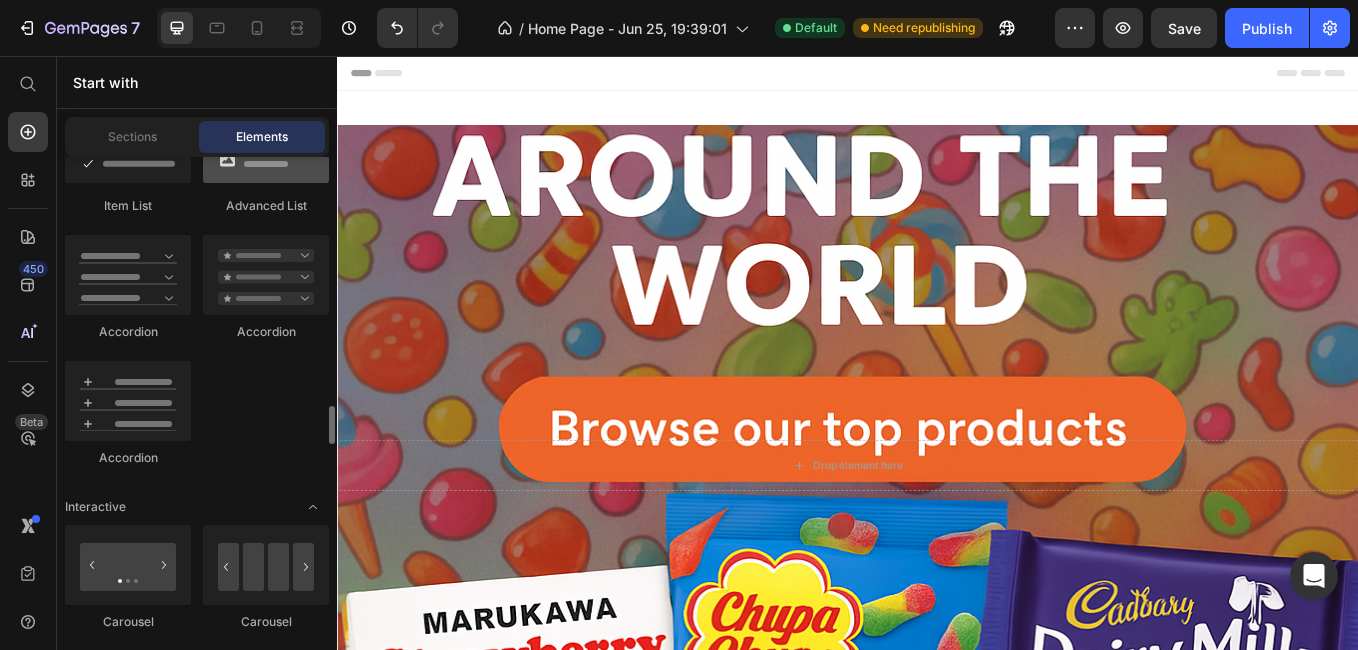 scroll, scrollTop: 1900, scrollLeft: 0, axis: vertical 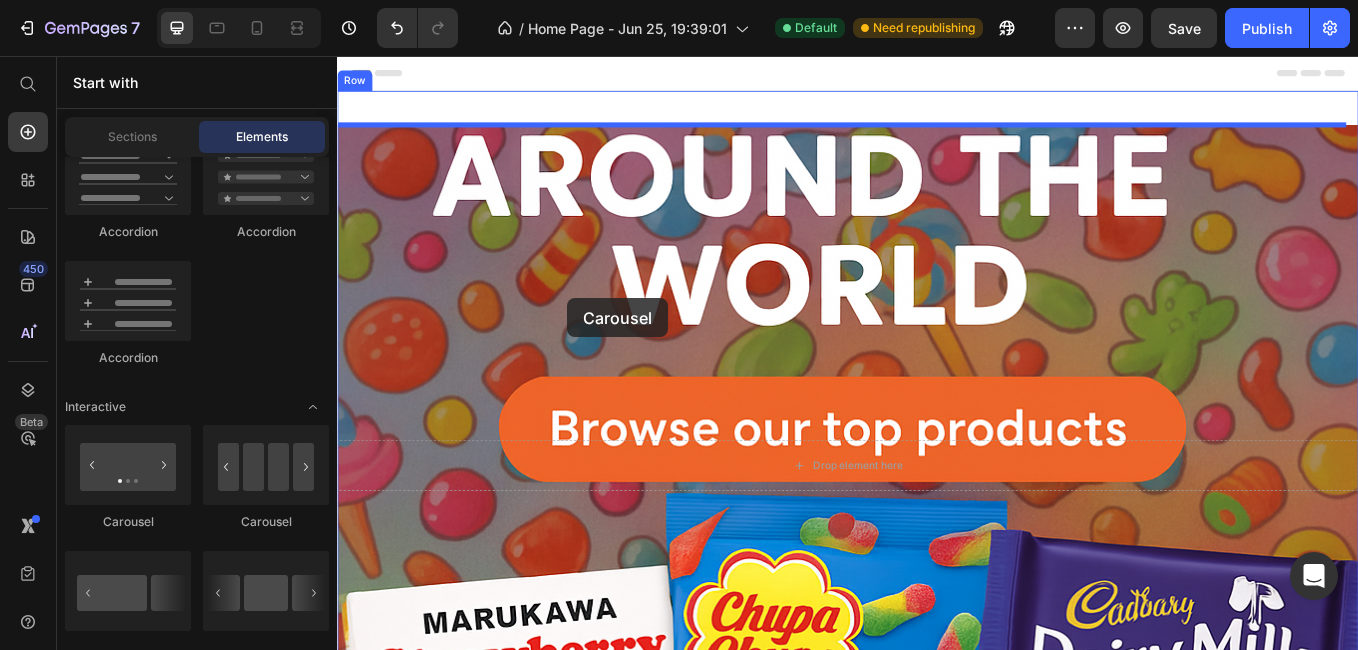 drag, startPoint x: 471, startPoint y: 530, endPoint x: 607, endPoint y: 341, distance: 232.84544 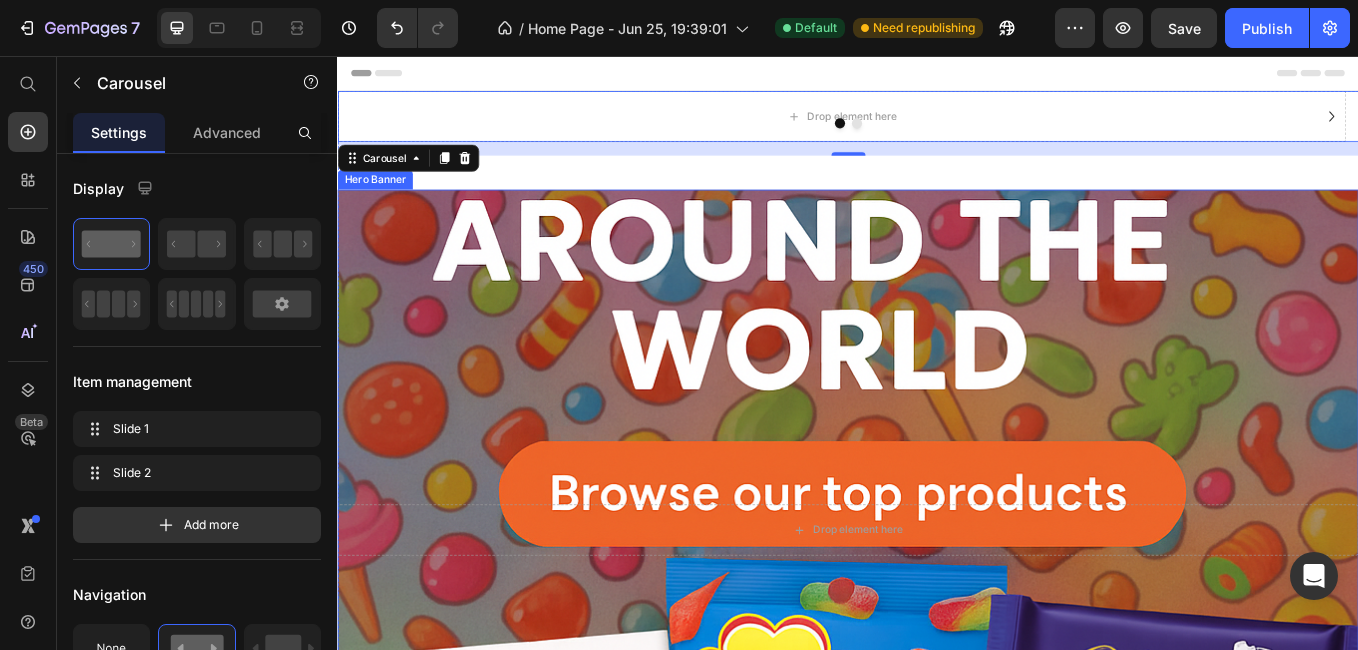 click at bounding box center (937, 613) 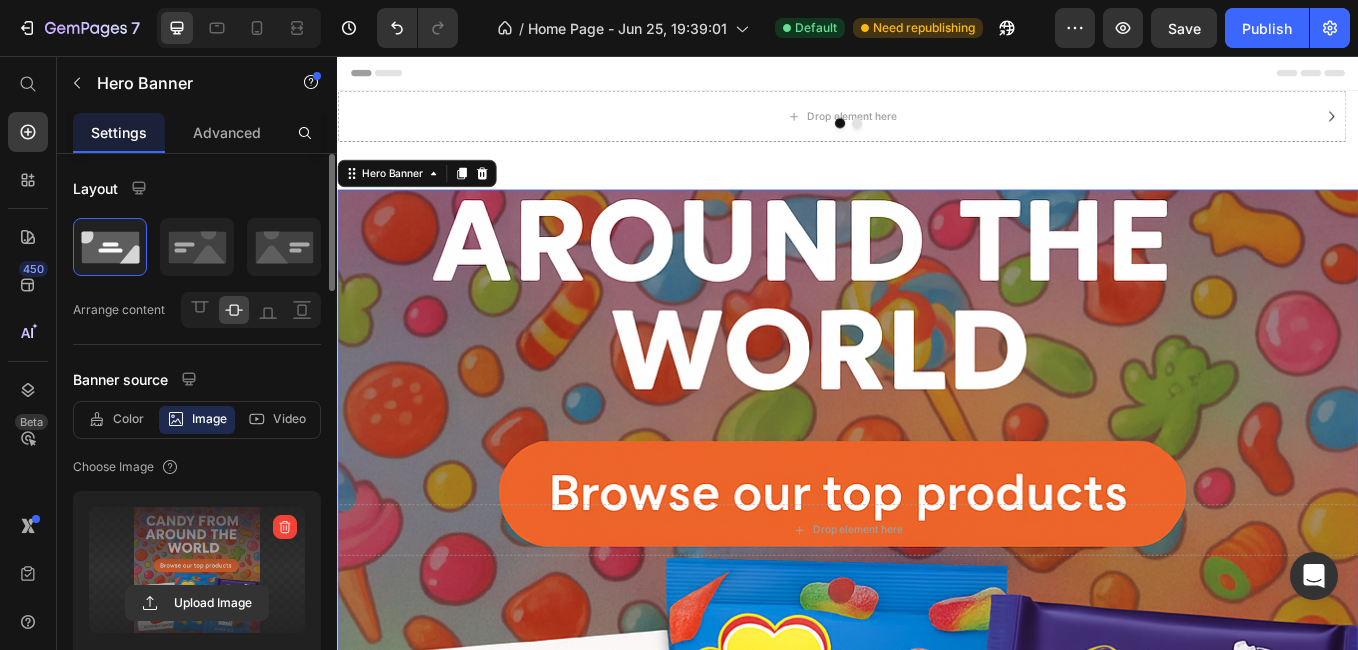 drag, startPoint x: 177, startPoint y: 598, endPoint x: 155, endPoint y: 557, distance: 46.52956 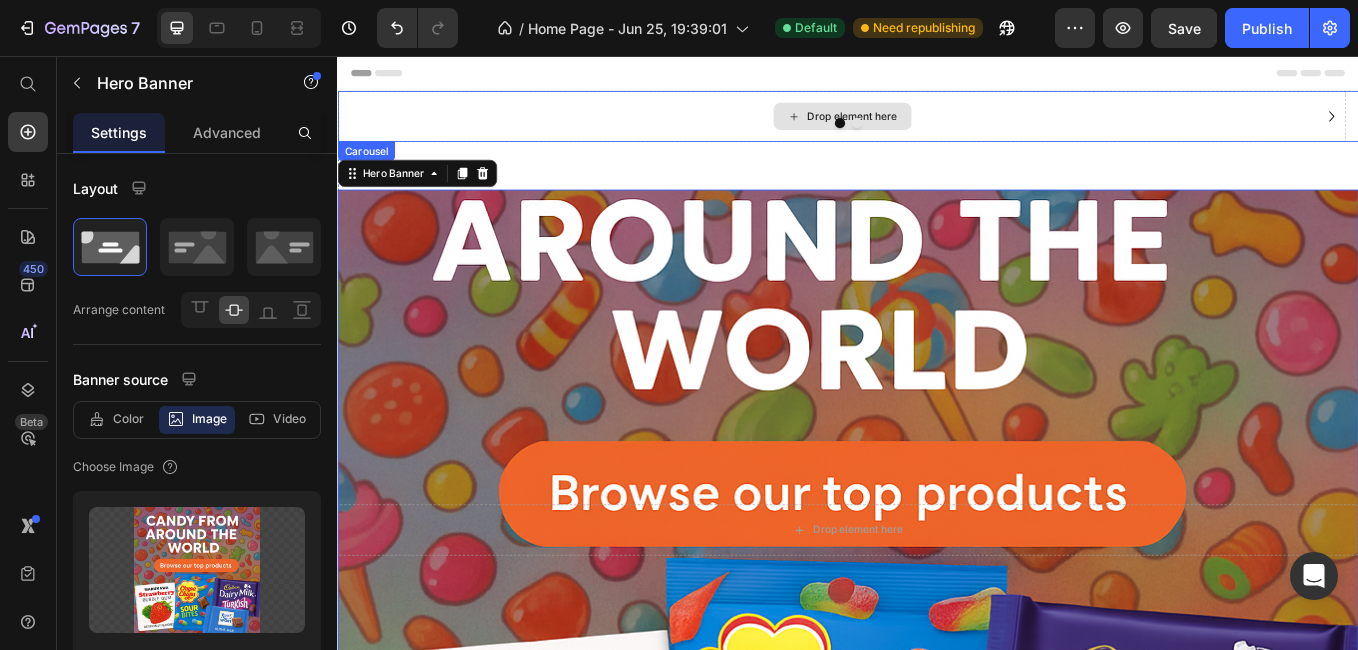 click on "Drop element here" at bounding box center (929, 127) 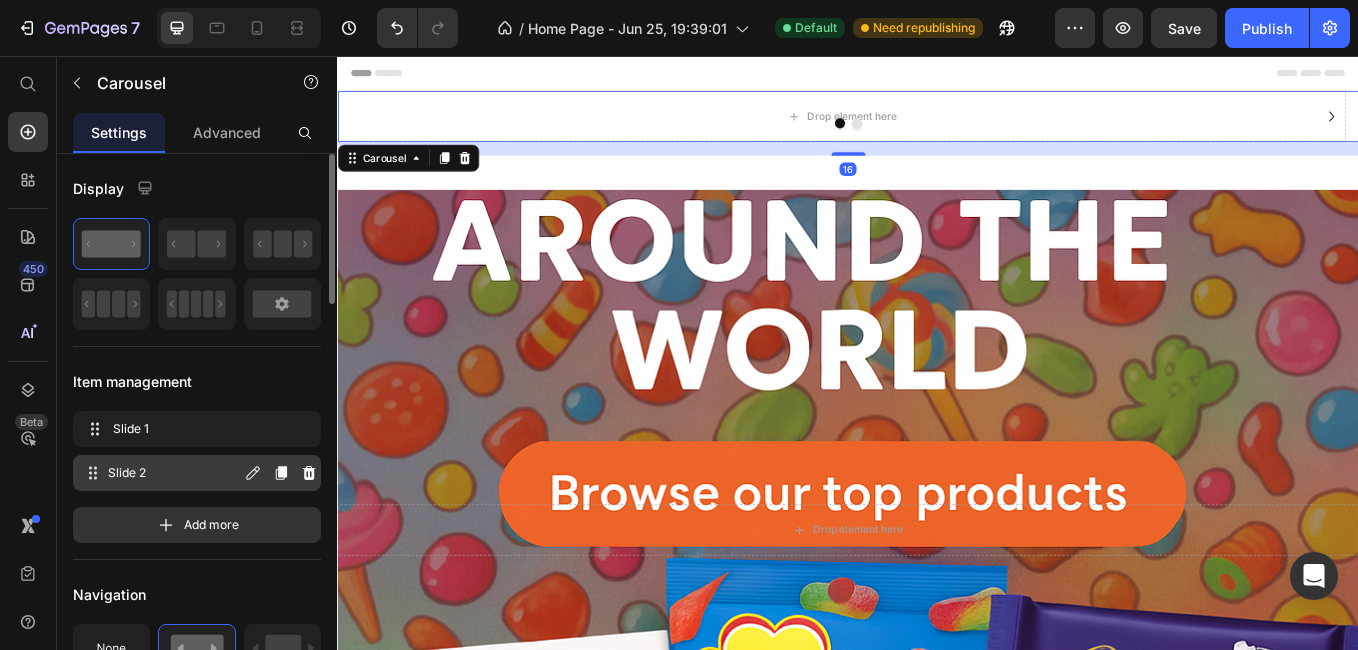 click on "Slide 2" at bounding box center (174, 473) 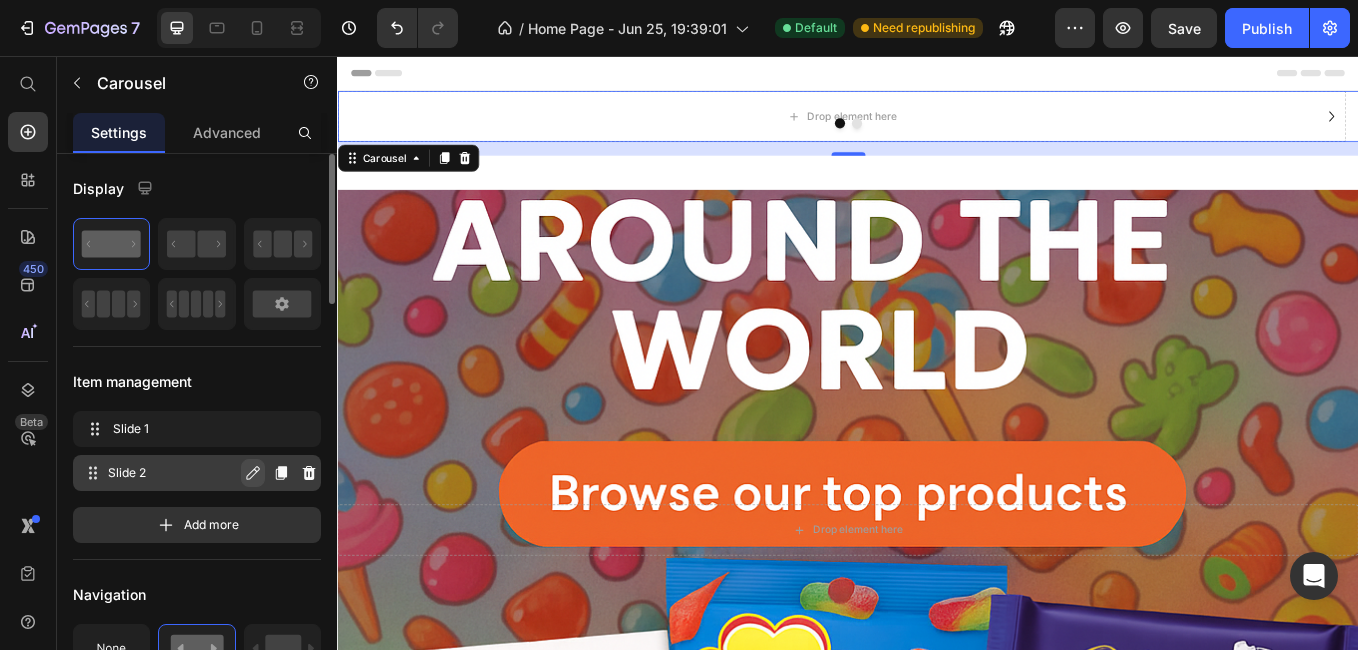 click 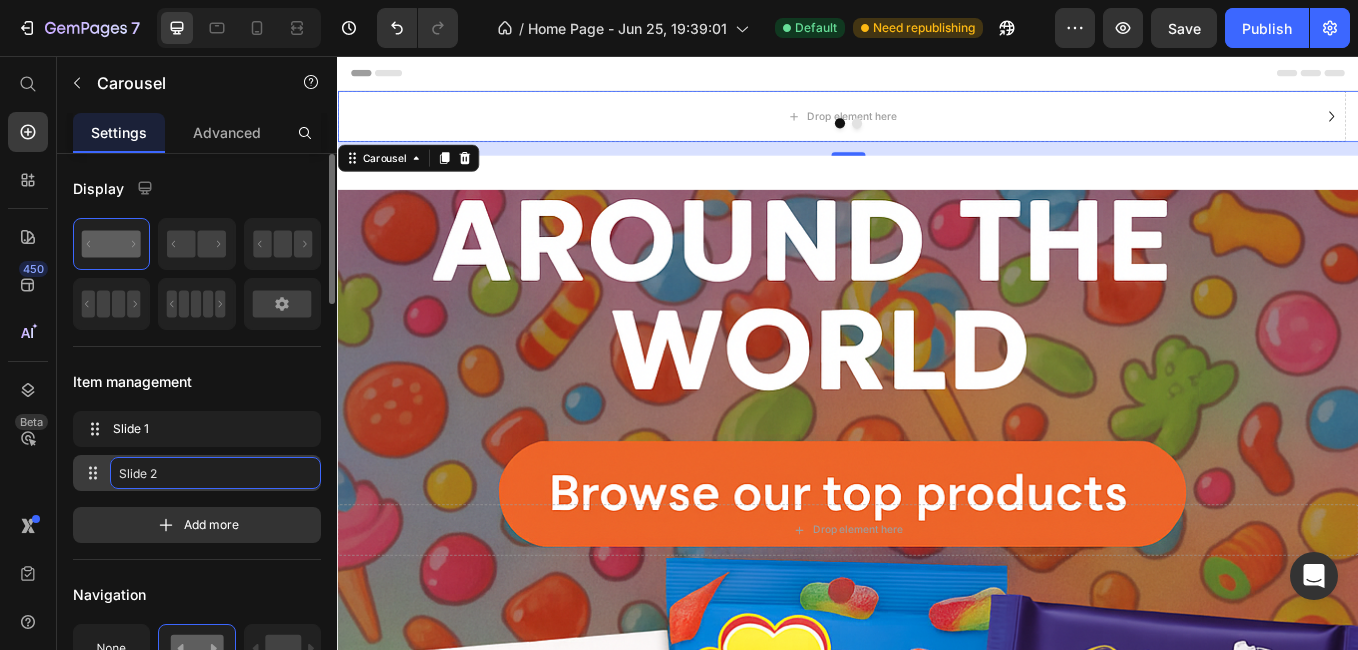 click on "Slide 2" 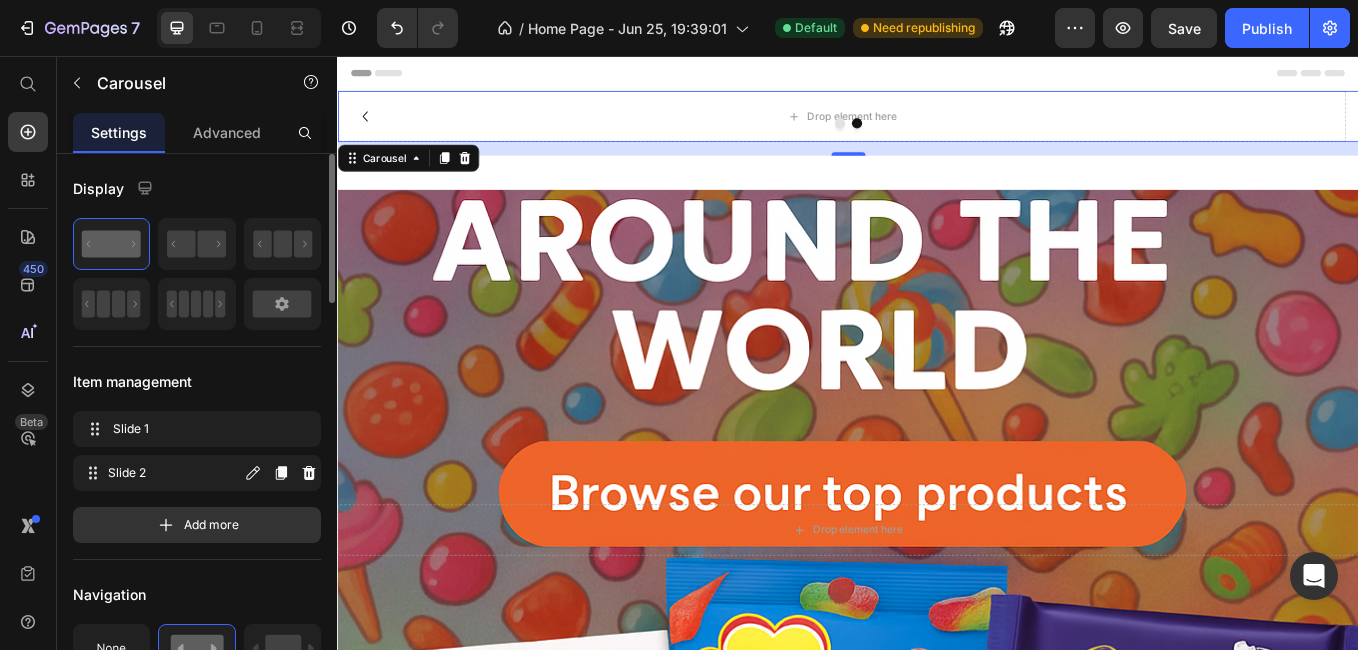 click on "Slide 2" at bounding box center [174, 473] 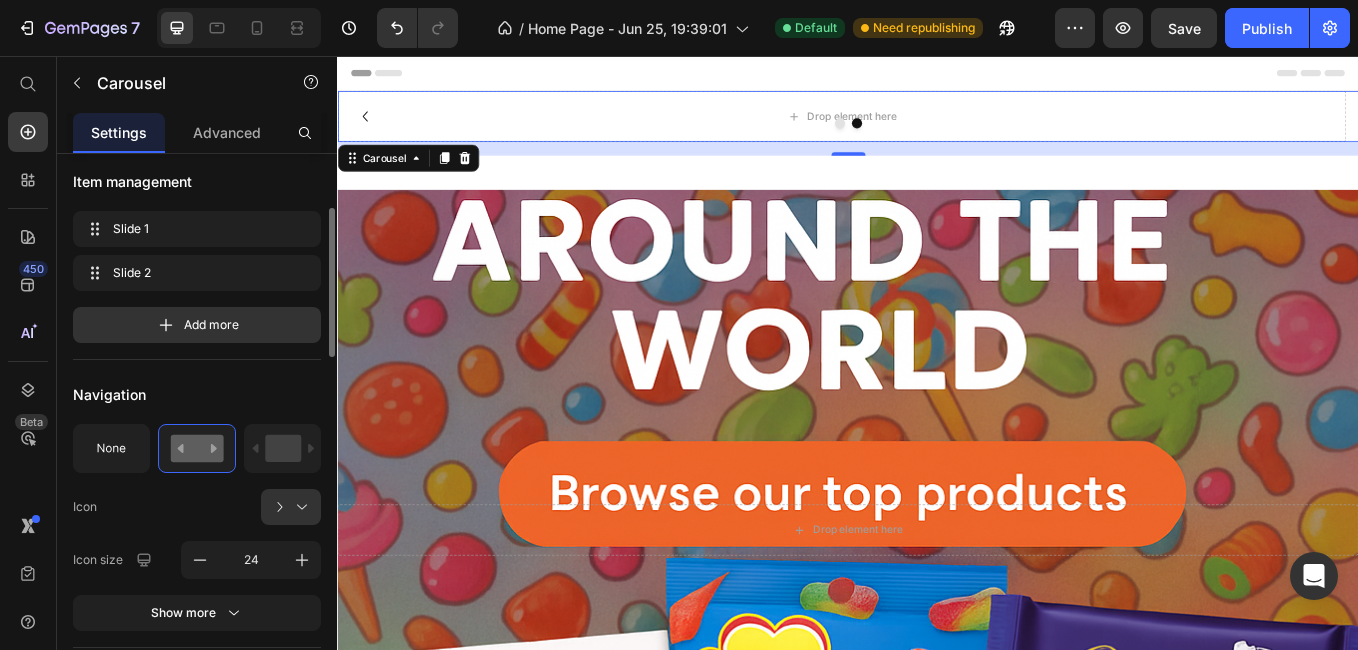 scroll, scrollTop: 100, scrollLeft: 0, axis: vertical 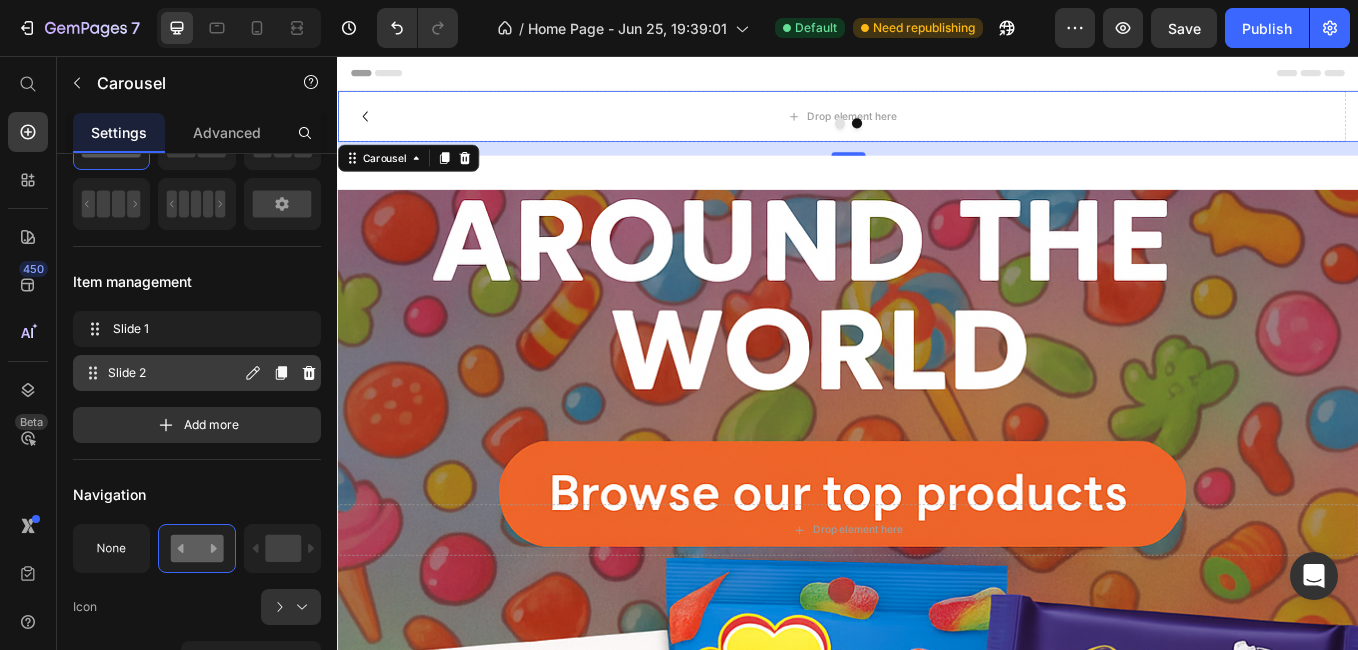 click on "Slide 2" at bounding box center [174, 373] 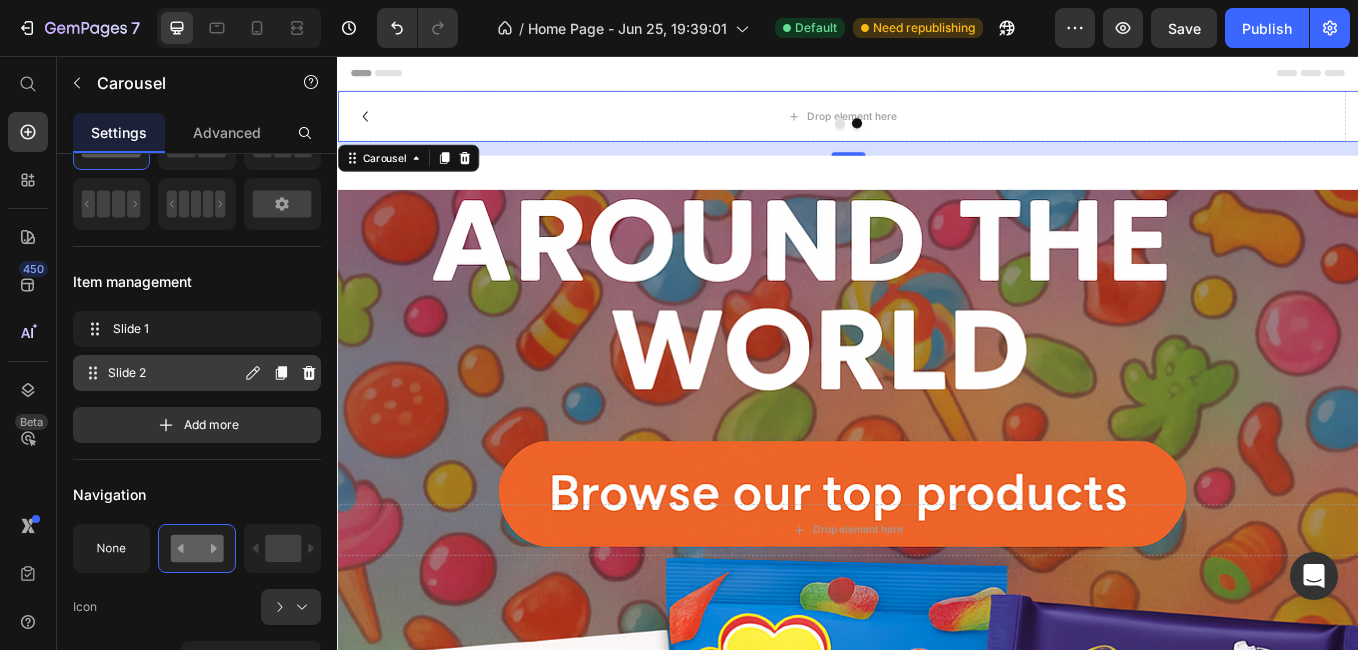 click on "Slide 2" at bounding box center [174, 373] 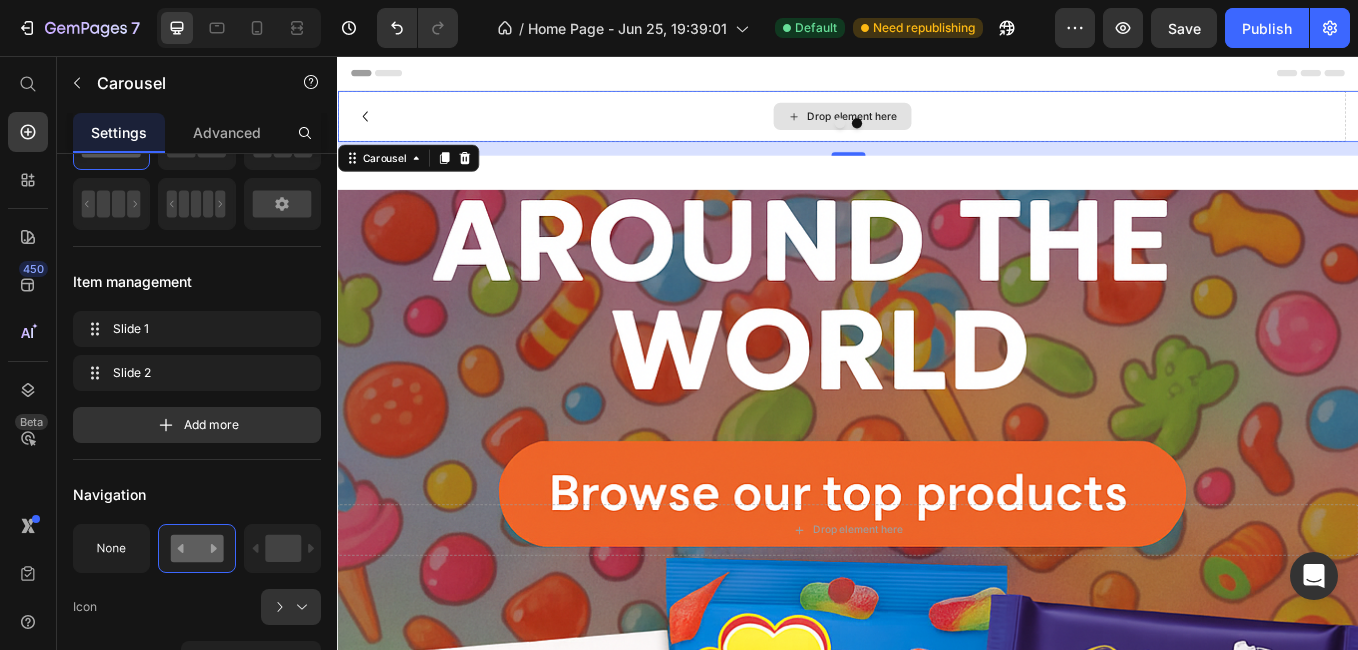 click on "Drop element here" at bounding box center [929, 127] 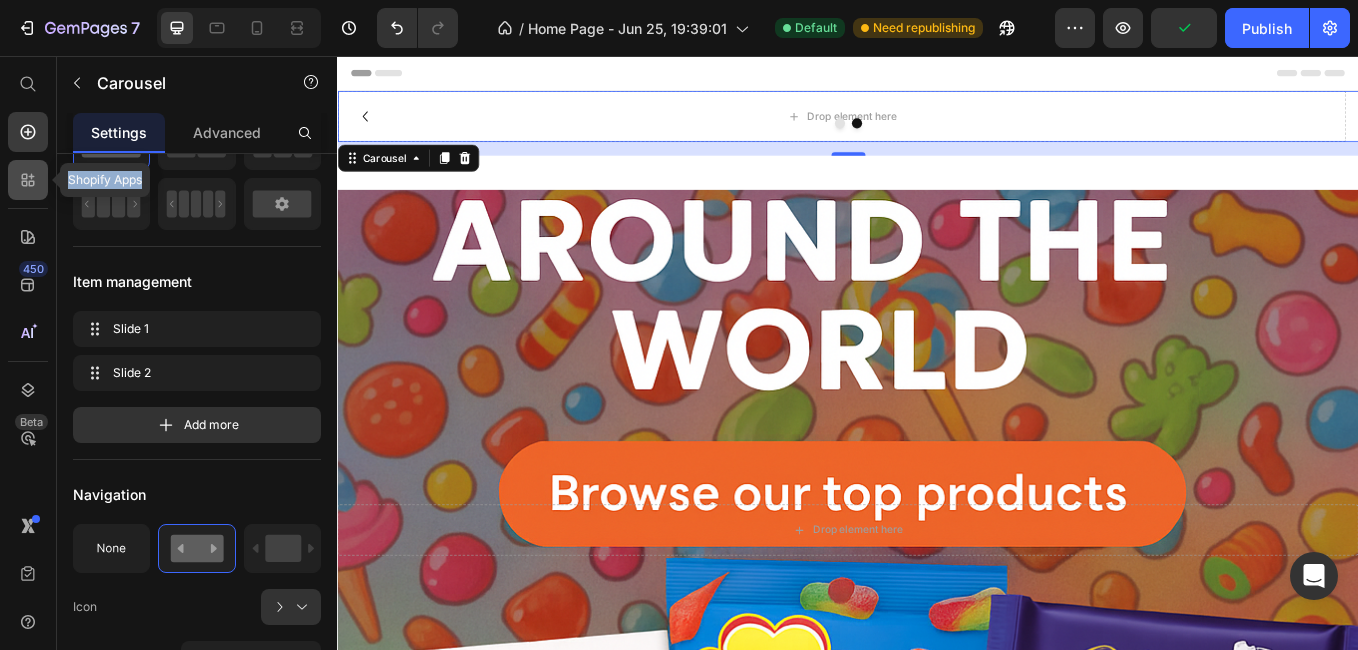 drag, startPoint x: 23, startPoint y: 132, endPoint x: 10, endPoint y: 161, distance: 31.780497 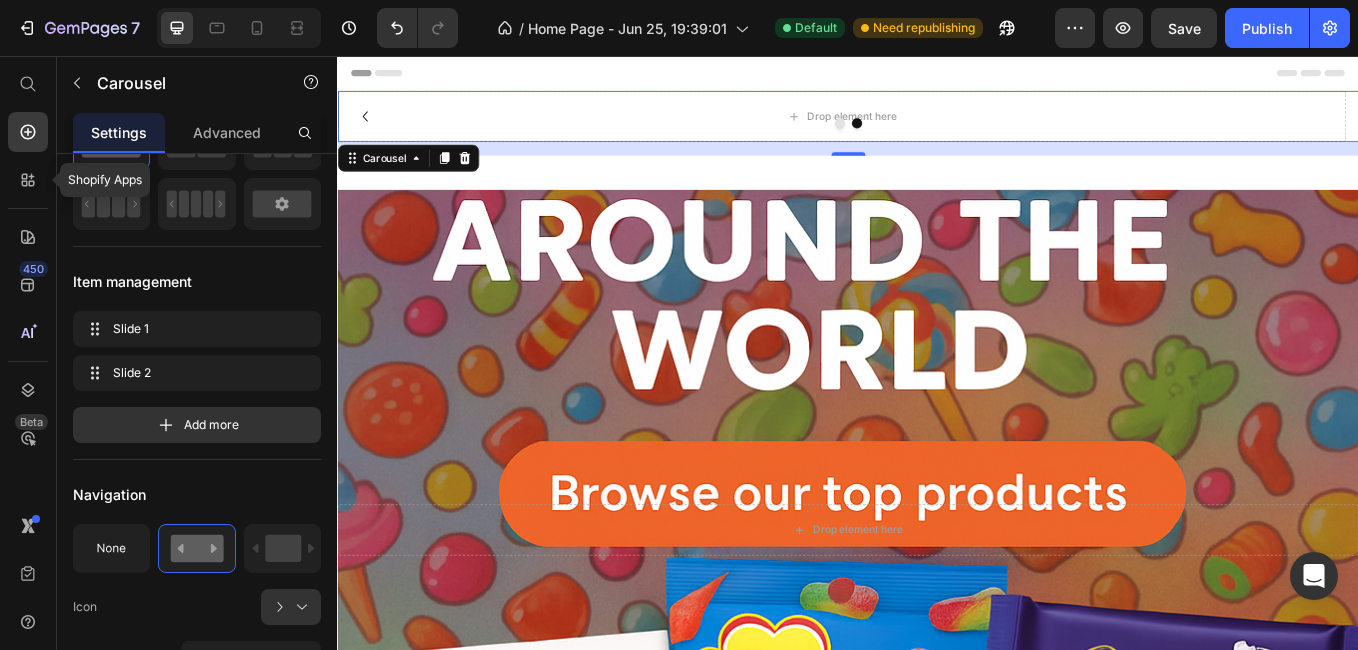 drag, startPoint x: 10, startPoint y: 161, endPoint x: 6, endPoint y: 147, distance: 14.56022 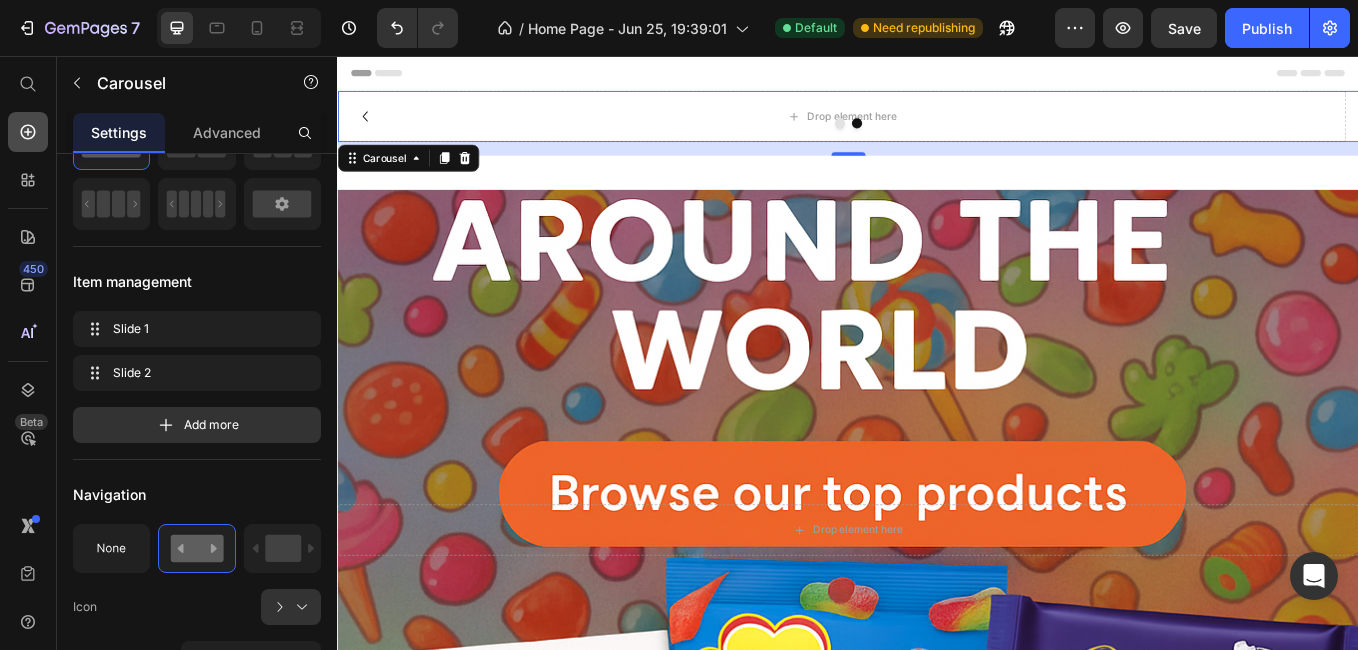 click 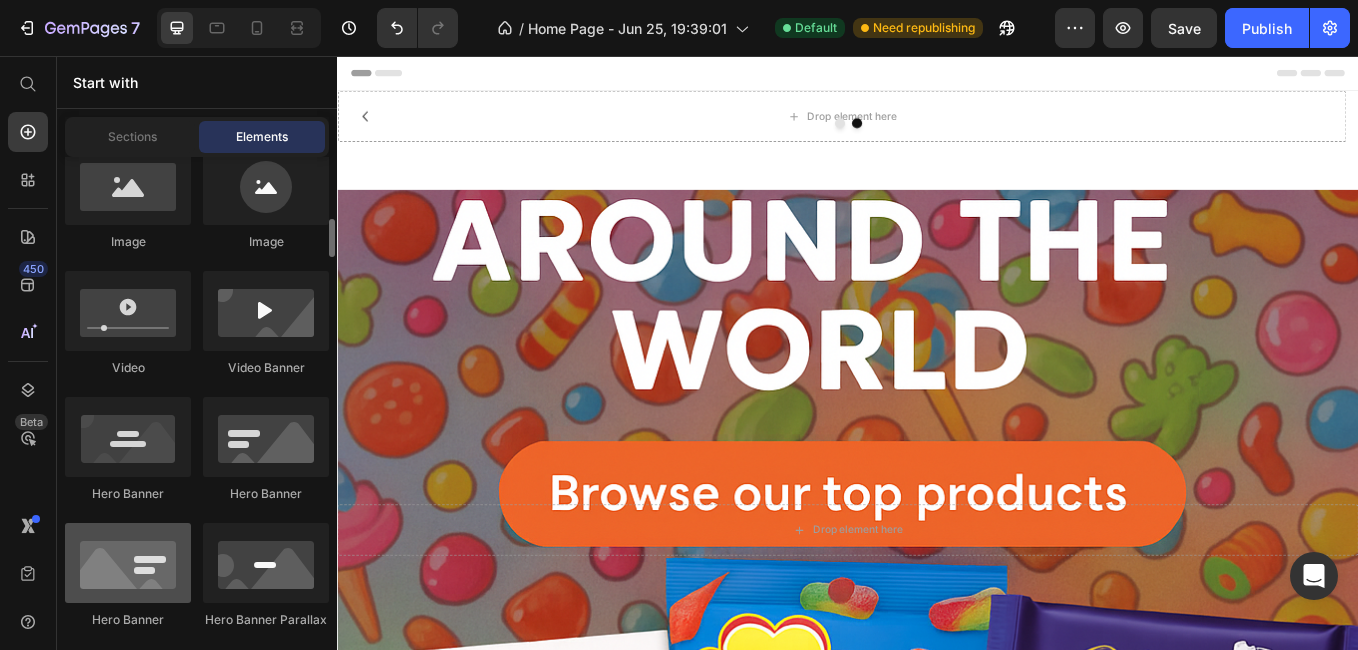 scroll, scrollTop: 700, scrollLeft: 0, axis: vertical 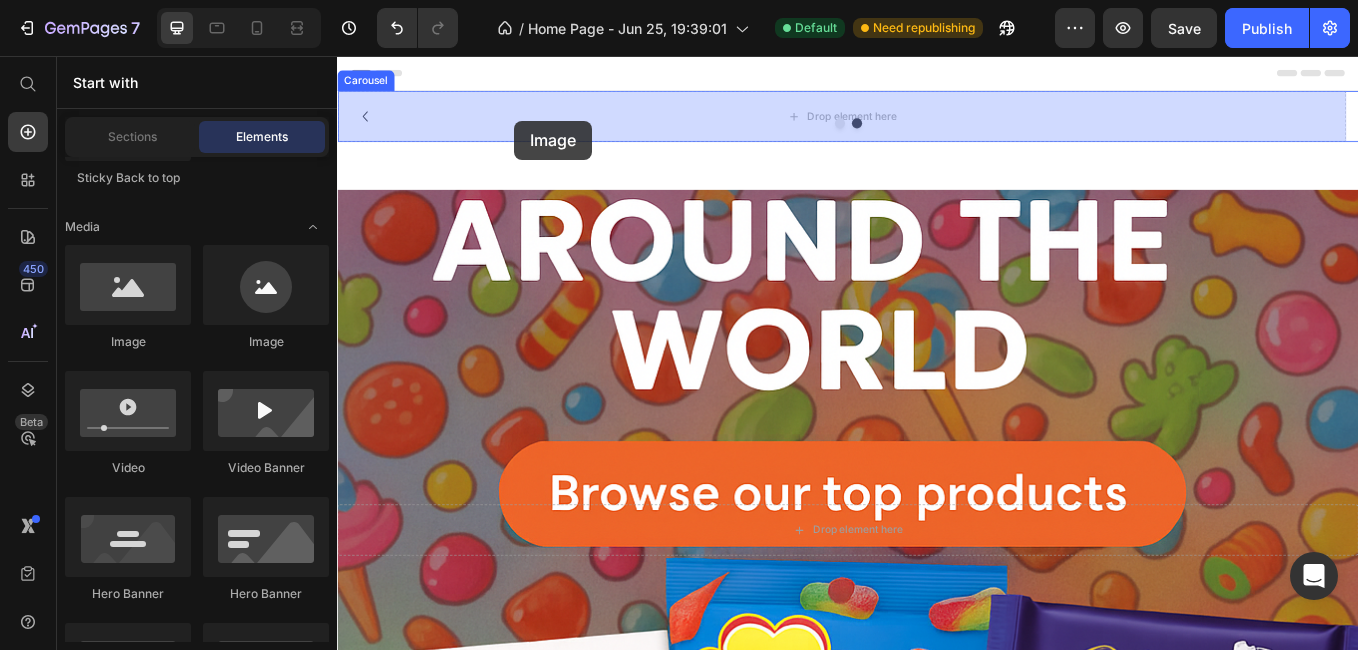drag, startPoint x: 471, startPoint y: 343, endPoint x: 545, endPoint y: 130, distance: 225.48836 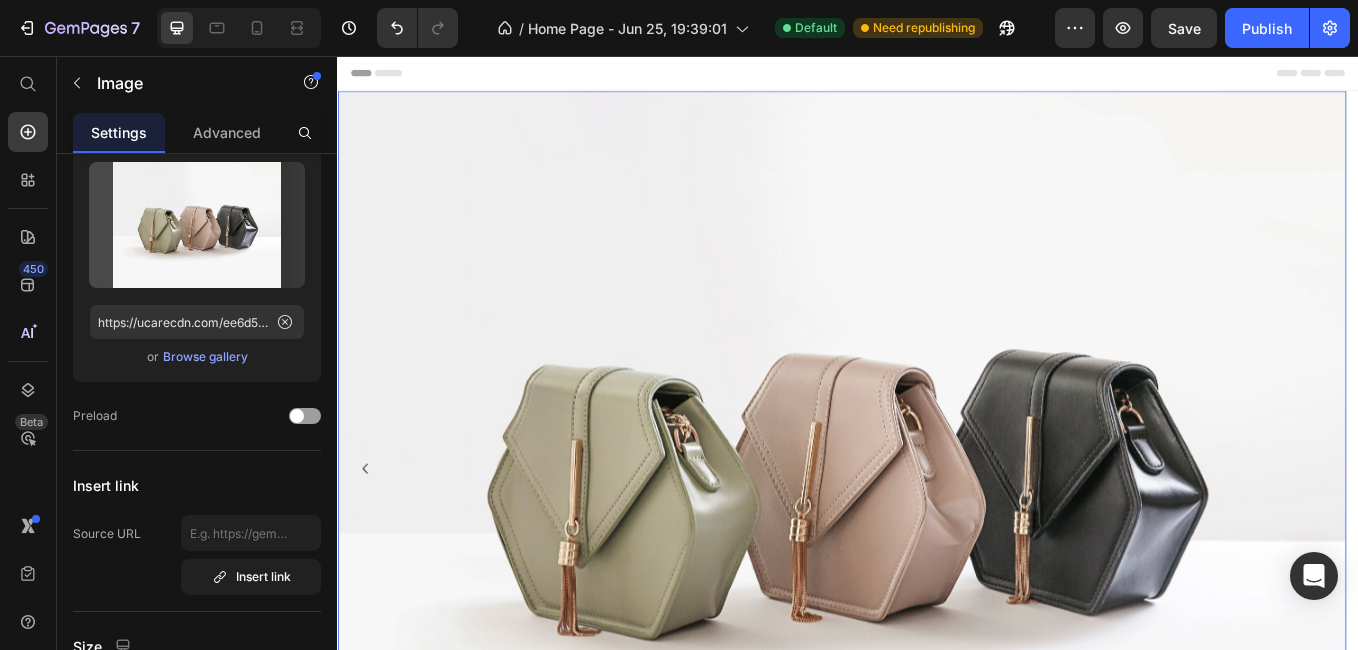 scroll, scrollTop: 0, scrollLeft: 0, axis: both 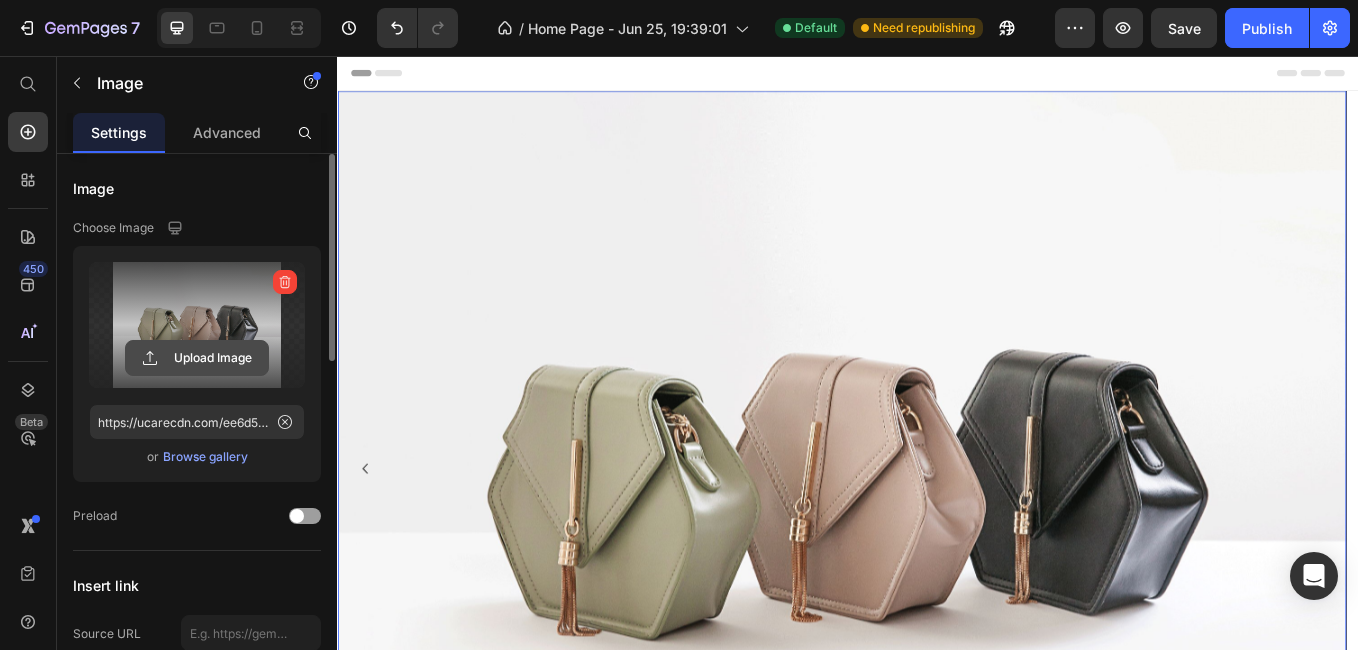 click 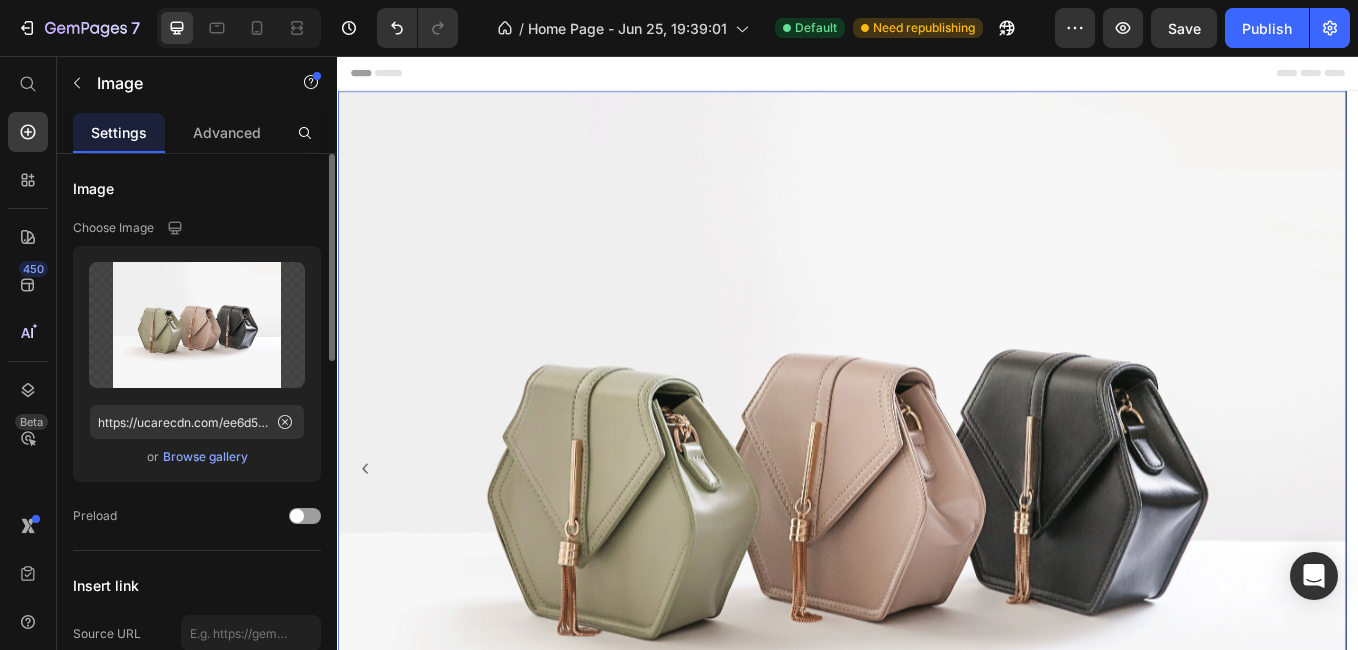 click on "Browse gallery" at bounding box center (205, 457) 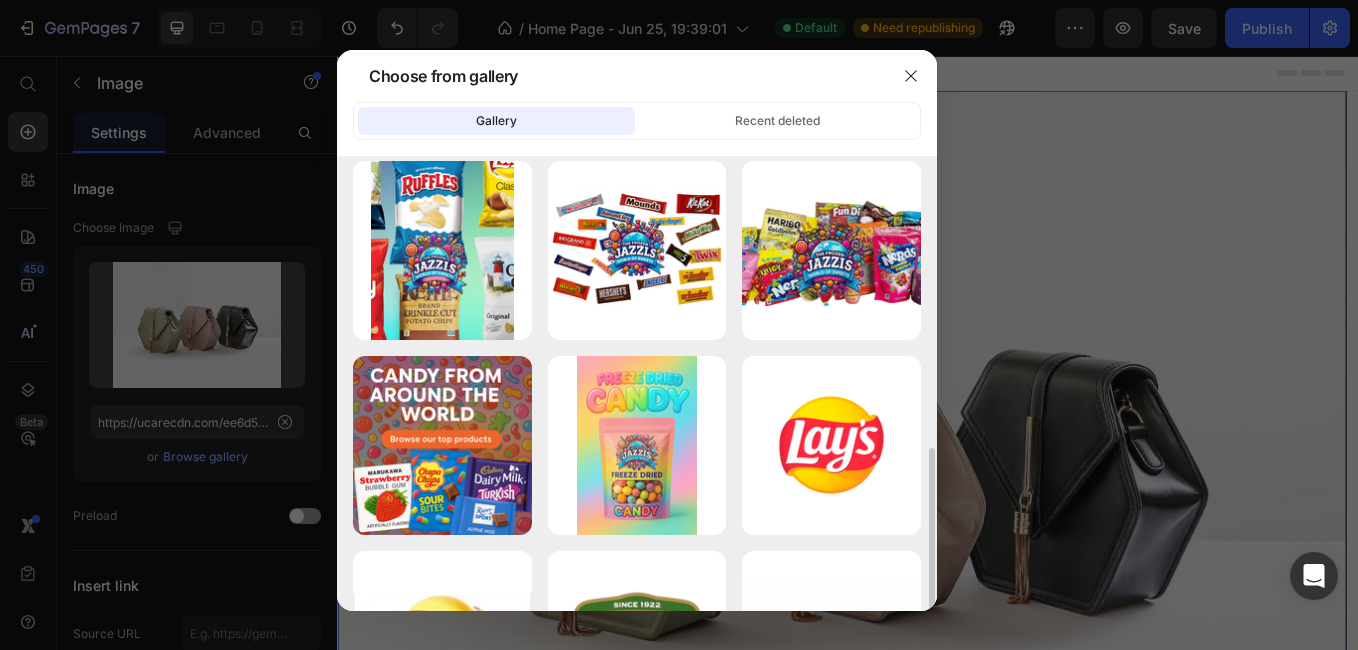 scroll, scrollTop: 500, scrollLeft: 0, axis: vertical 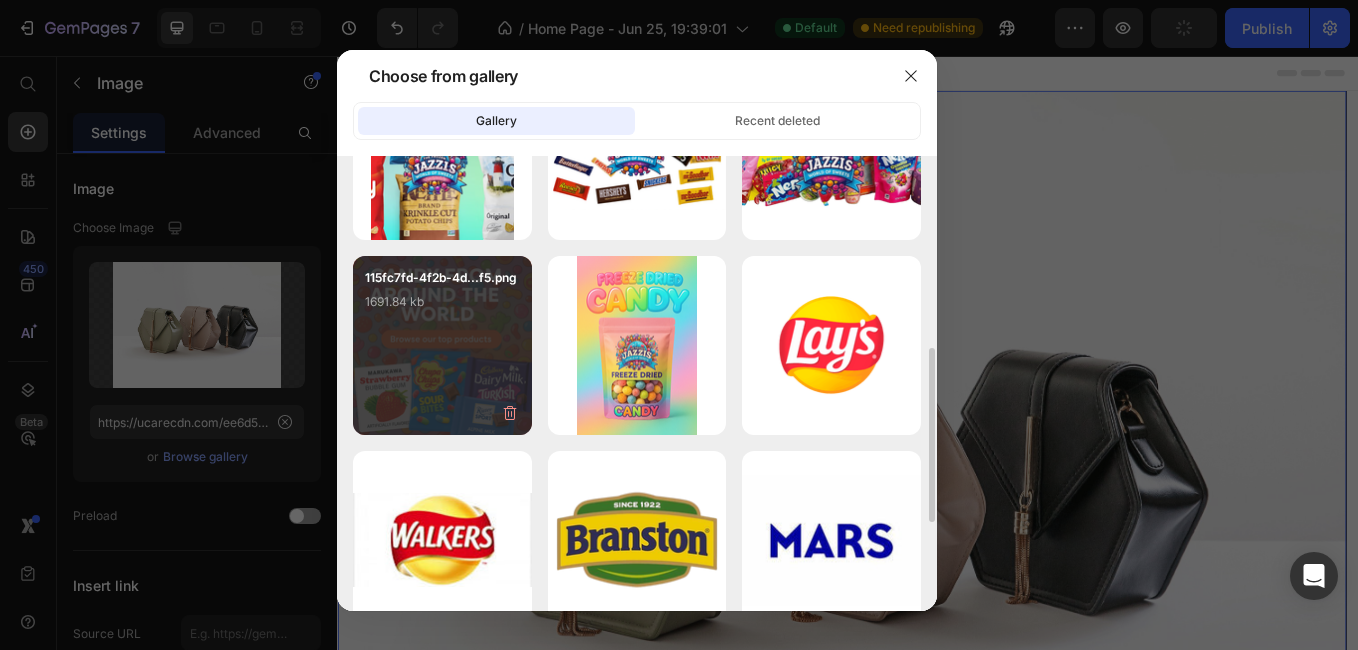 click on "115fc7fd-4f2b-4d...f5.png [SIZE] kb" at bounding box center [442, 308] 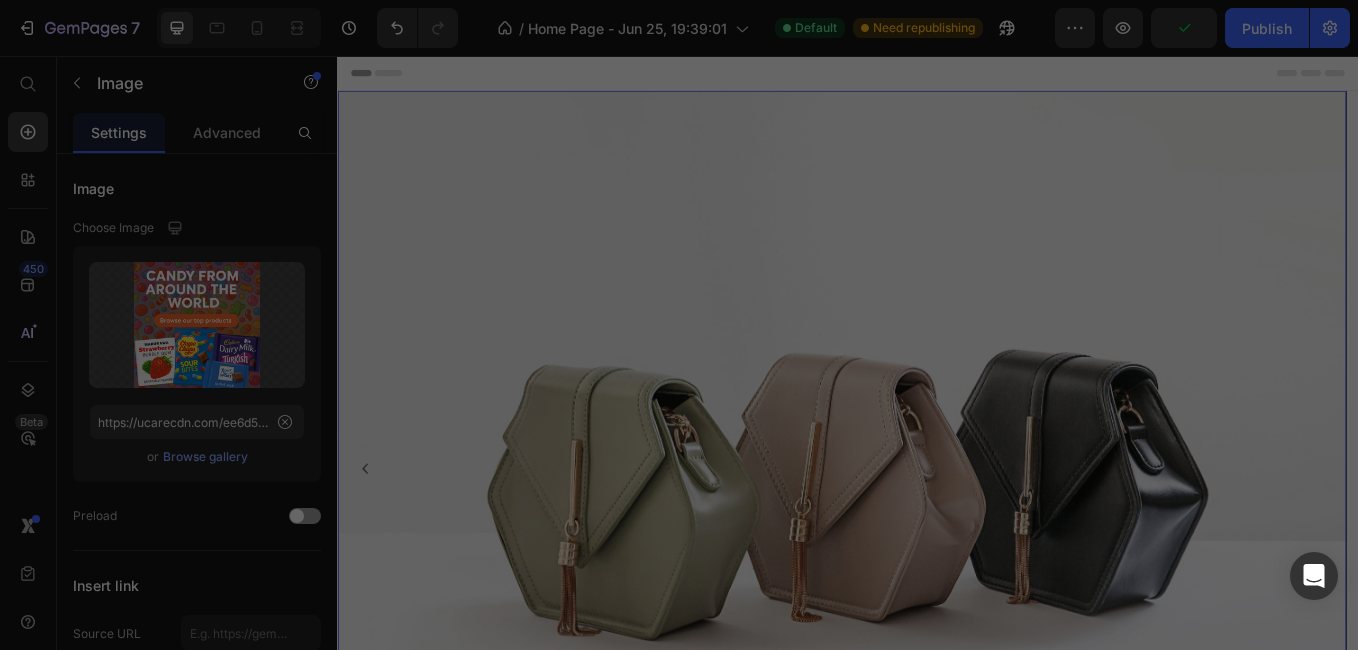 type on "https://cdn.shopify.com/s/files/1/0730/2889/4940/files/gempages_572685362602705735-d343a29c-6201-4304-9006-ad6dbb13b52d.png" 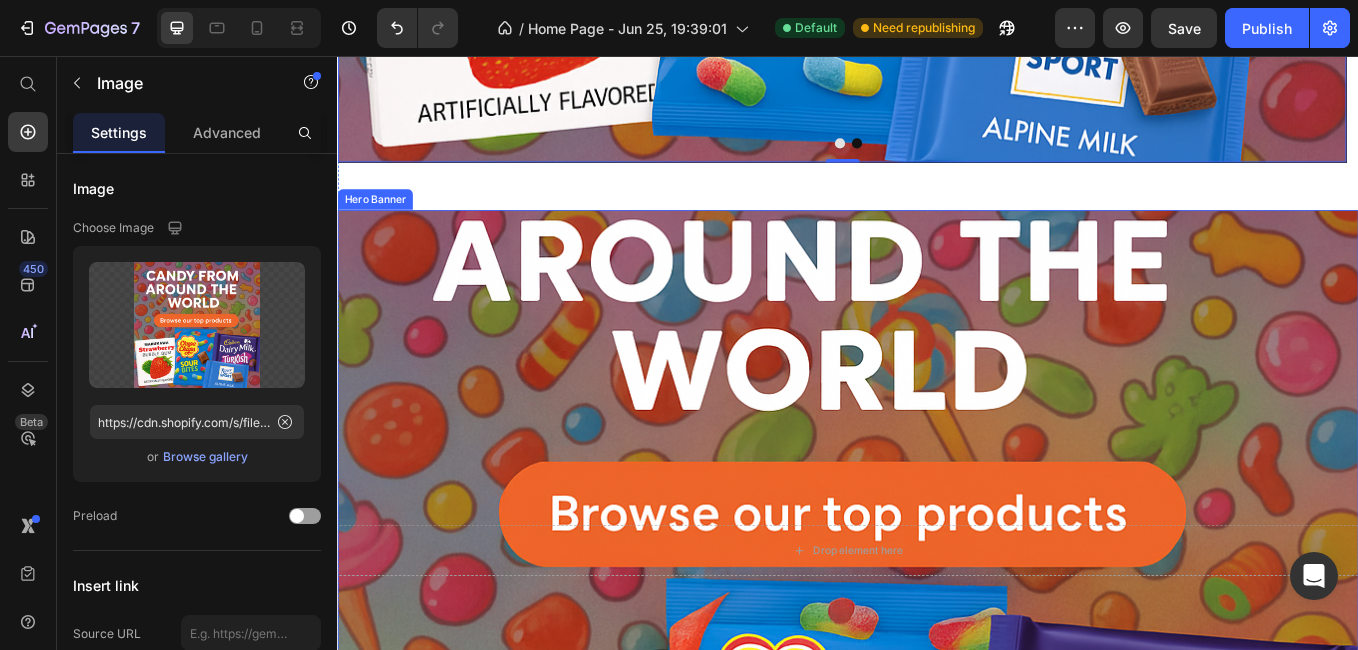 scroll, scrollTop: 1100, scrollLeft: 0, axis: vertical 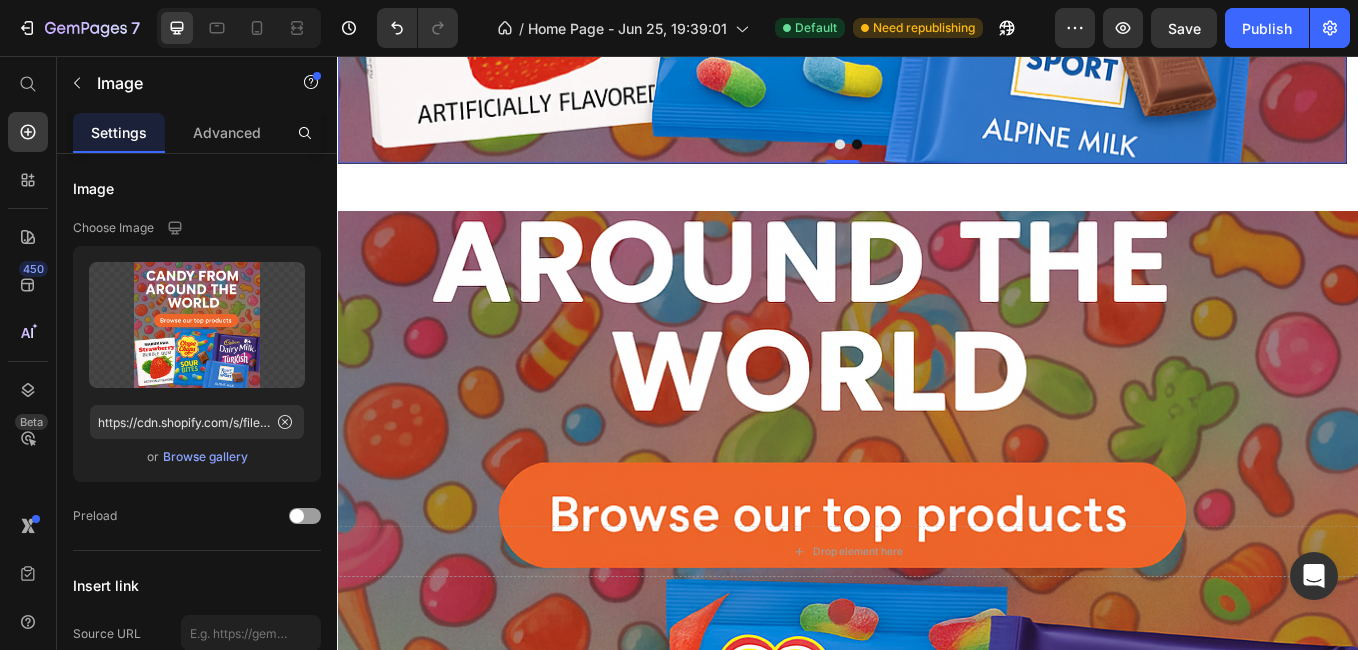 click at bounding box center [929, -411] 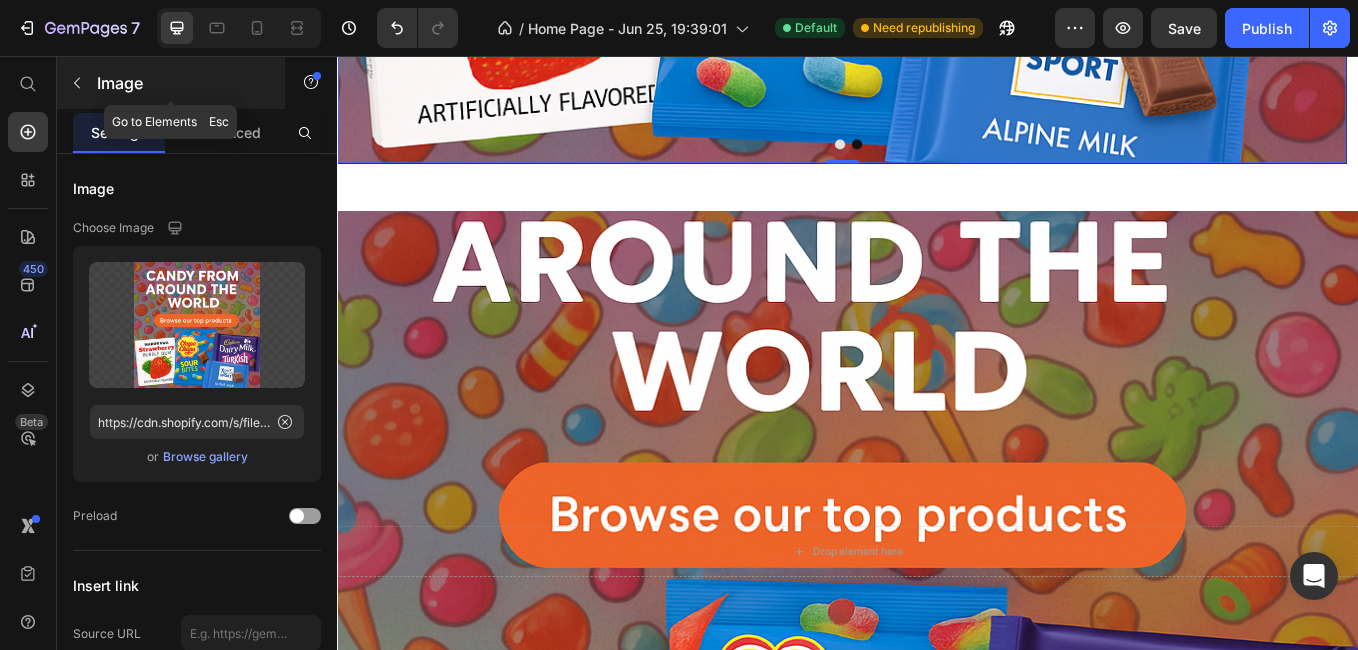 click 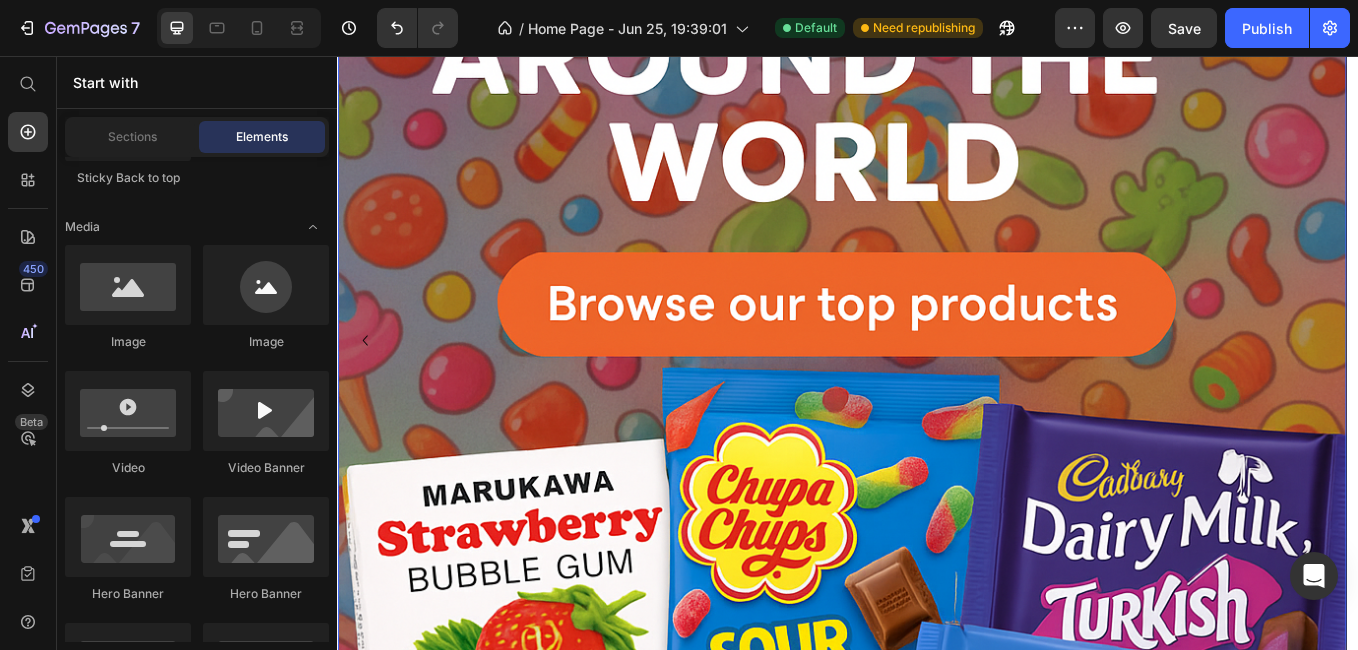 click at bounding box center (929, 389) 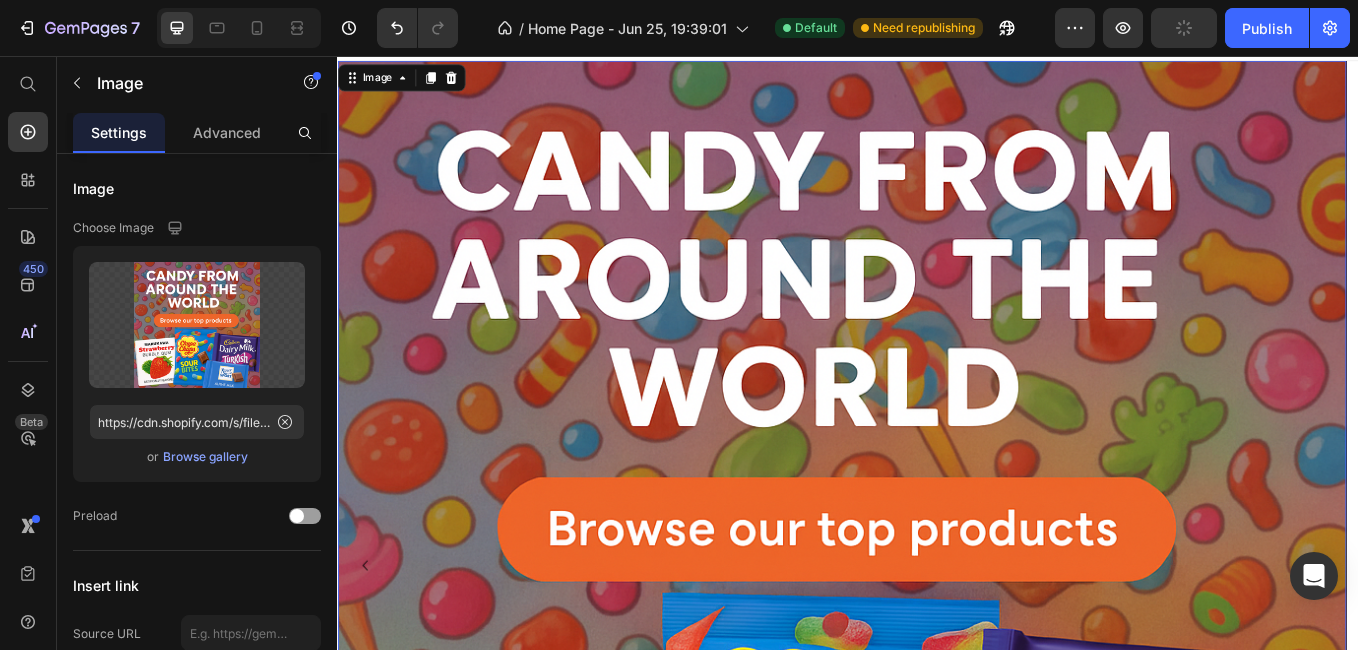 scroll, scrollTop: 0, scrollLeft: 0, axis: both 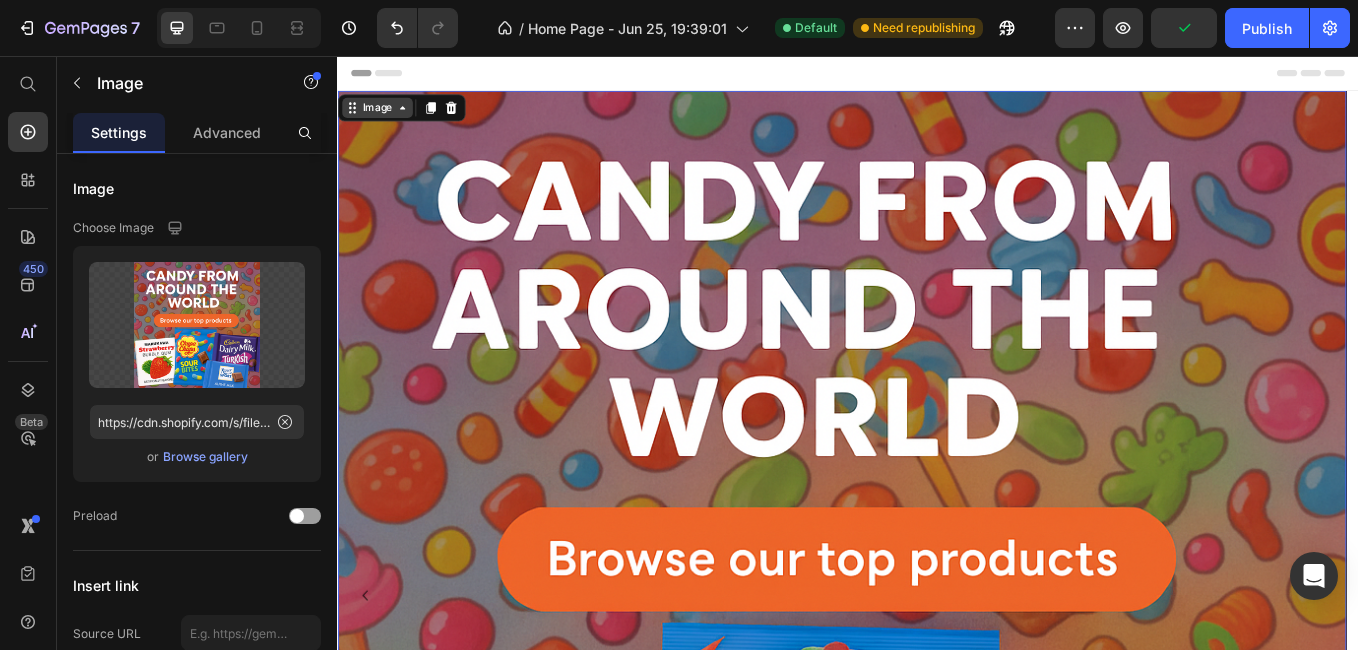 click on "Image" at bounding box center [383, 117] 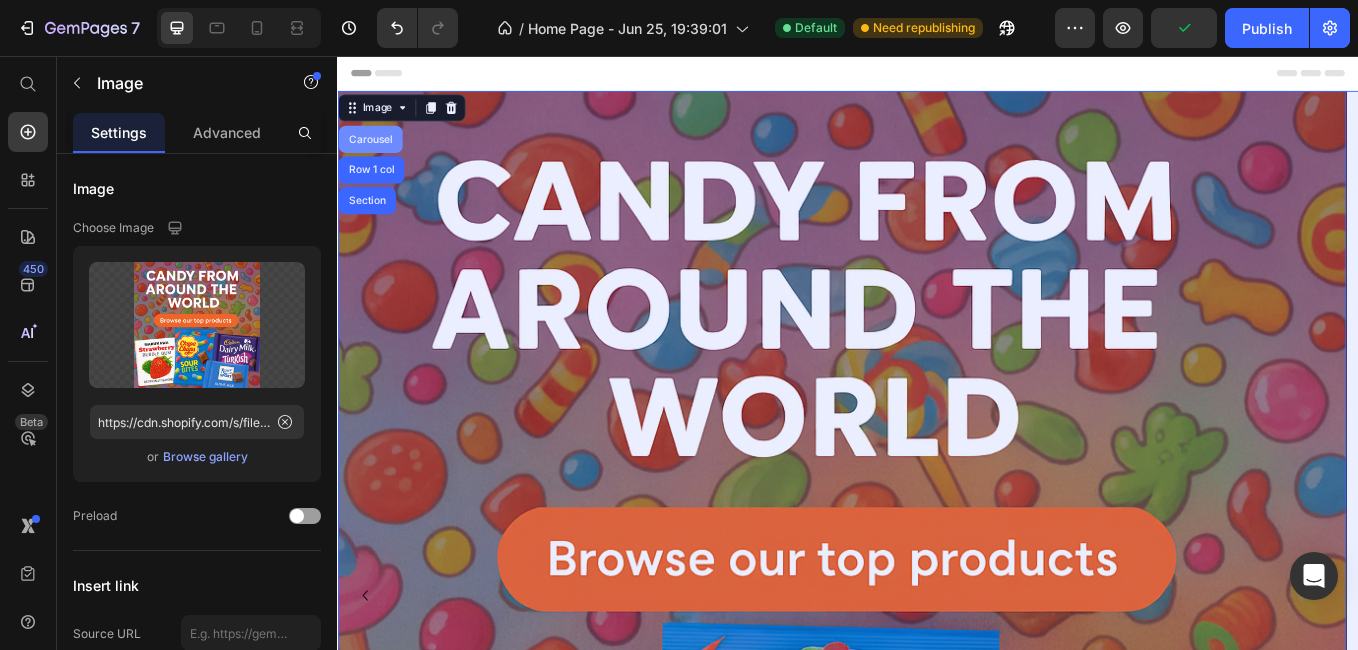 click on "Carousel" at bounding box center [375, 154] 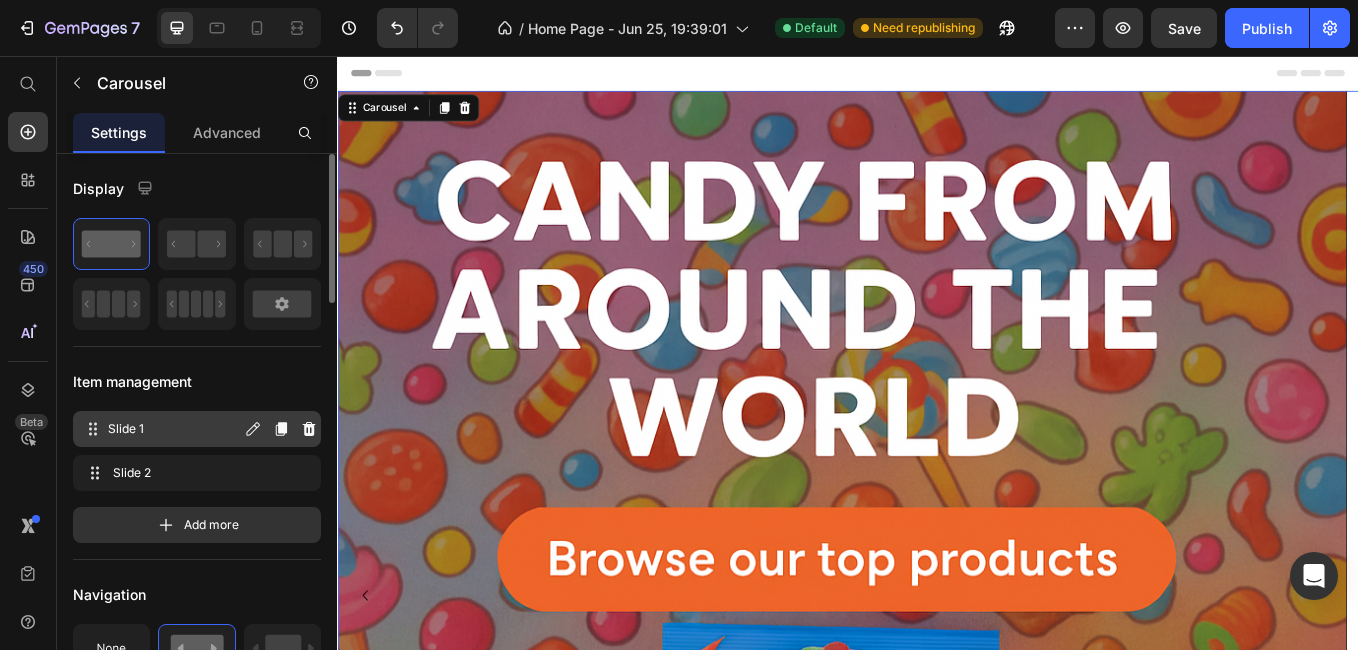 click on "Slide 1" at bounding box center (174, 429) 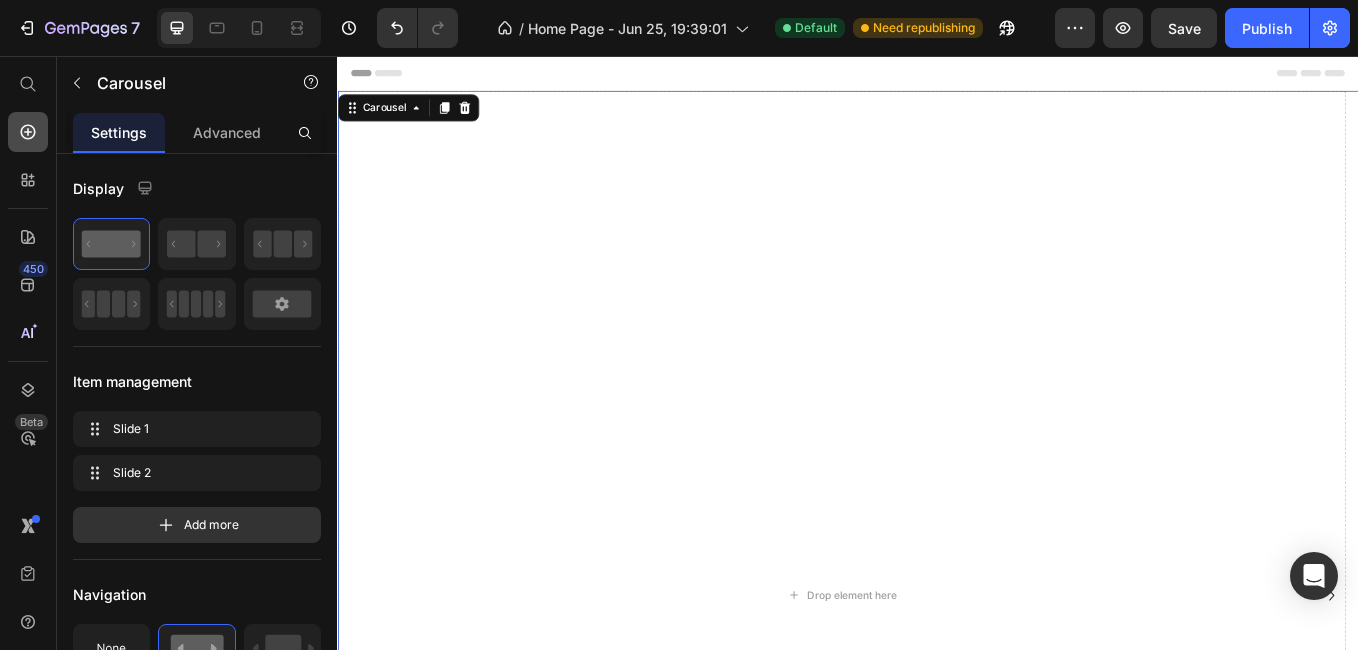 click 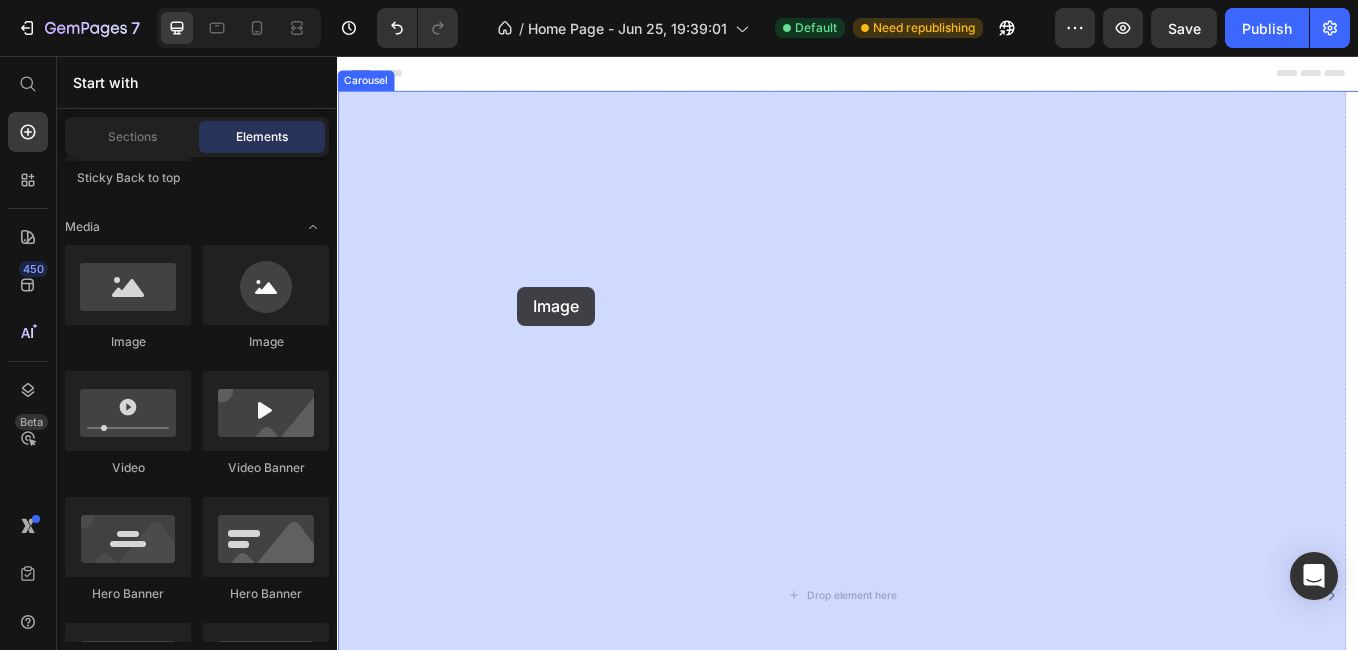 drag, startPoint x: 443, startPoint y: 370, endPoint x: 608, endPoint y: 305, distance: 177.34148 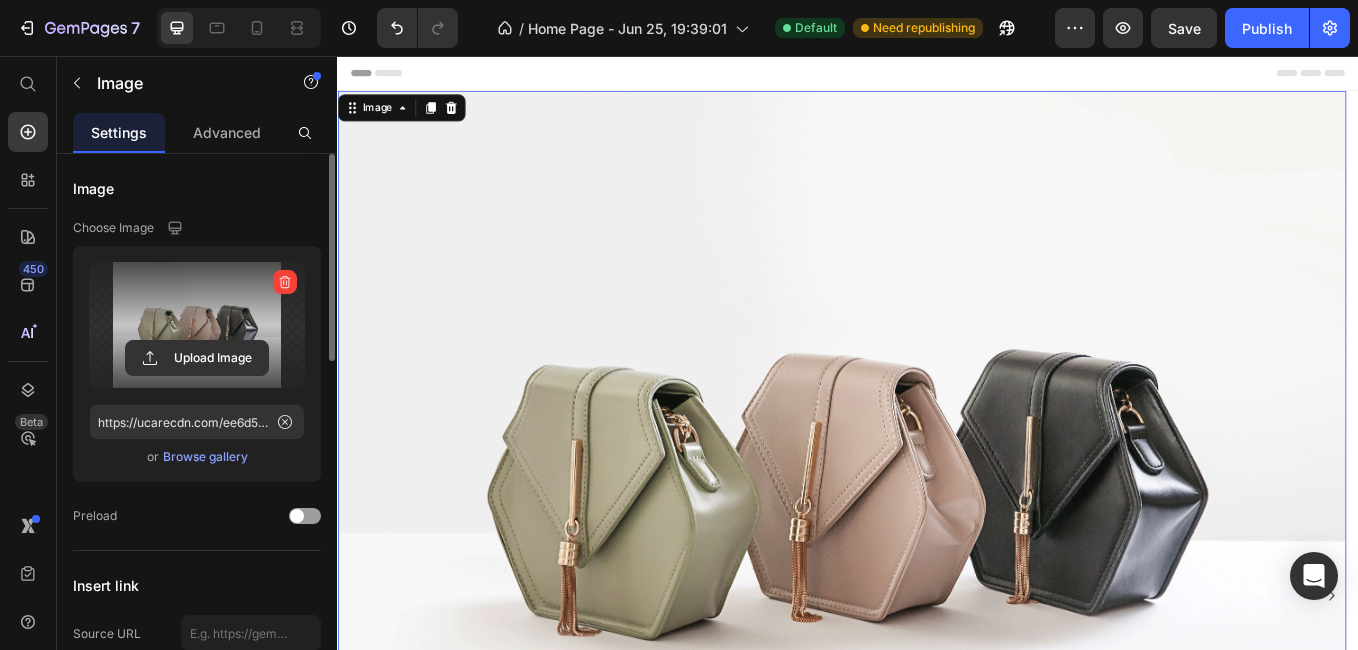 click at bounding box center [197, 325] 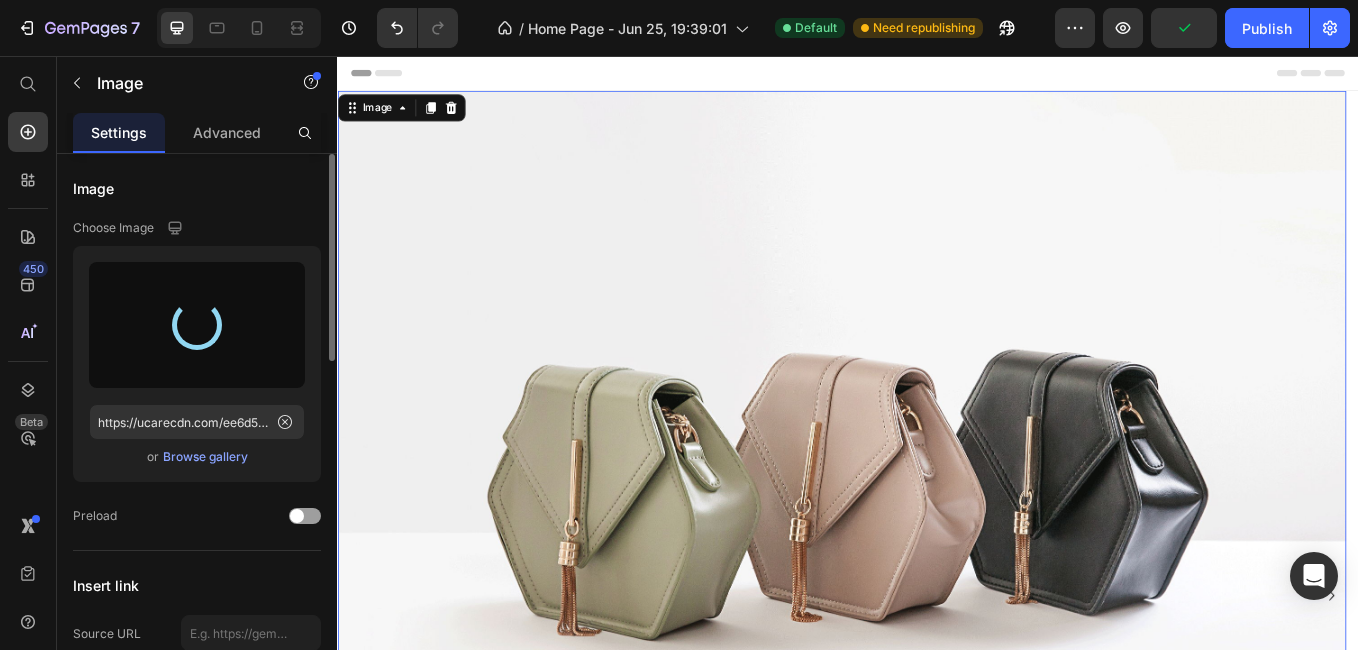 type on "https://cdn.shopify.com/s/files/1/0730/2889/4940/files/gempages_572685362602705735-fa7f6063-073b-4768-8311-97345e6b7a82.png" 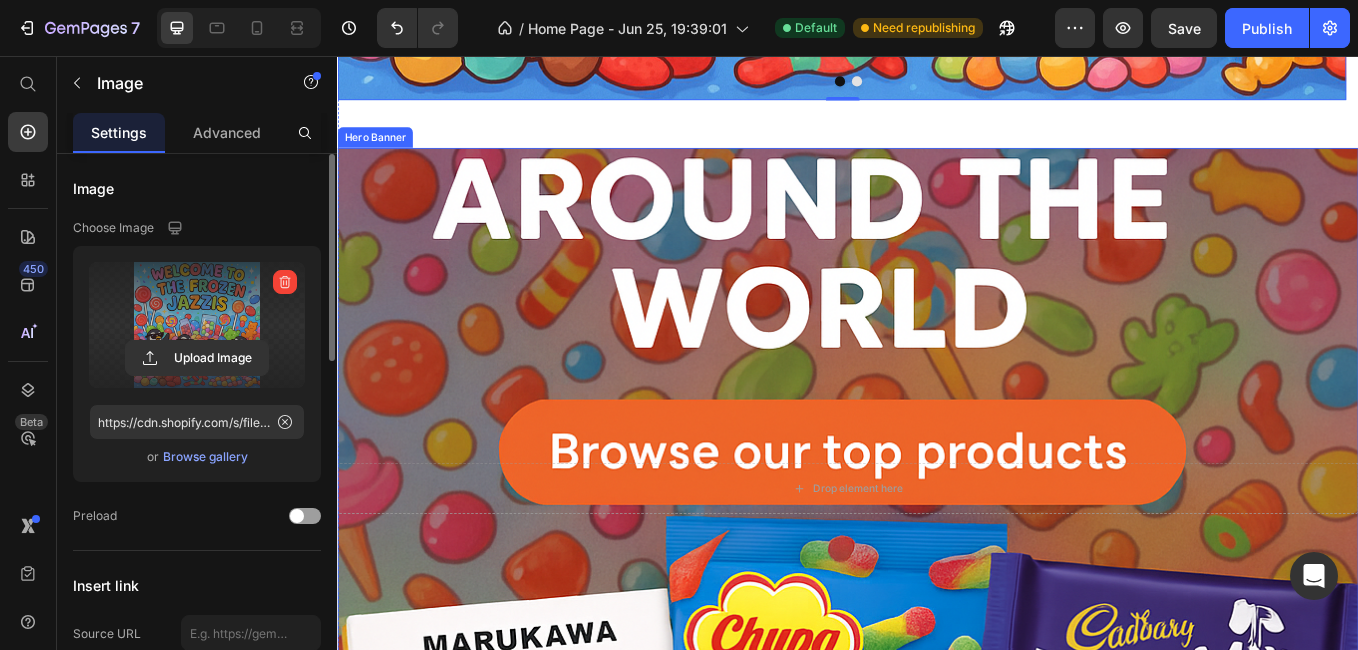 scroll, scrollTop: 1100, scrollLeft: 0, axis: vertical 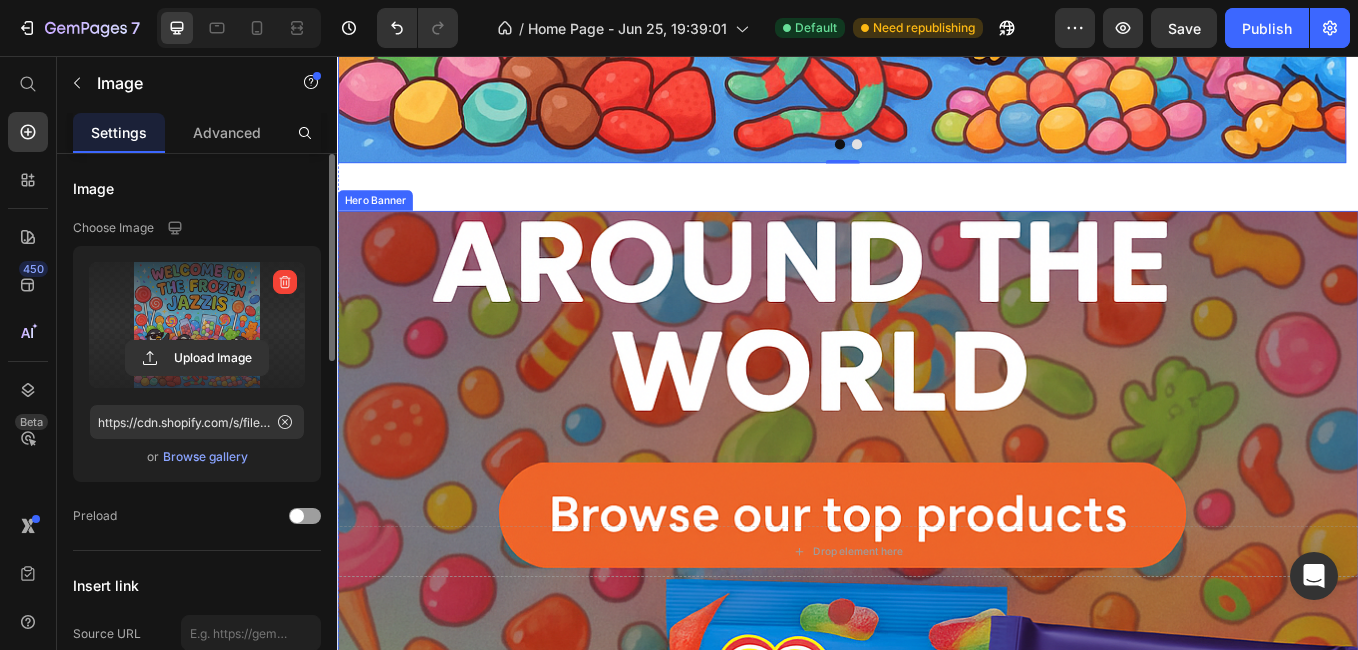 click at bounding box center (937, 638) 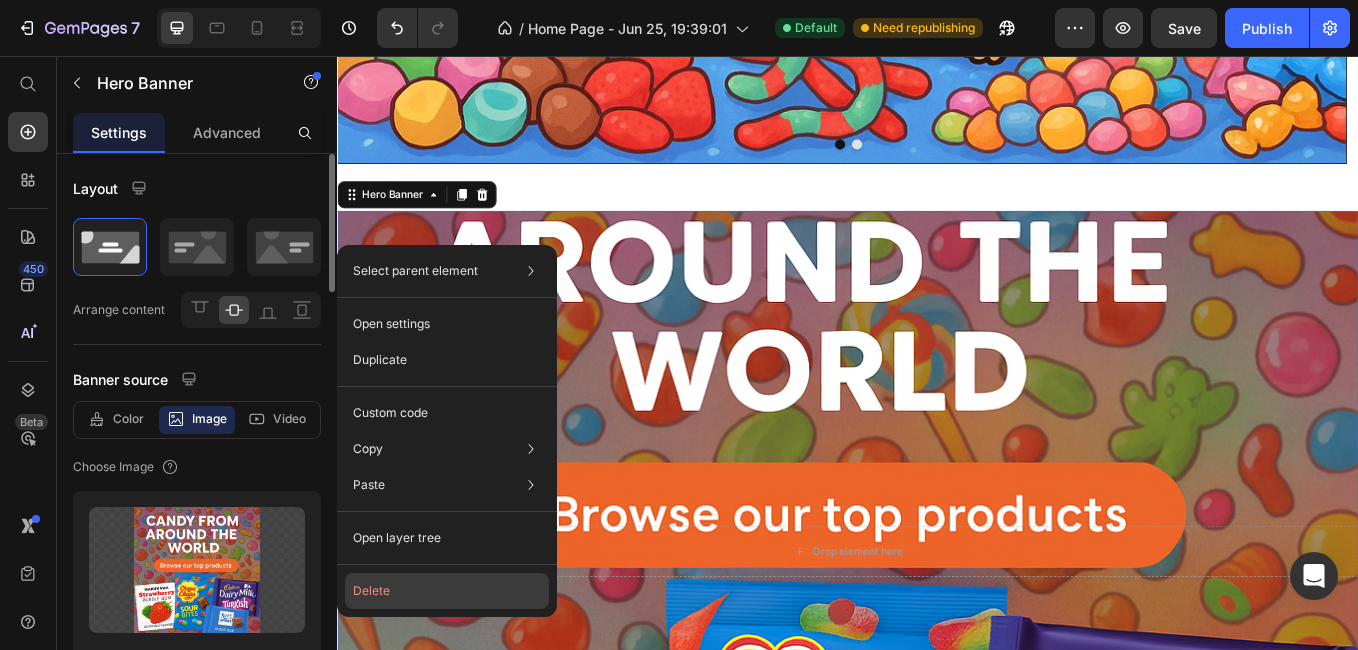 click on "Delete" 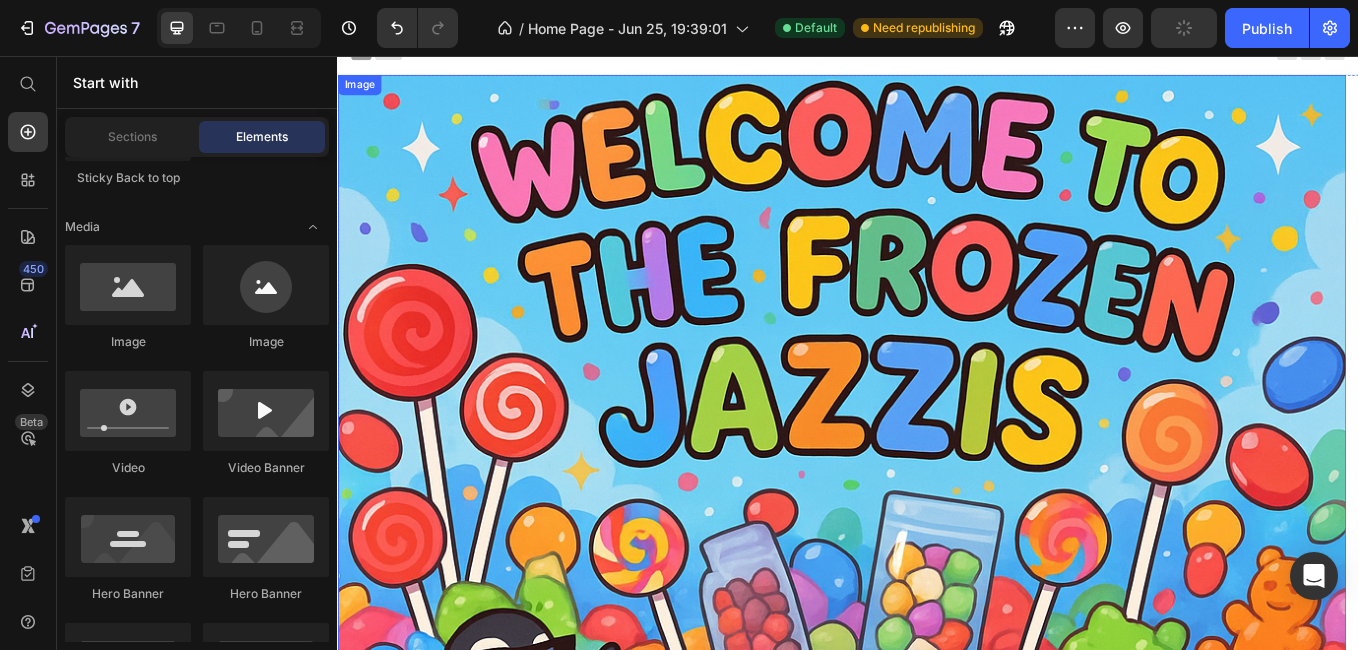 scroll, scrollTop: 0, scrollLeft: 0, axis: both 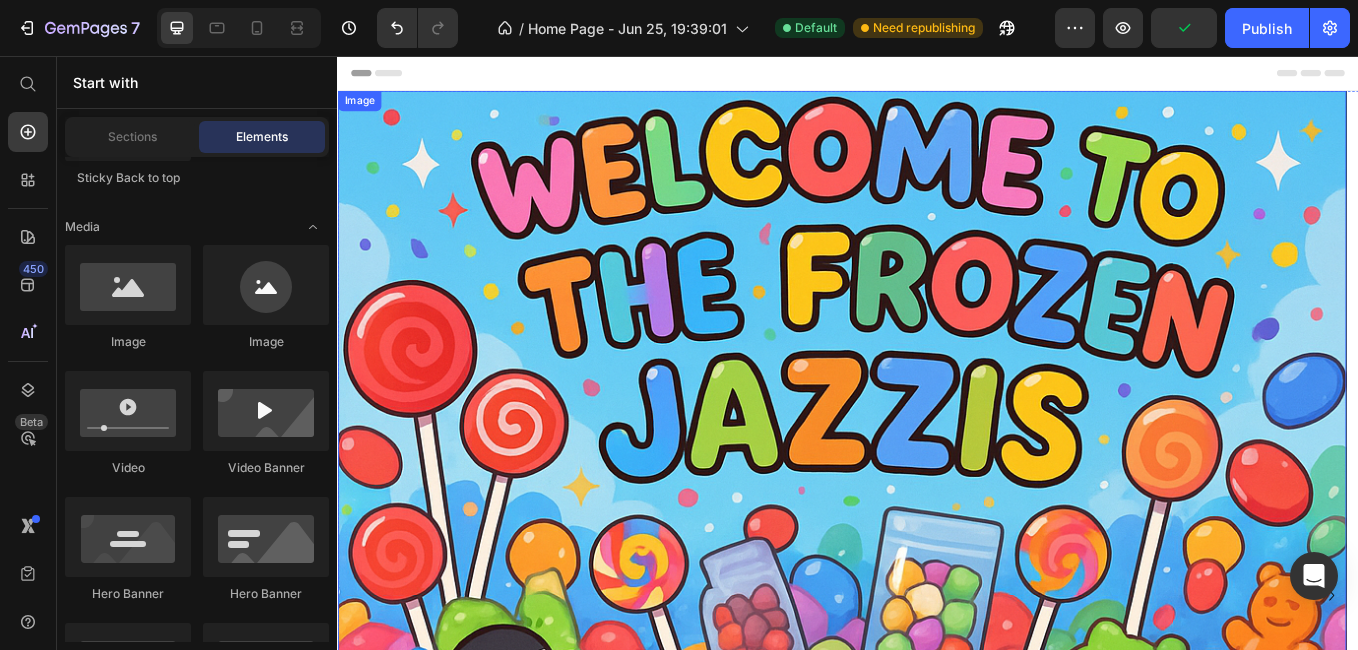 click at bounding box center (929, 689) 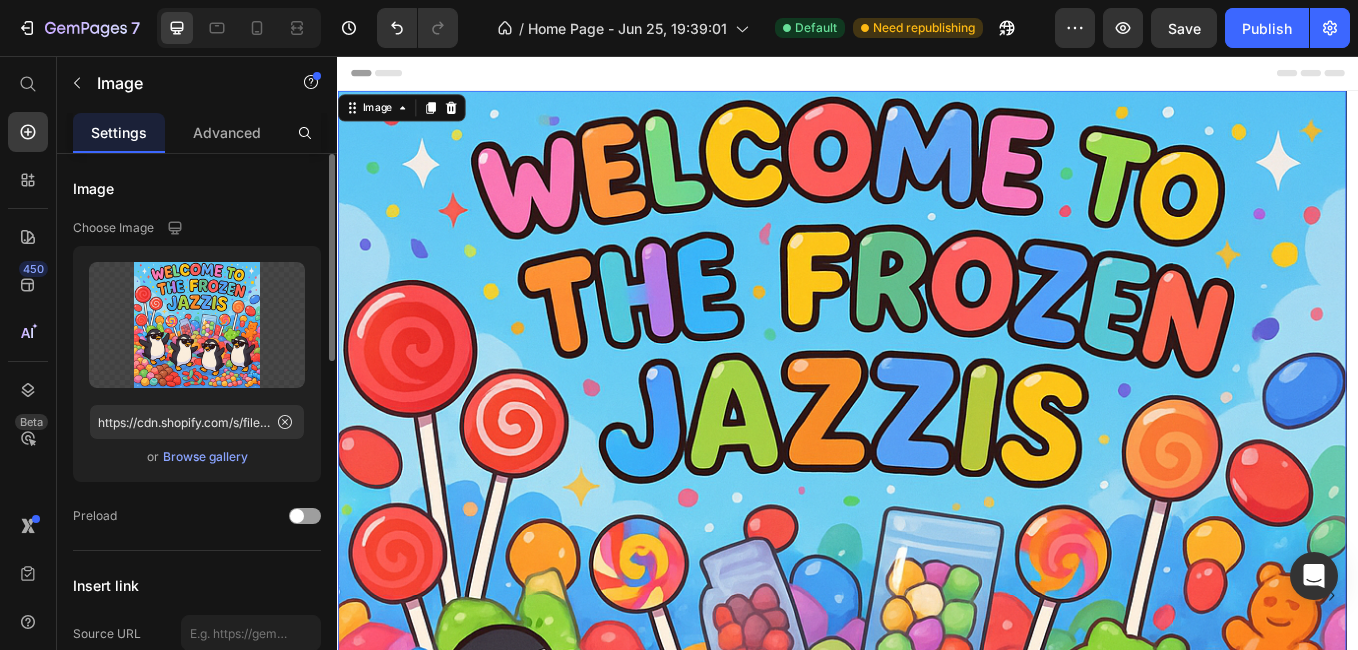 click on "Image" at bounding box center [412, 117] 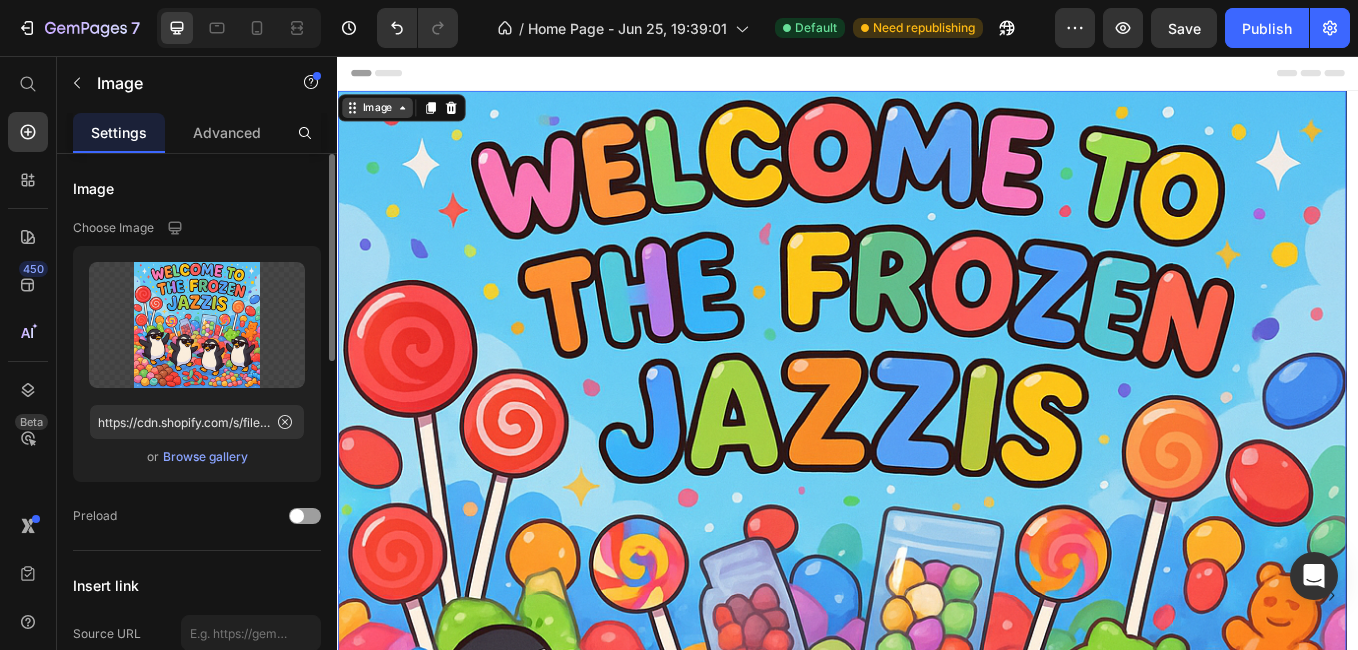 click 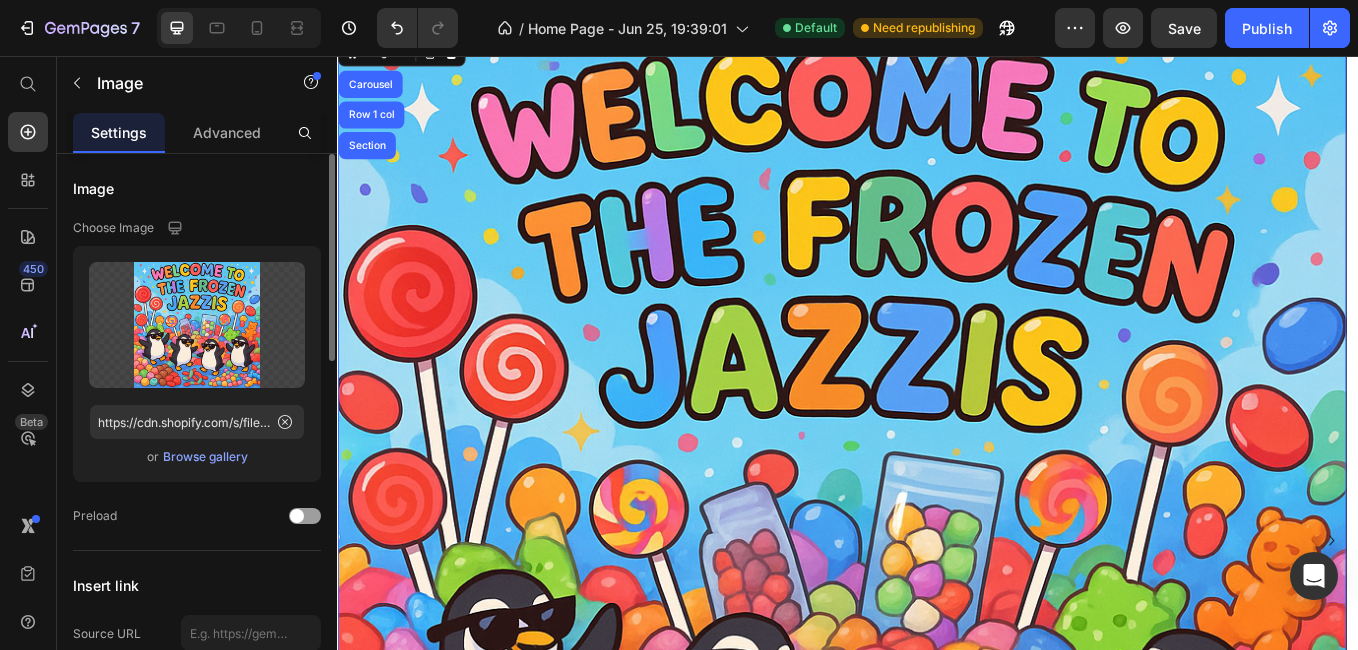 scroll, scrollTop: 100, scrollLeft: 0, axis: vertical 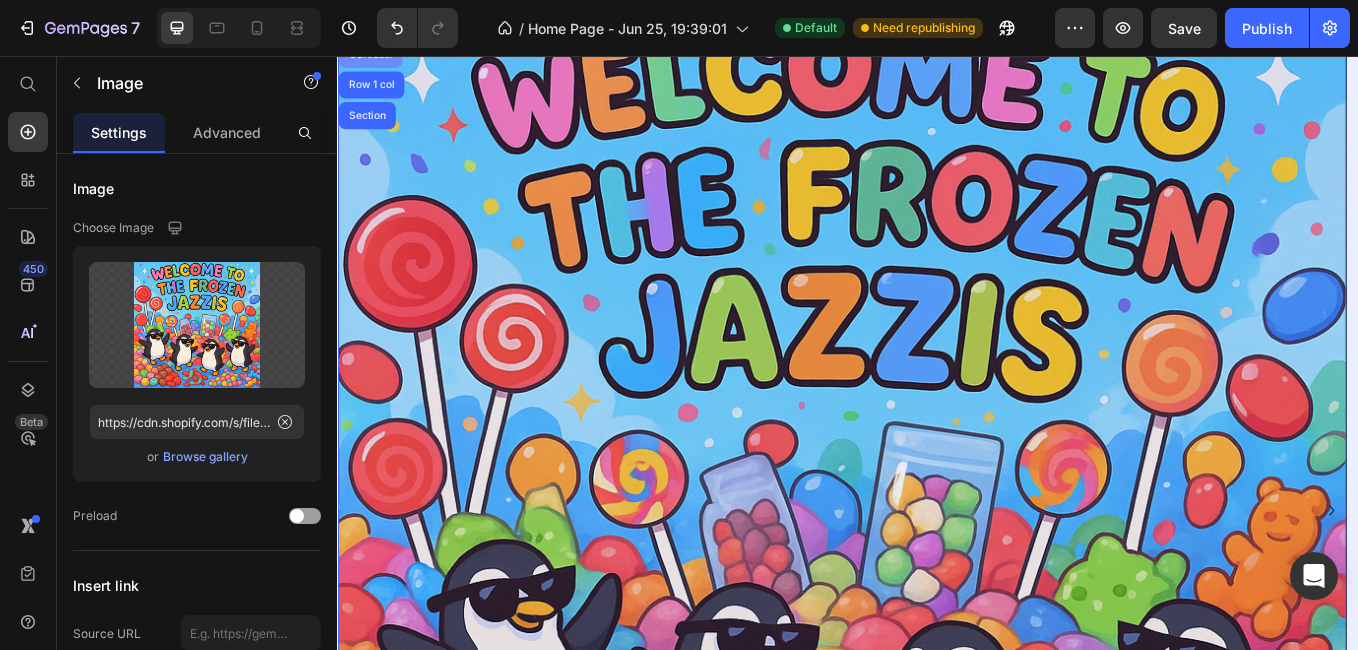 click on "Carousel" at bounding box center [375, 54] 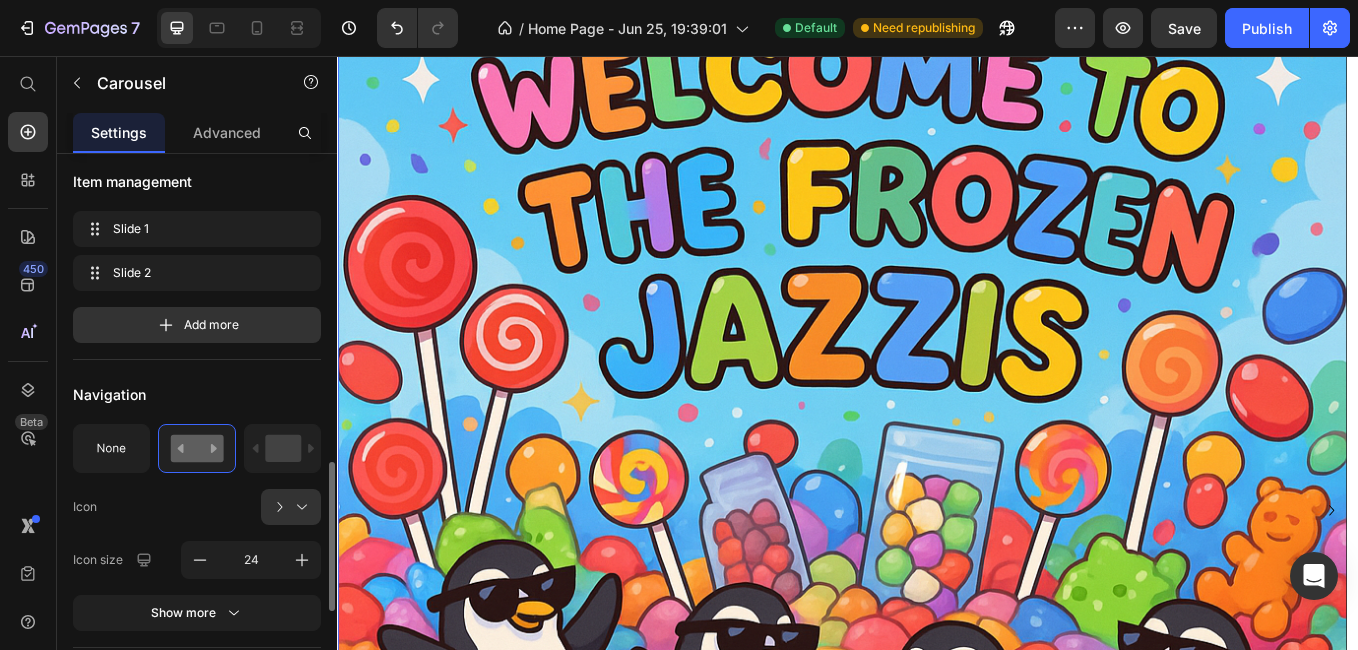 scroll, scrollTop: 400, scrollLeft: 0, axis: vertical 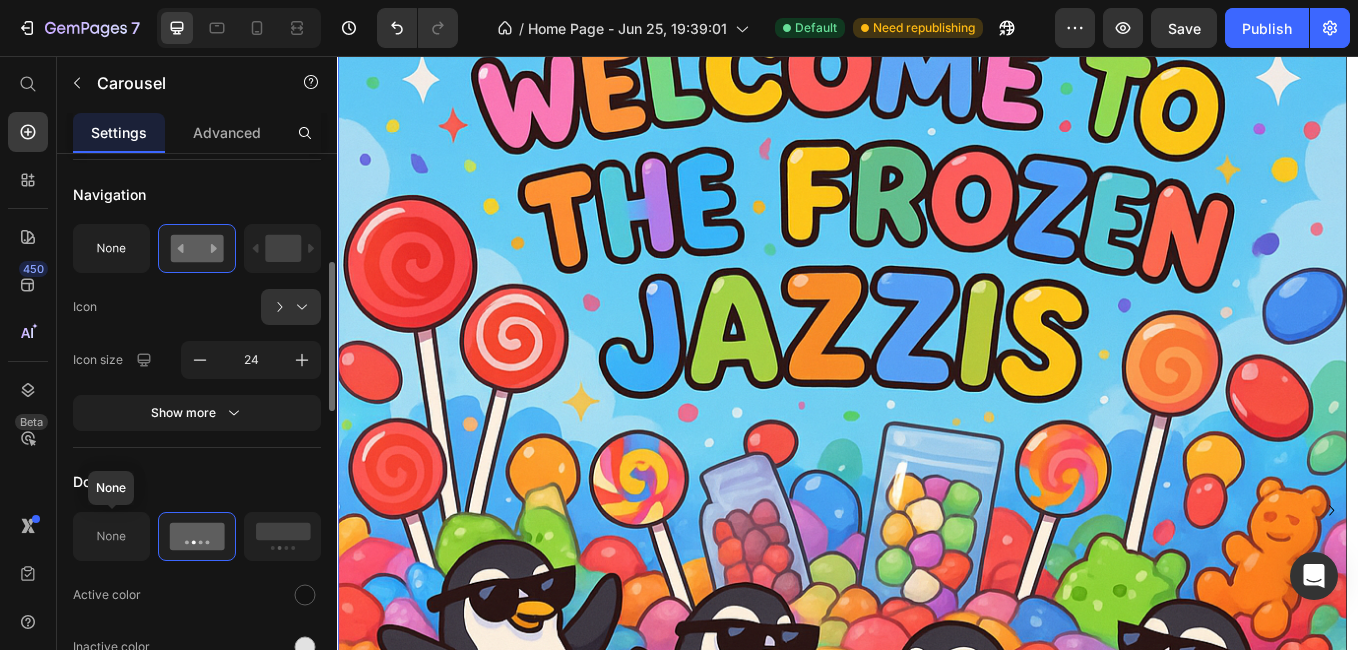 click 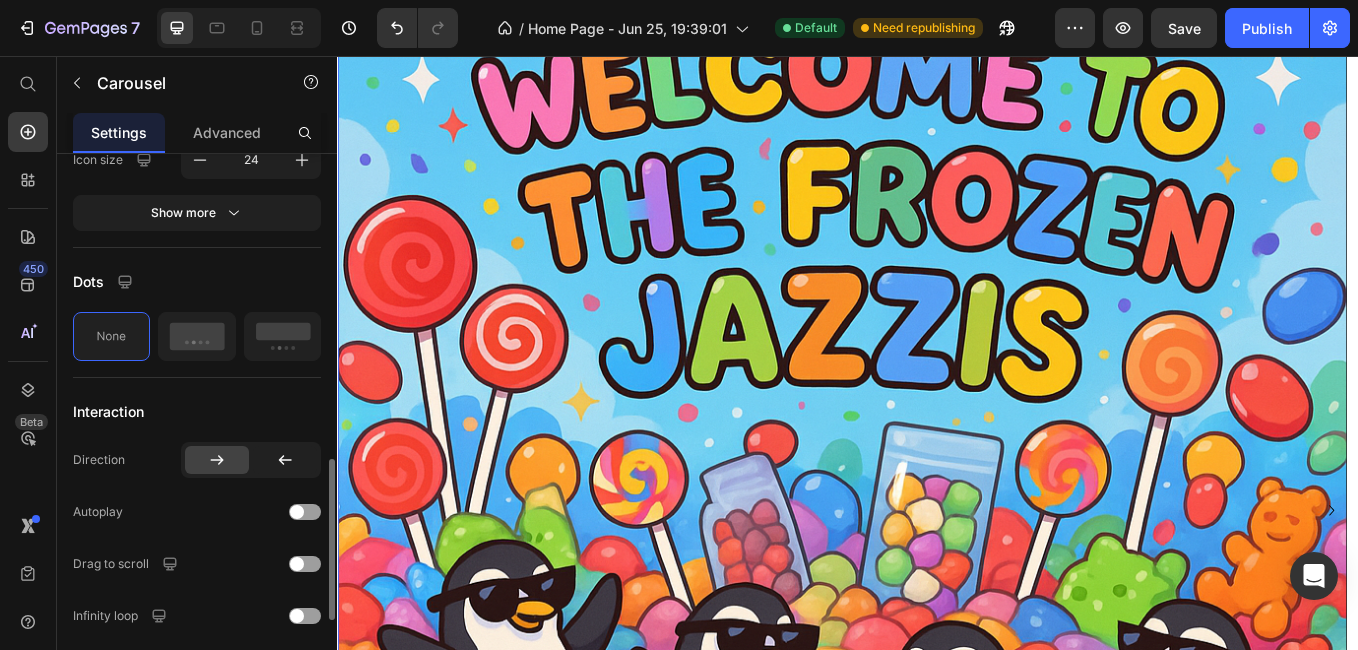 scroll, scrollTop: 700, scrollLeft: 0, axis: vertical 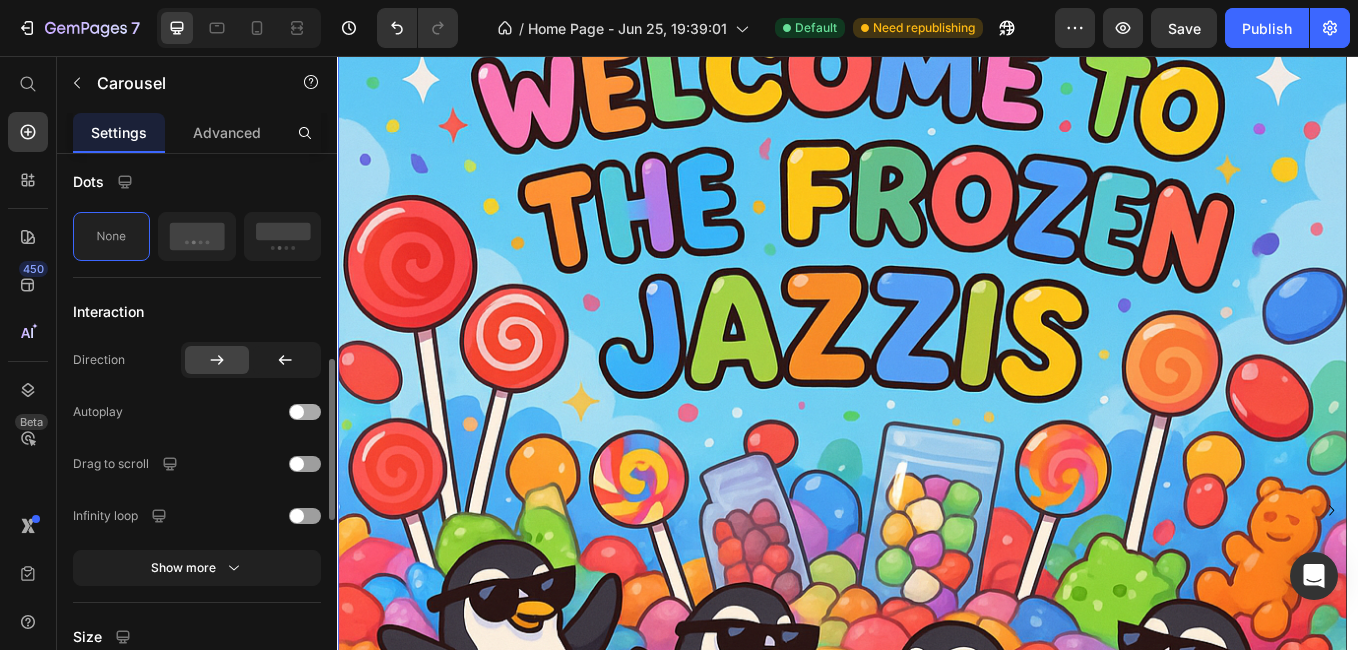 click at bounding box center (297, 412) 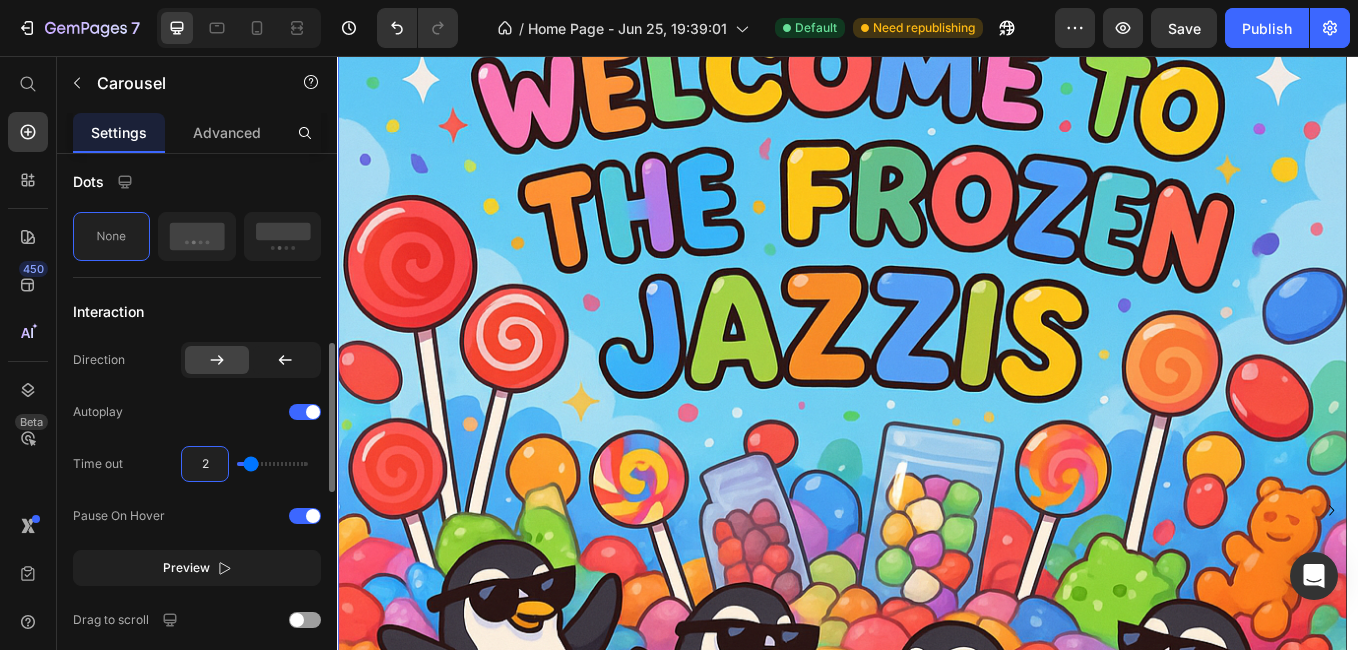 click on "2" at bounding box center (205, 464) 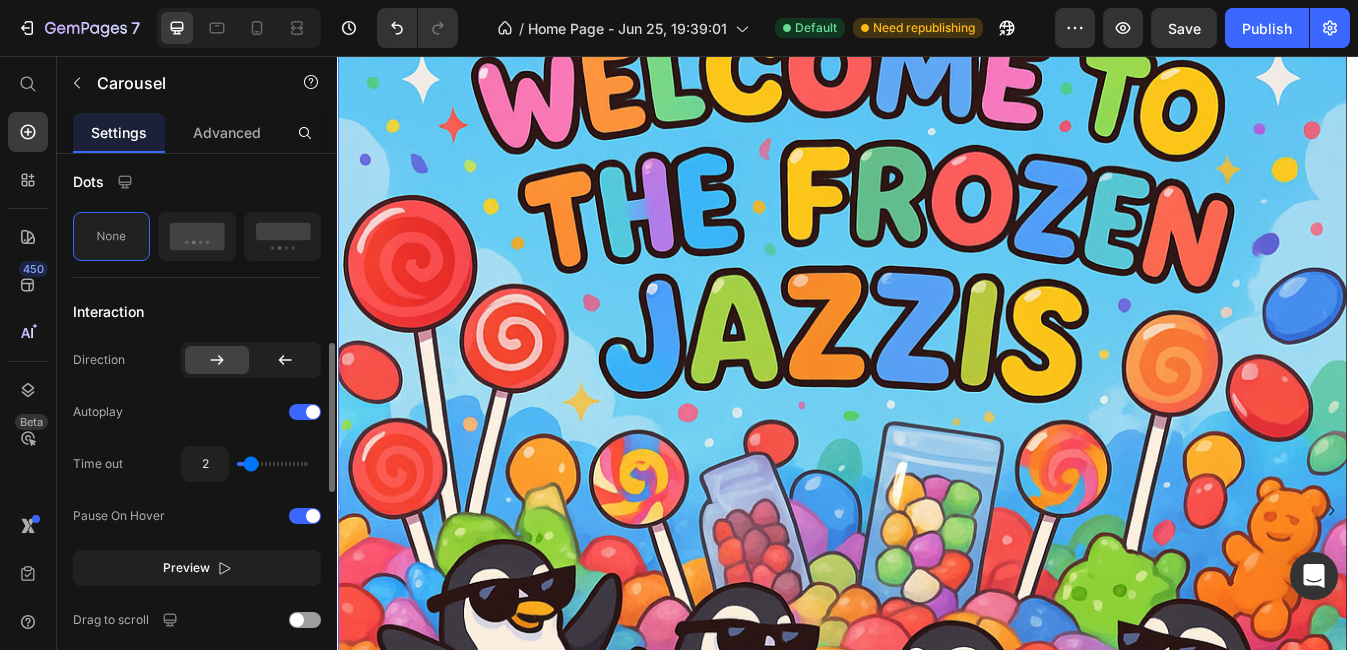click on "Time out 2" 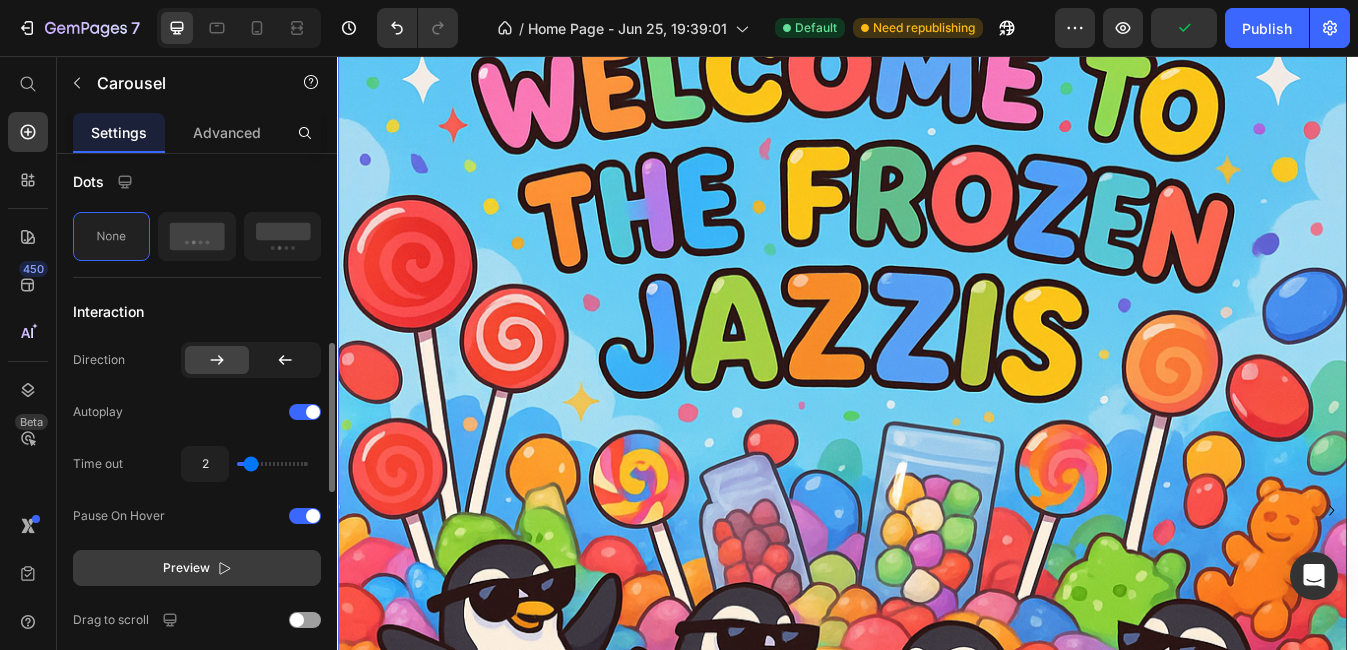 click on "Preview" at bounding box center (197, 568) 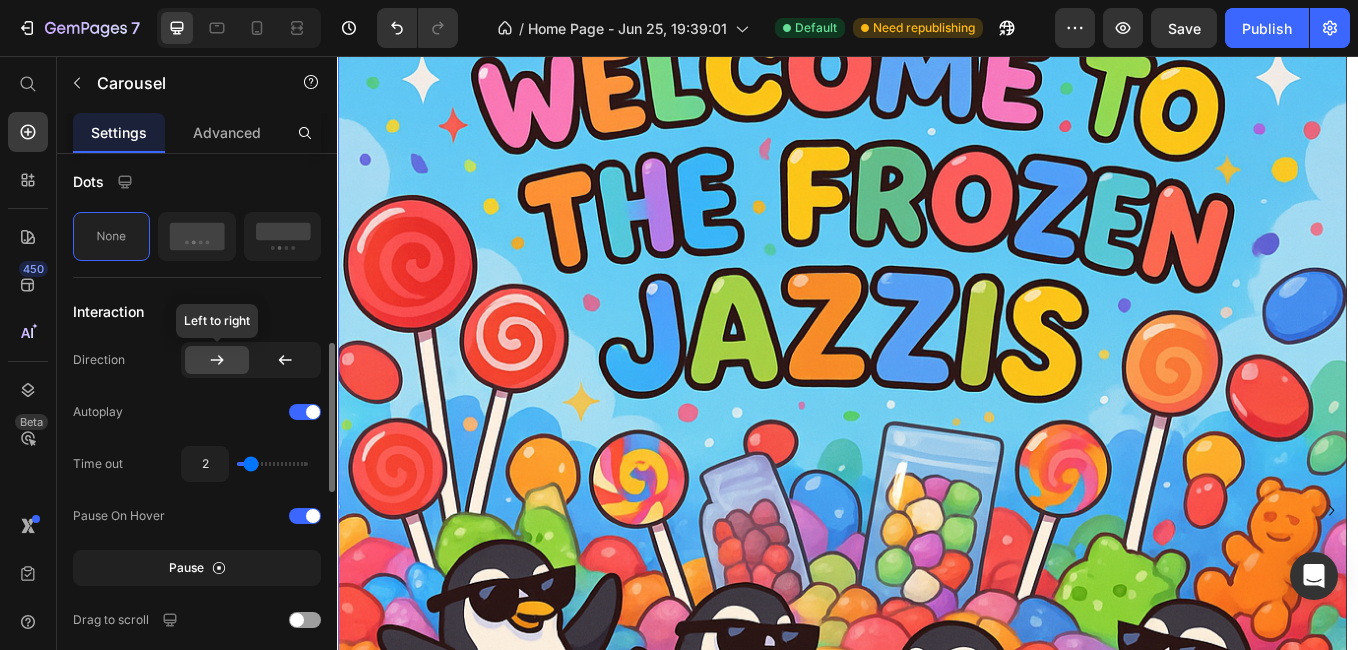 click 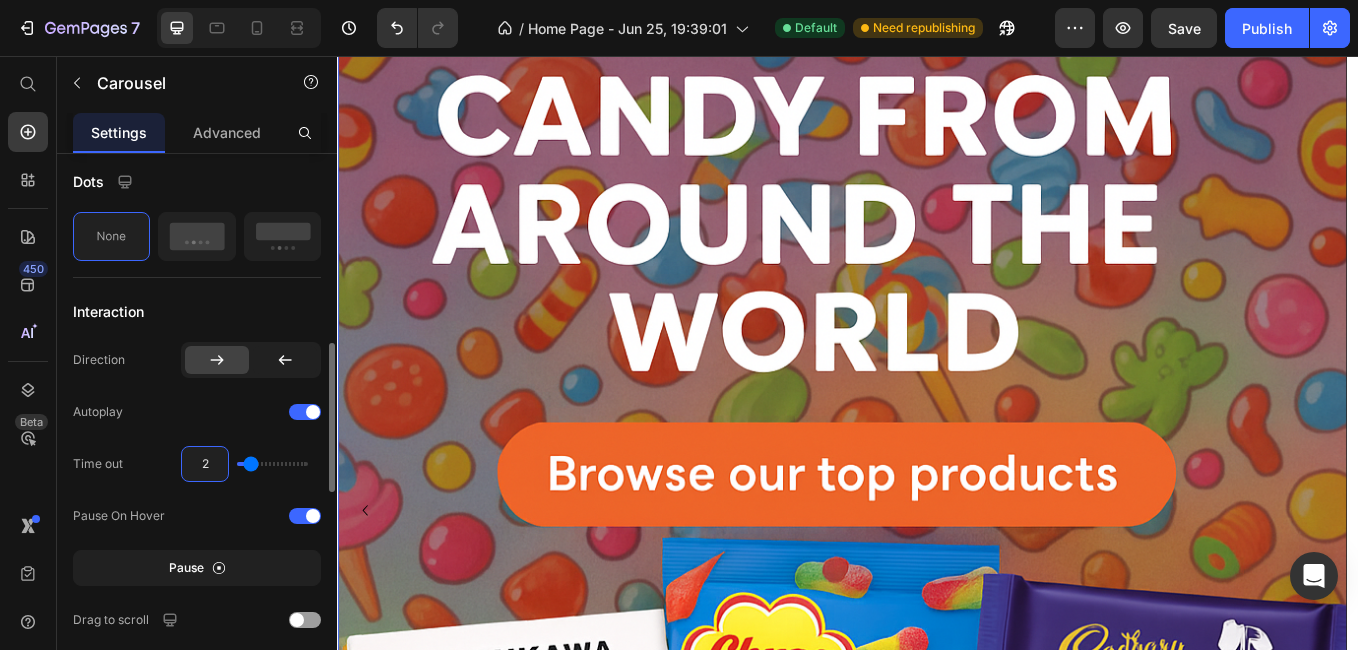 click on "2" at bounding box center [205, 464] 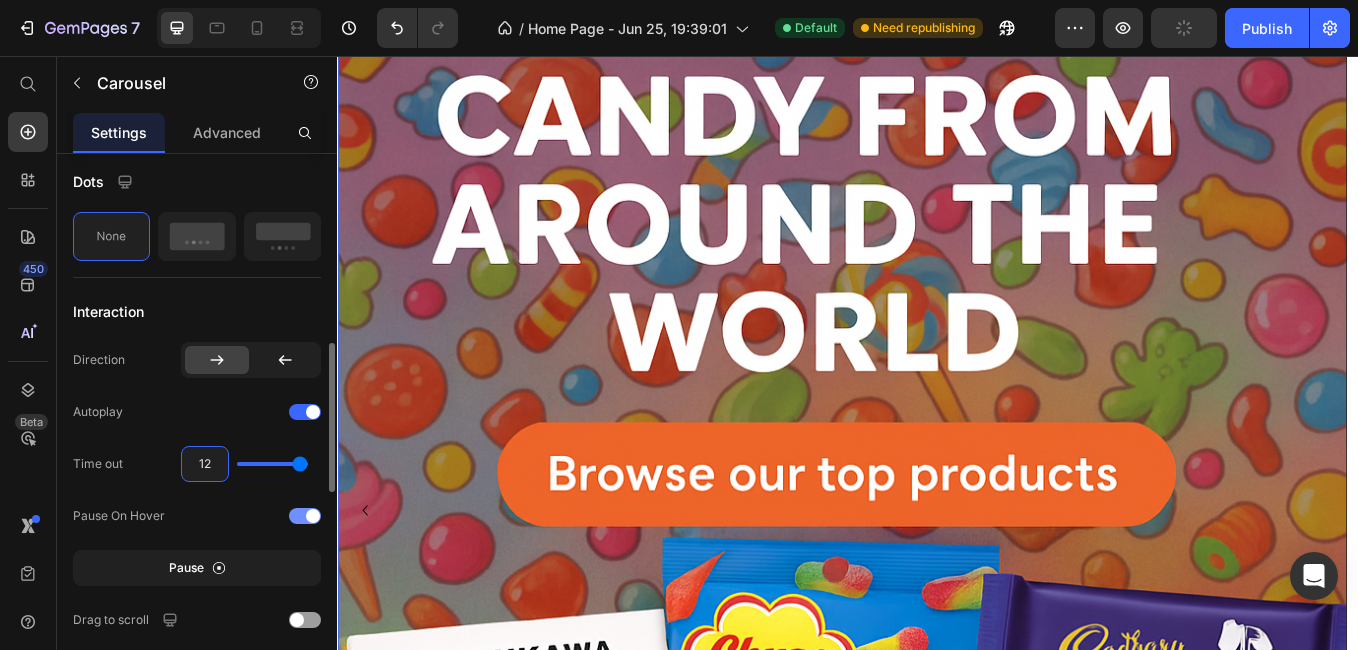 type on "12" 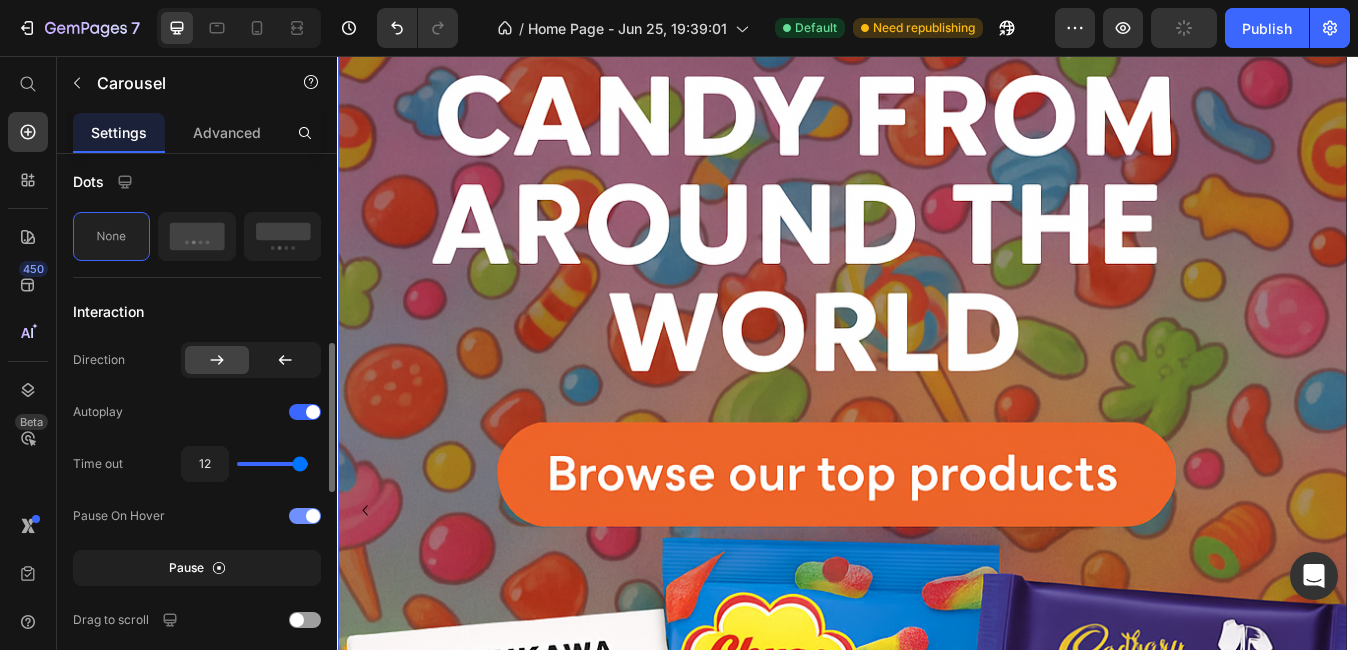 click on "Pause On Hover" 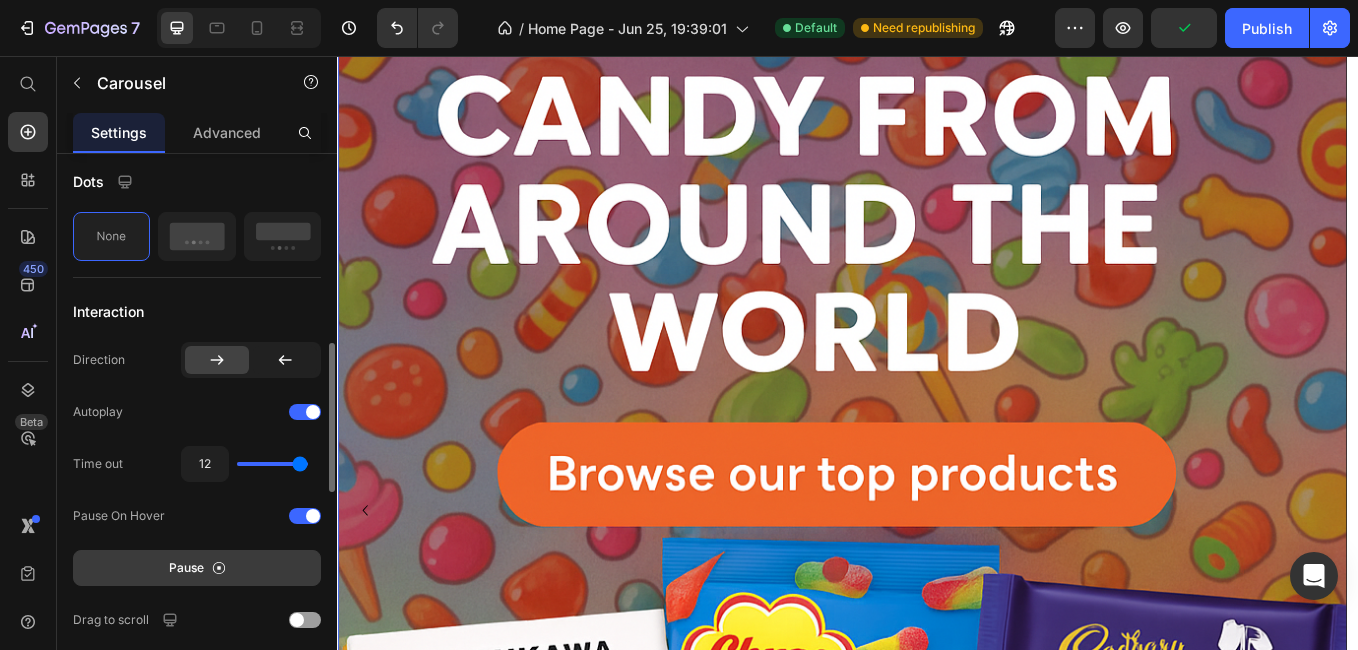 click on "Pause" at bounding box center (186, 568) 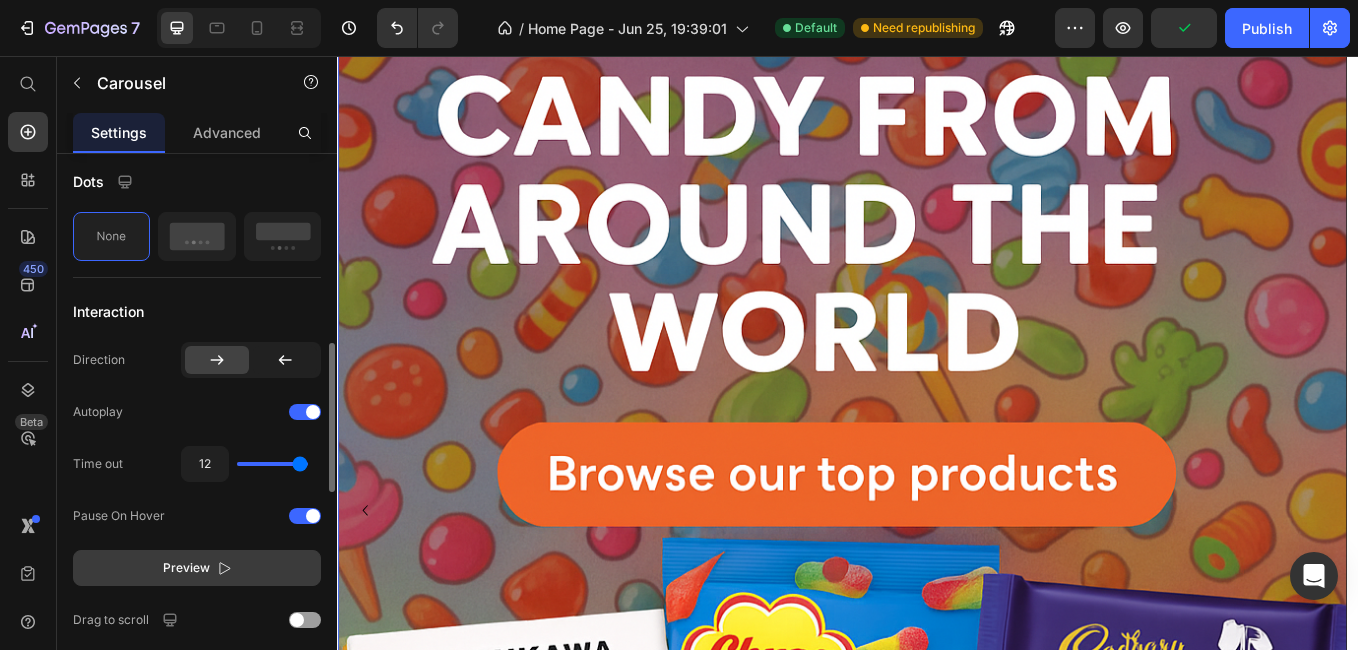 click on "Preview" at bounding box center (186, 568) 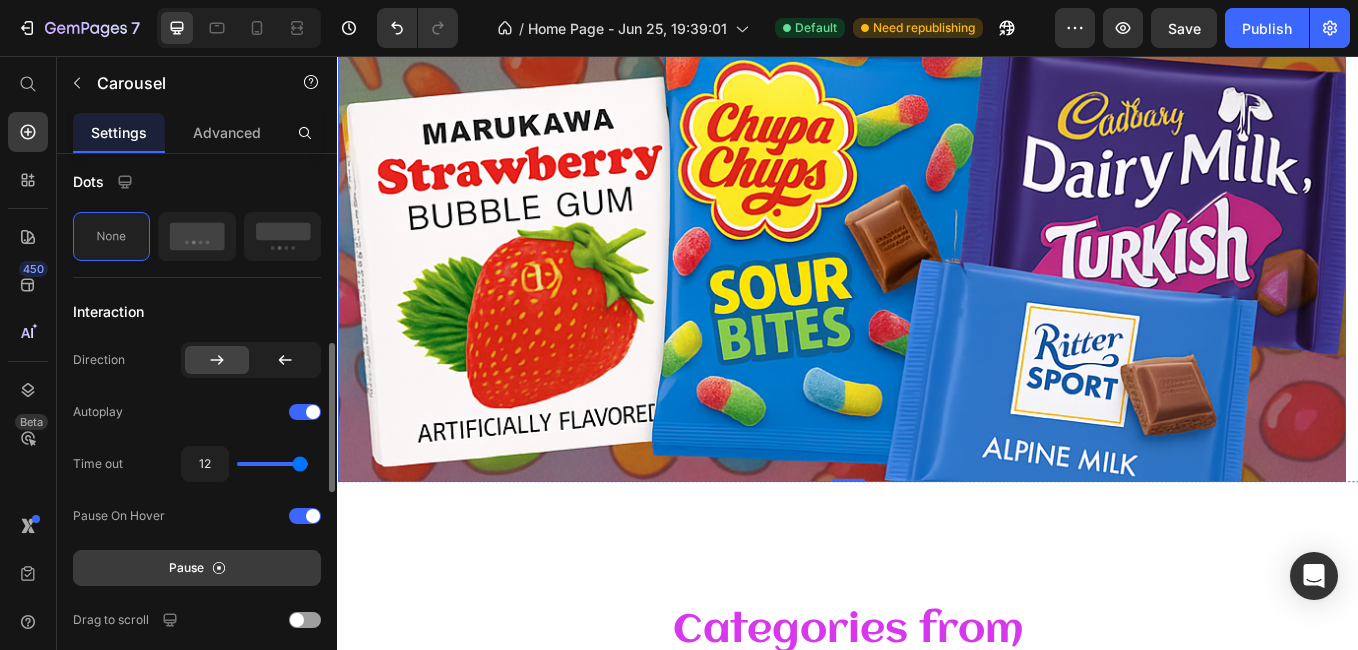 scroll, scrollTop: 900, scrollLeft: 0, axis: vertical 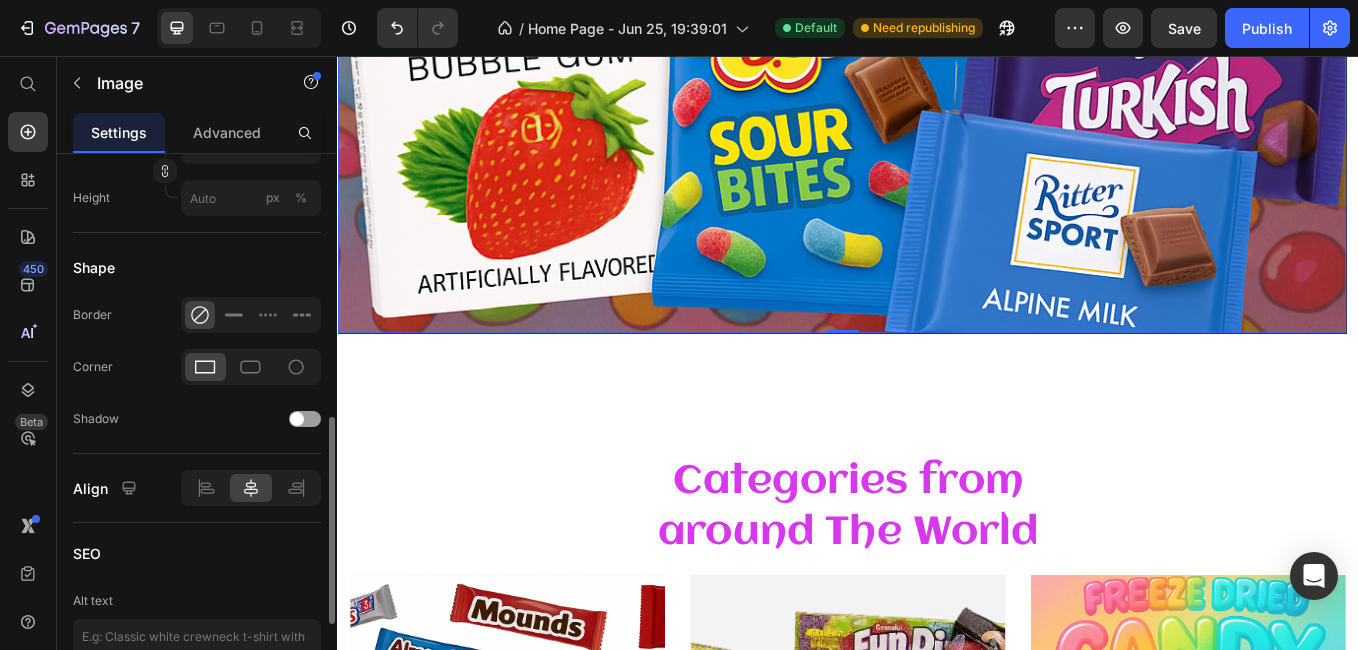 click at bounding box center [929, -211] 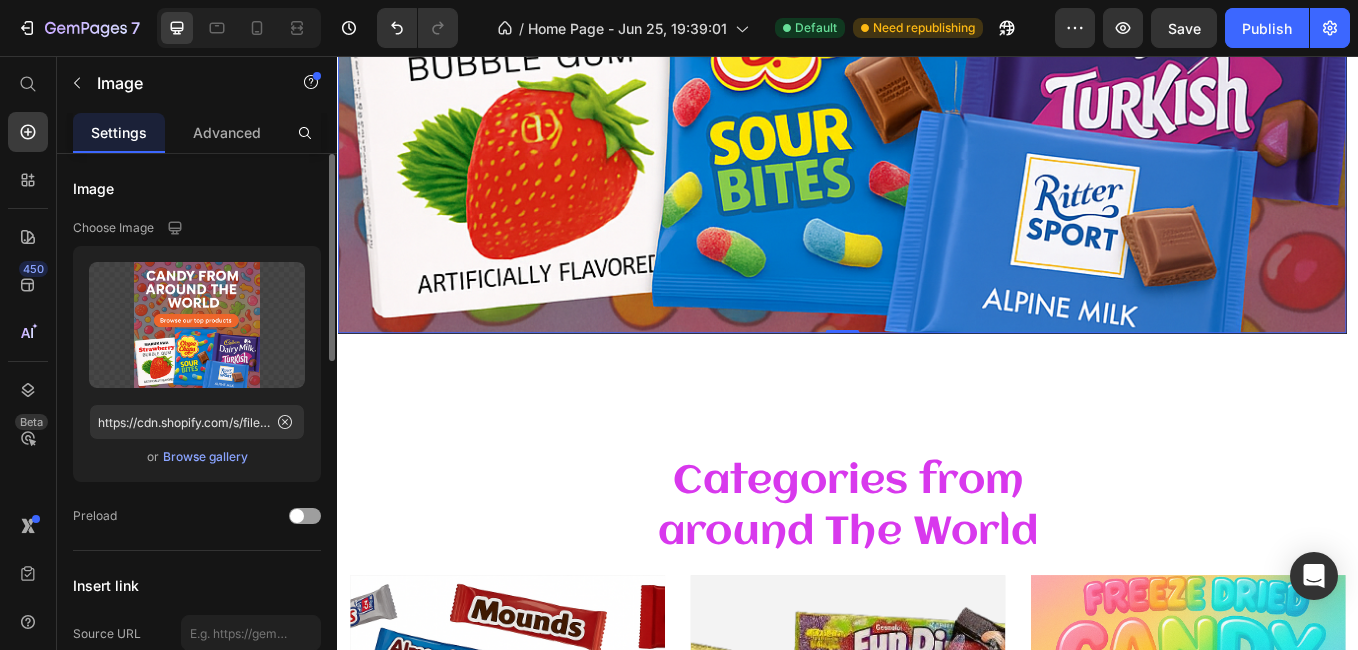click at bounding box center (929, -211) 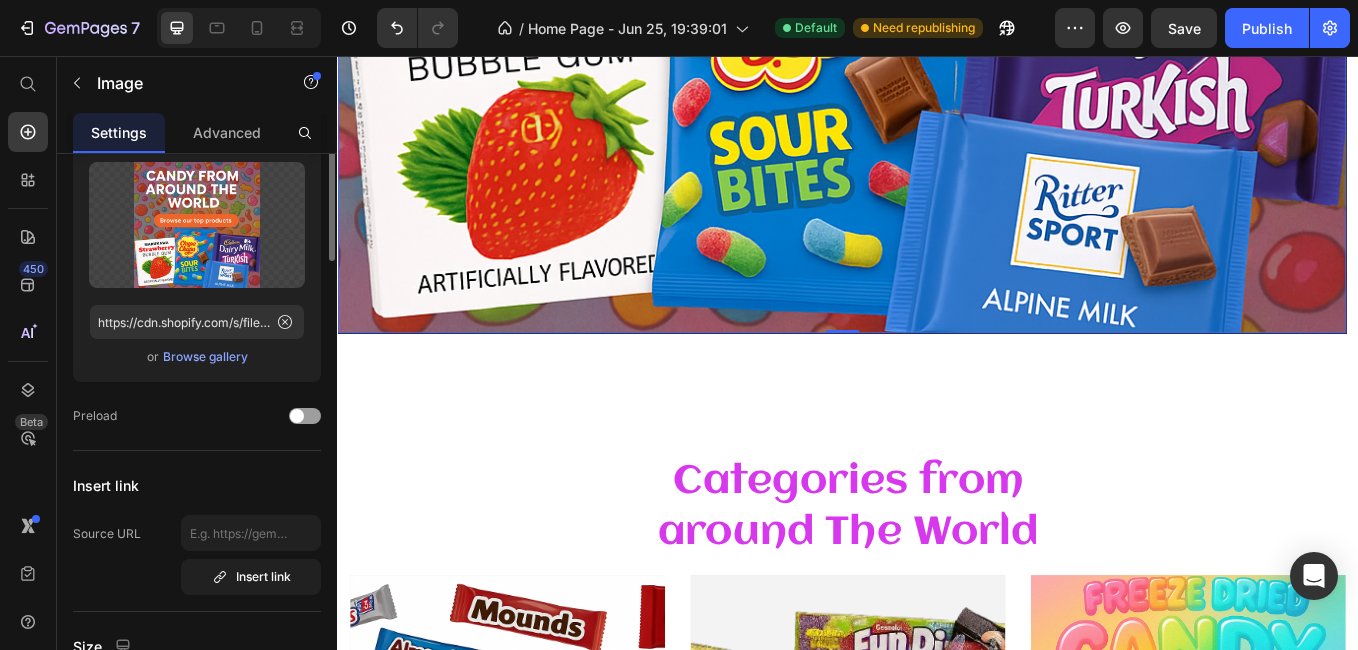 scroll, scrollTop: 200, scrollLeft: 0, axis: vertical 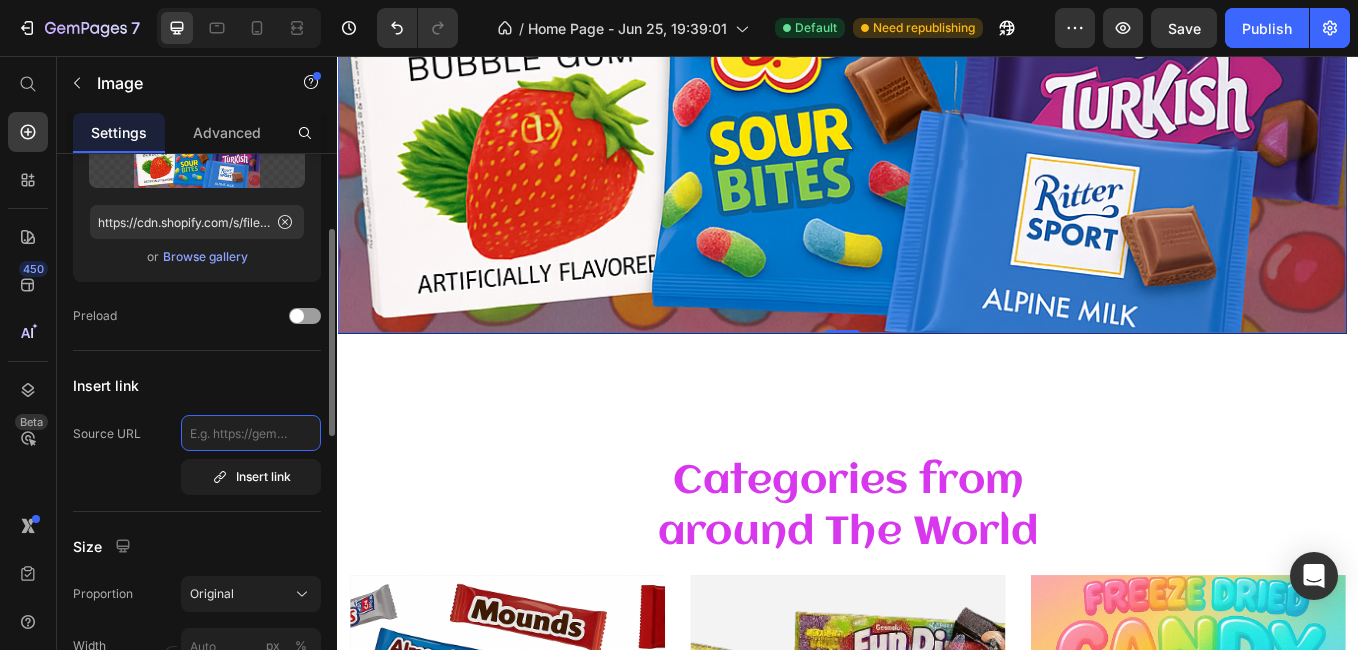click 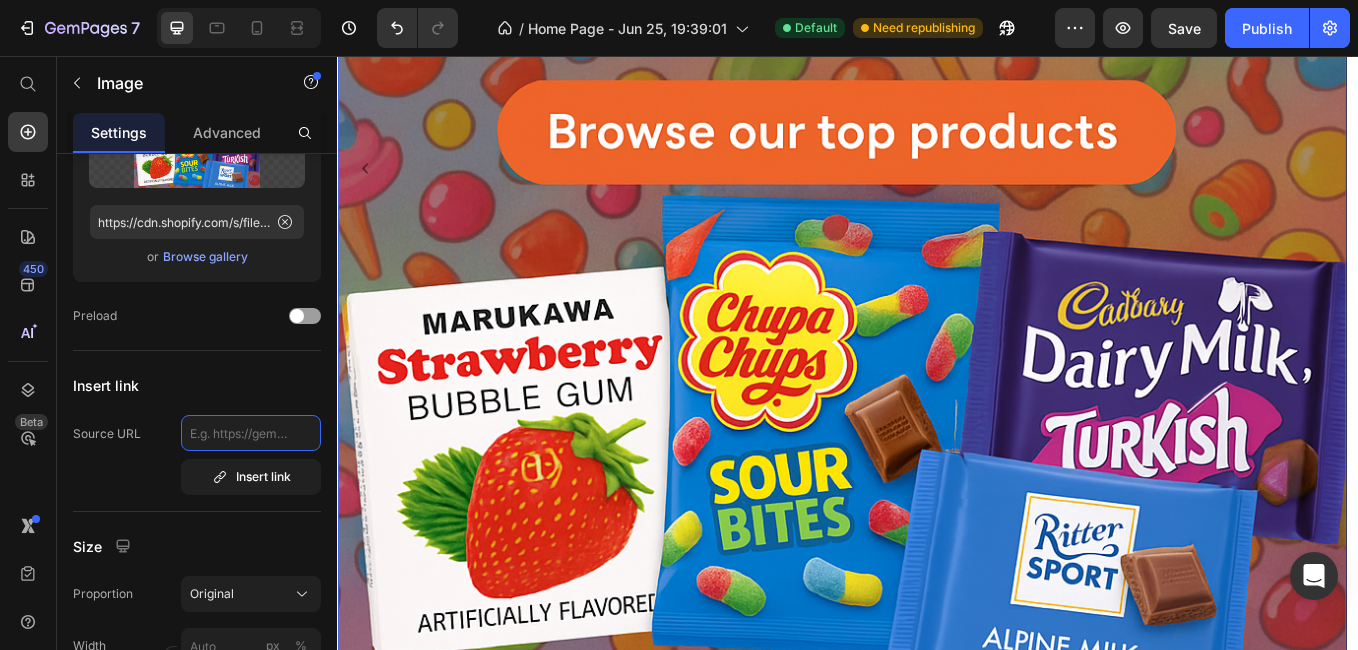 scroll, scrollTop: 500, scrollLeft: 0, axis: vertical 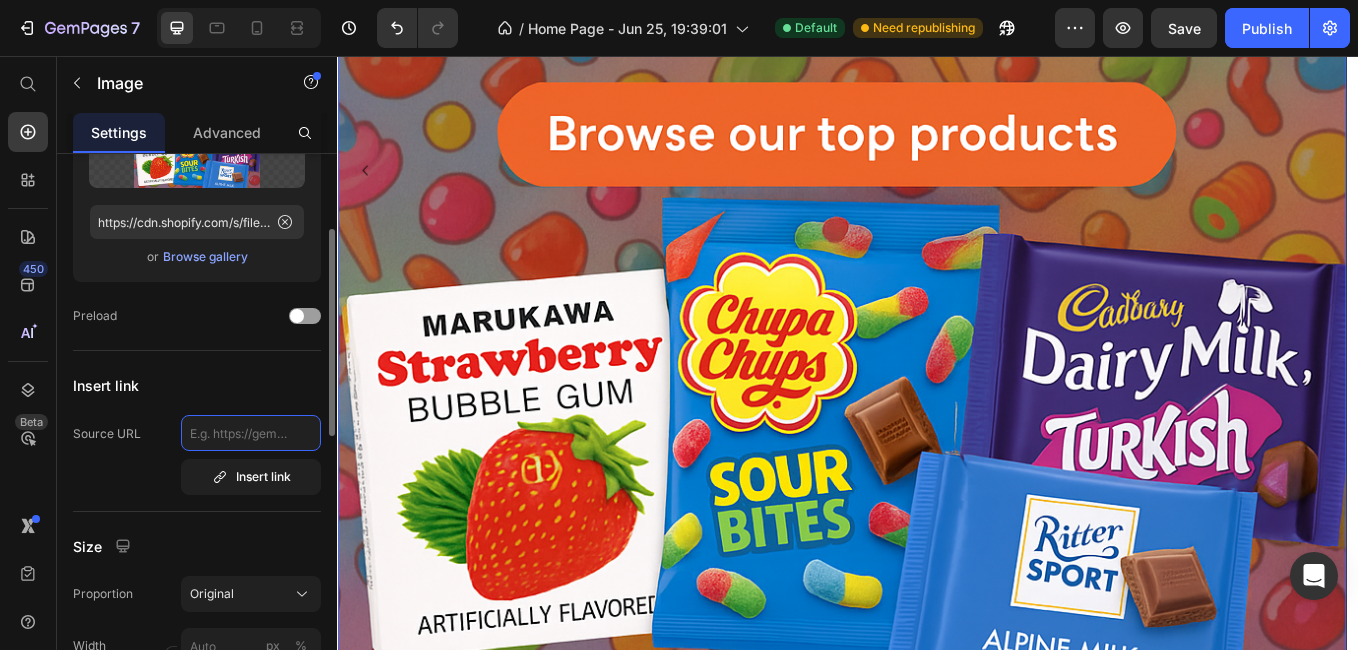 click 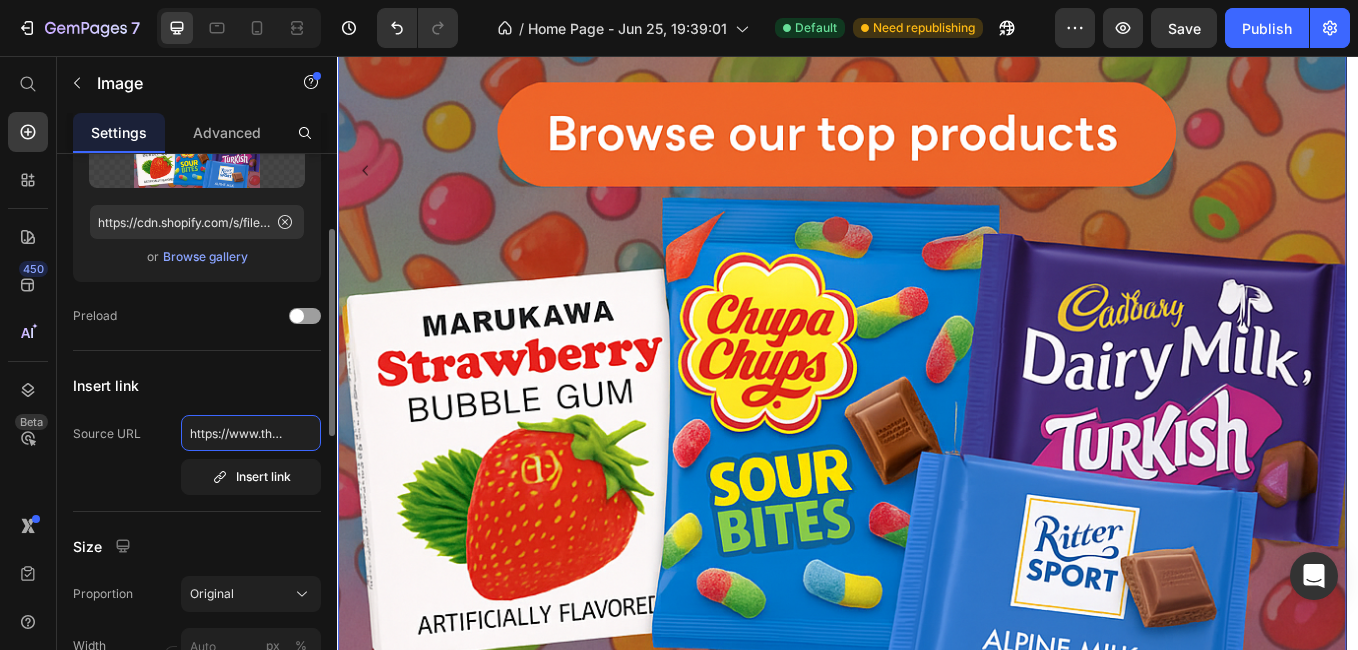 scroll, scrollTop: 0, scrollLeft: 202, axis: horizontal 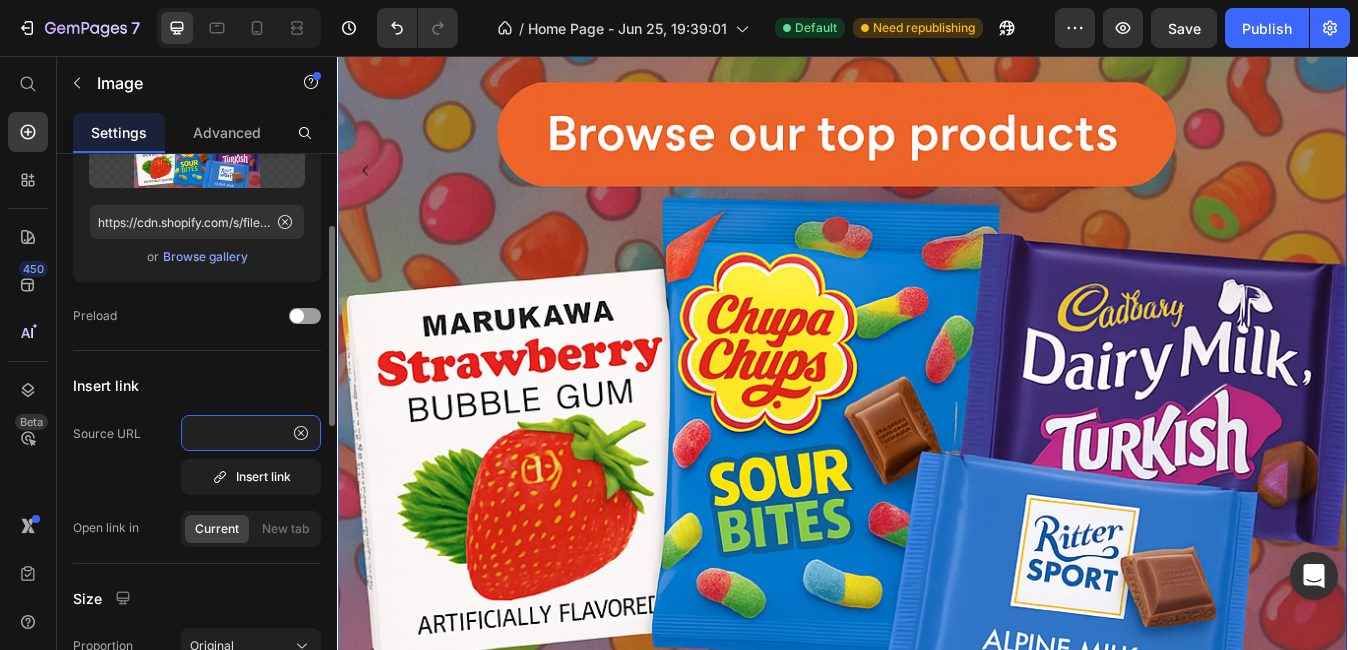 type on "https://www.thefrozenjazzis.ca/collections/top-picks" 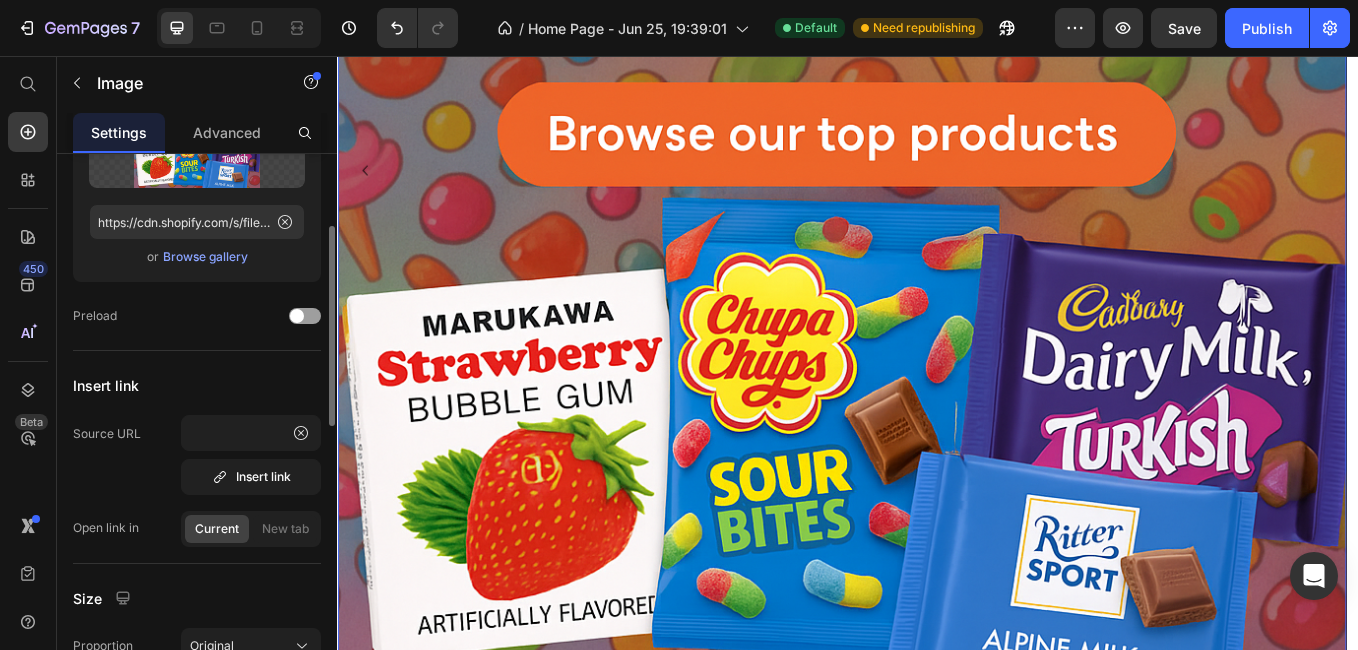 scroll, scrollTop: 0, scrollLeft: 0, axis: both 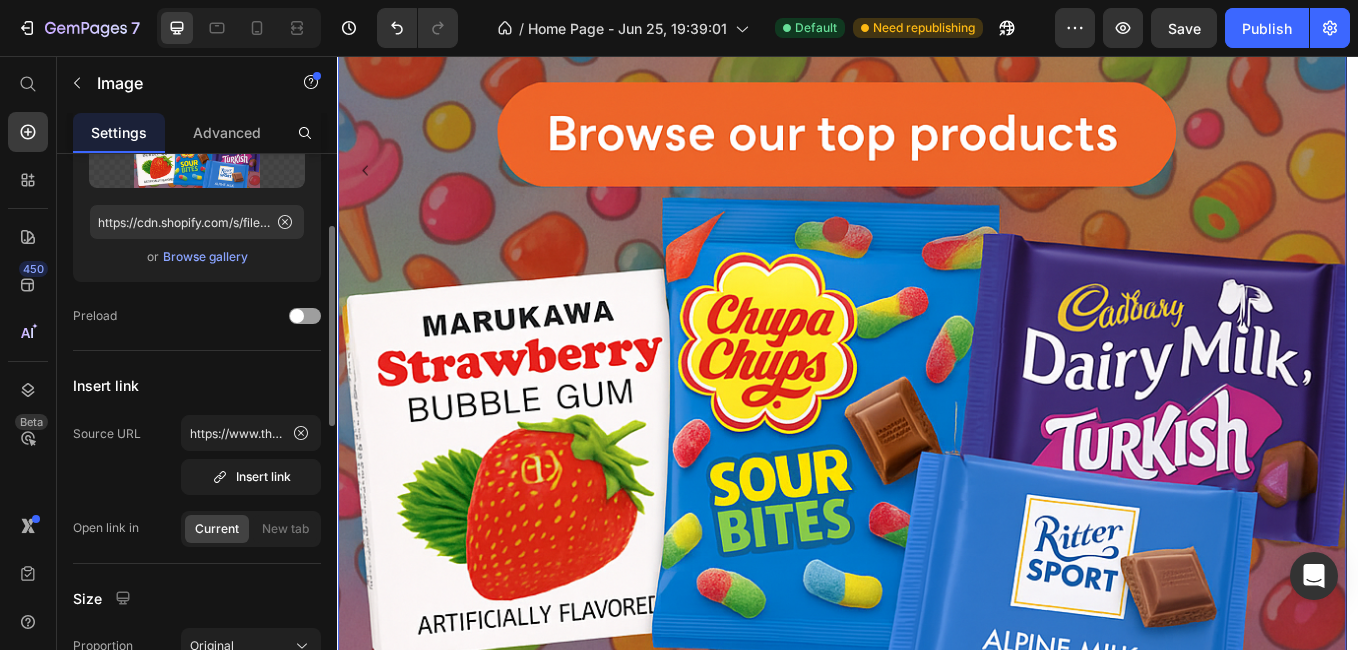 click on "Source URL https://www.thefrozenjazzis.ca/collections/top-picks Insert link" at bounding box center [197, 455] 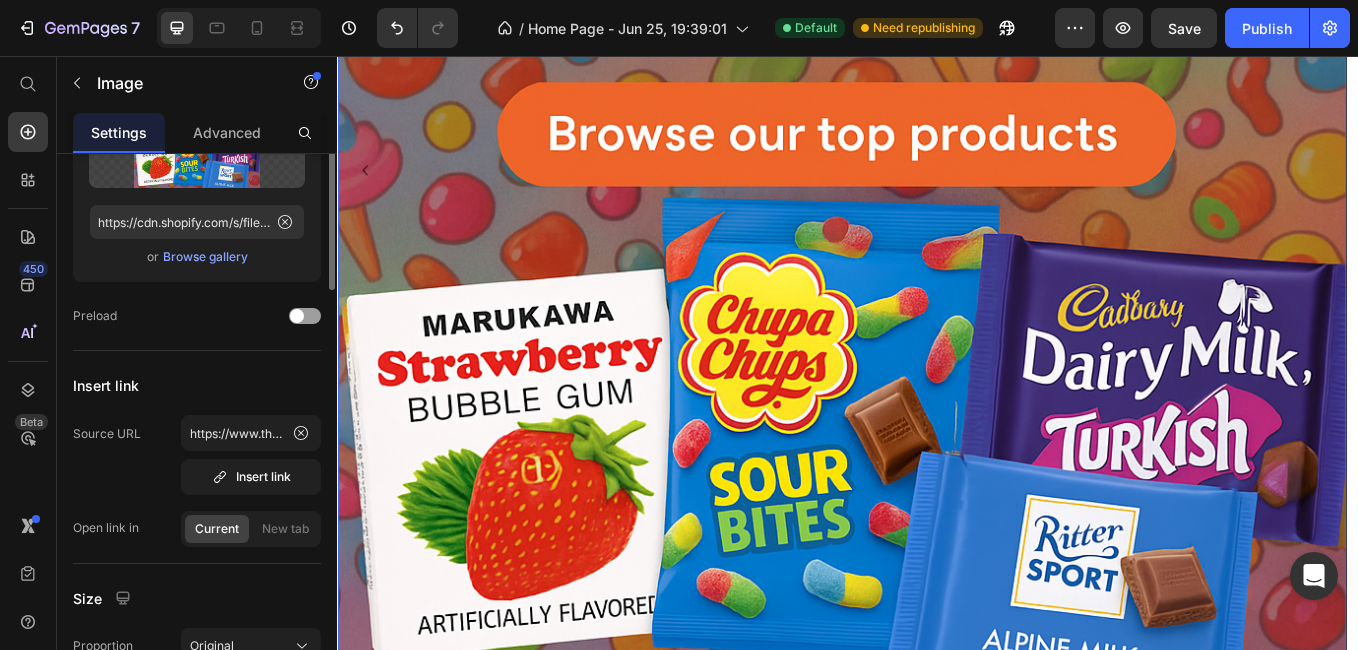 scroll, scrollTop: 0, scrollLeft: 0, axis: both 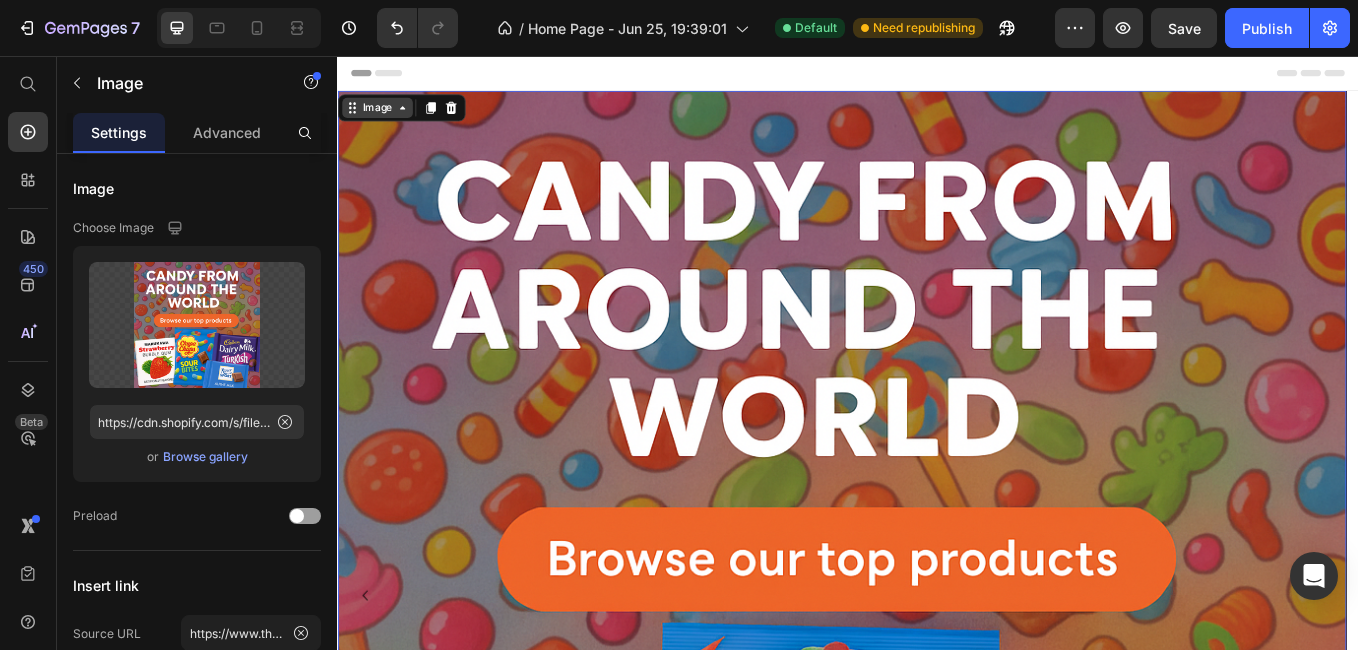 click 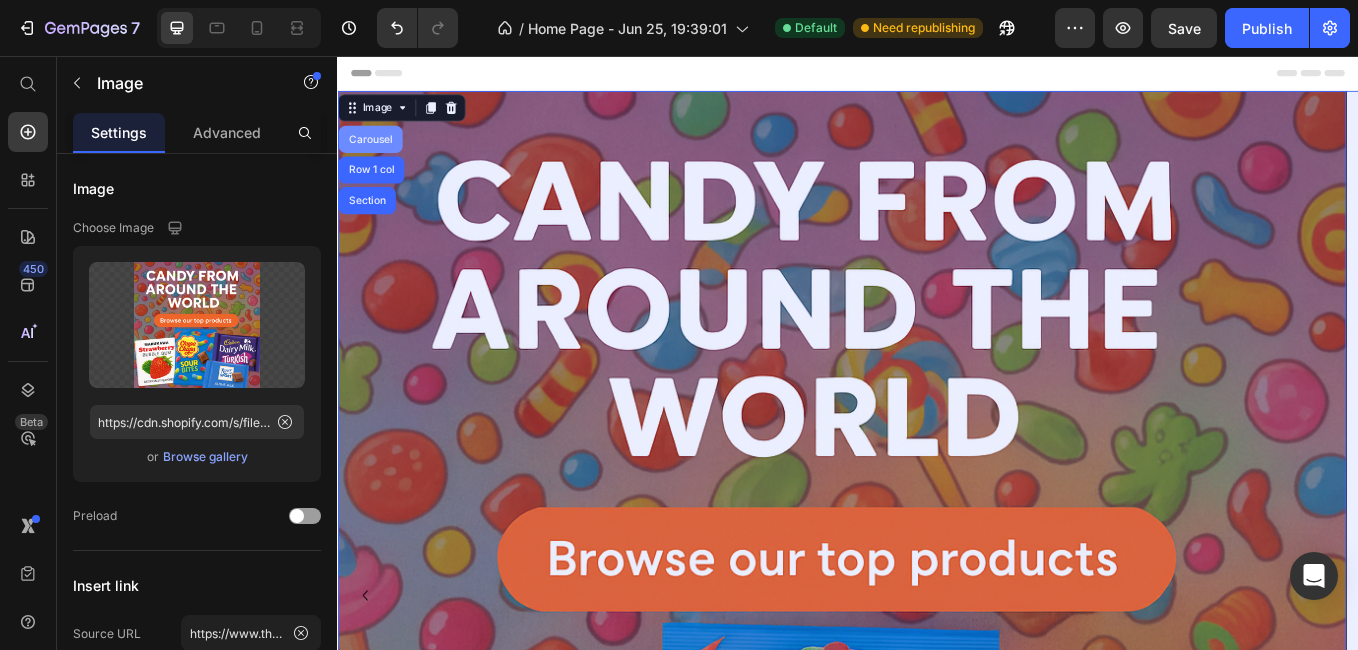 click on "Carousel" at bounding box center (375, 154) 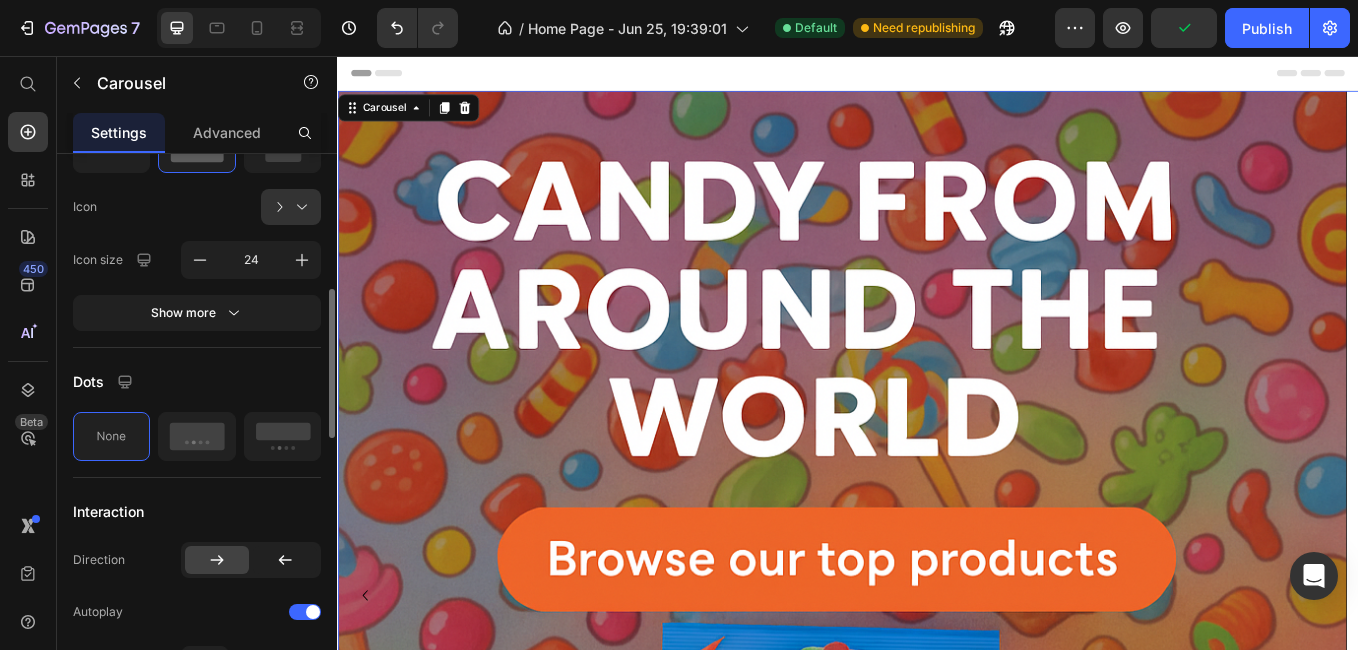 scroll, scrollTop: 700, scrollLeft: 0, axis: vertical 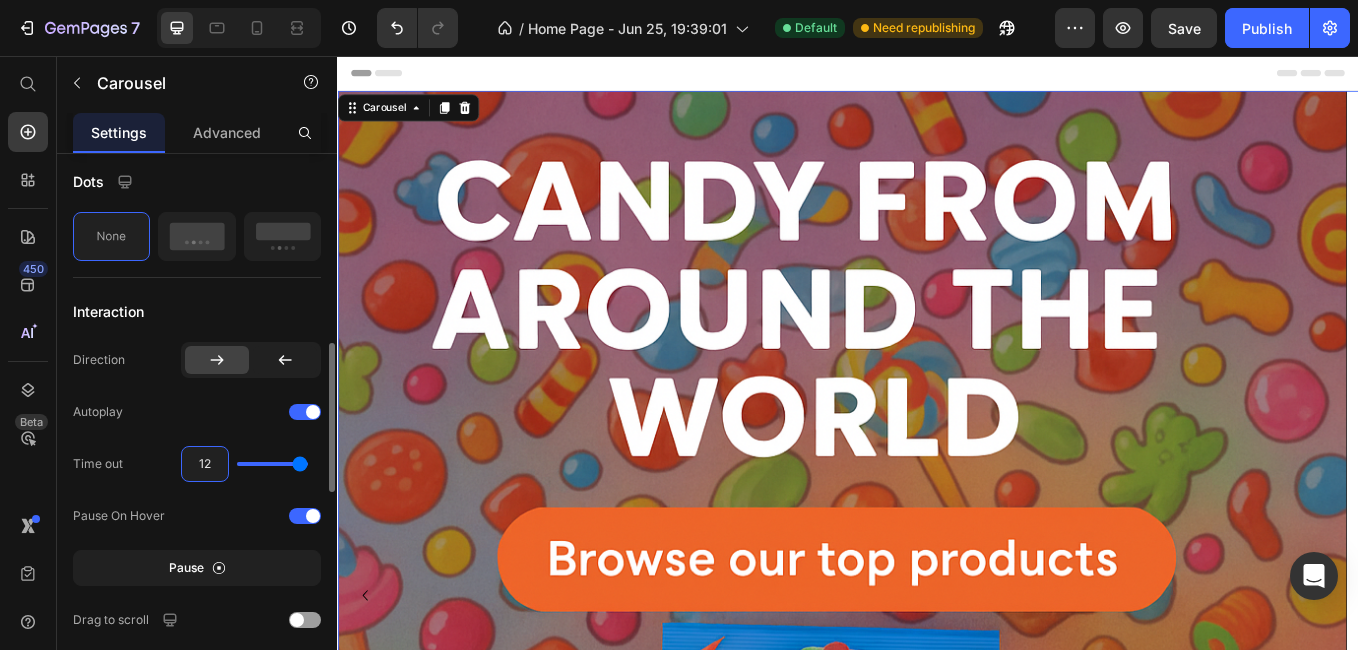click on "12" at bounding box center (205, 464) 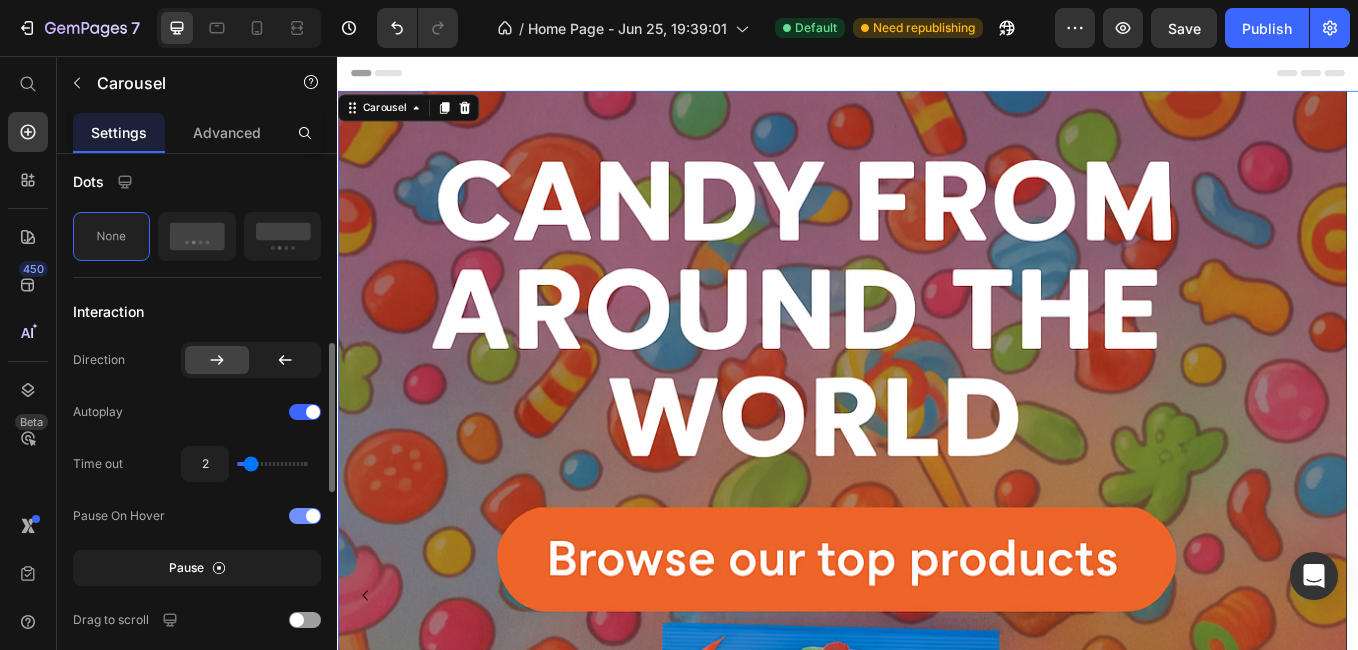 click on "Pause On Hover" 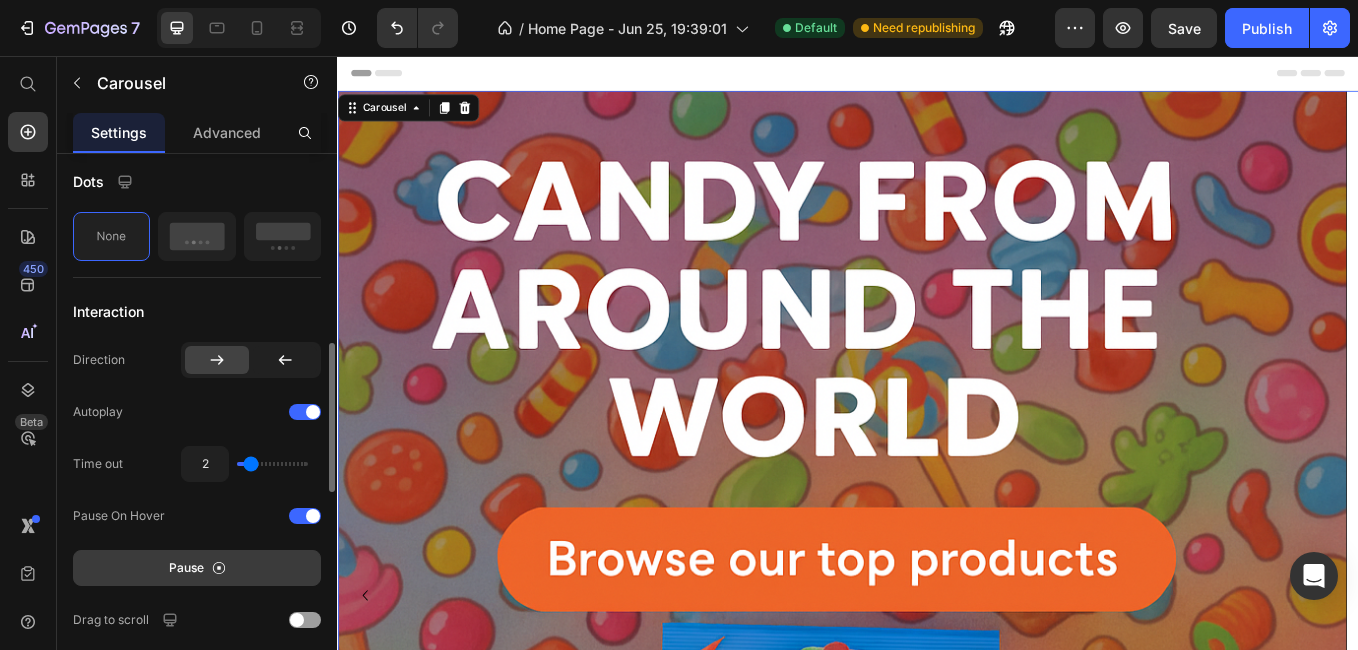 click on "Pause" at bounding box center [186, 568] 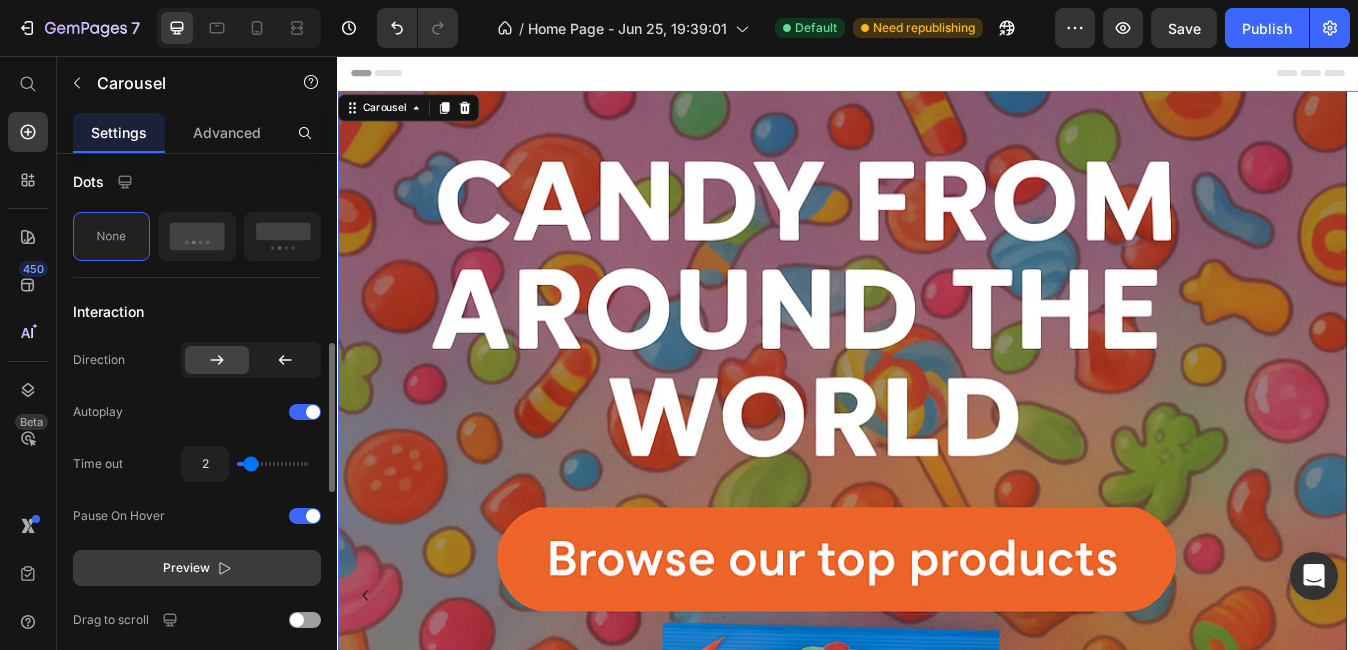 scroll, scrollTop: 900, scrollLeft: 0, axis: vertical 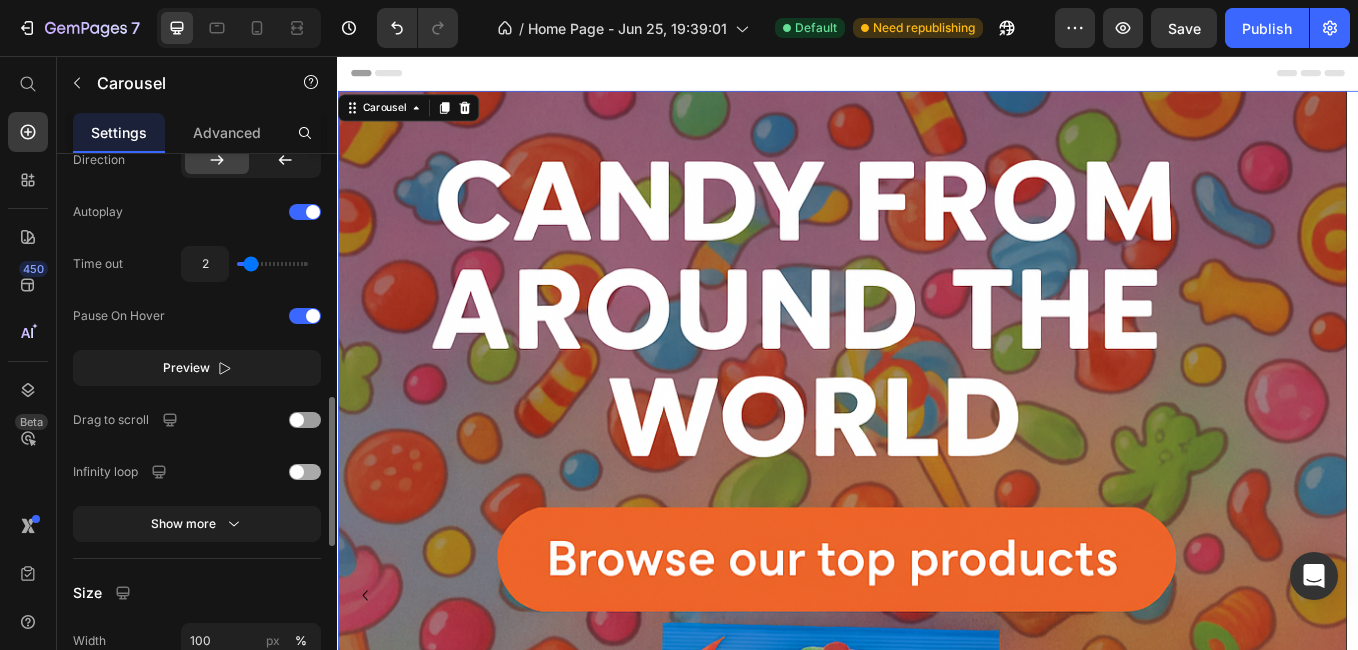 click at bounding box center (297, 472) 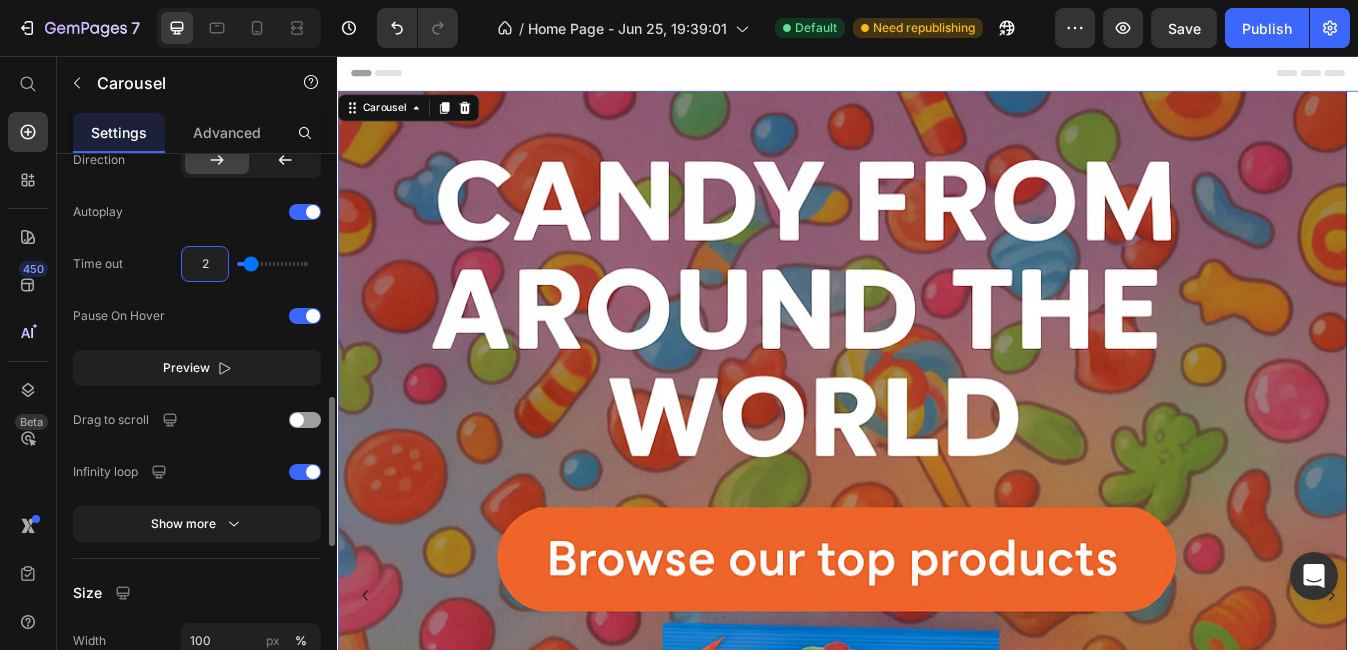 click on "2" at bounding box center (205, 264) 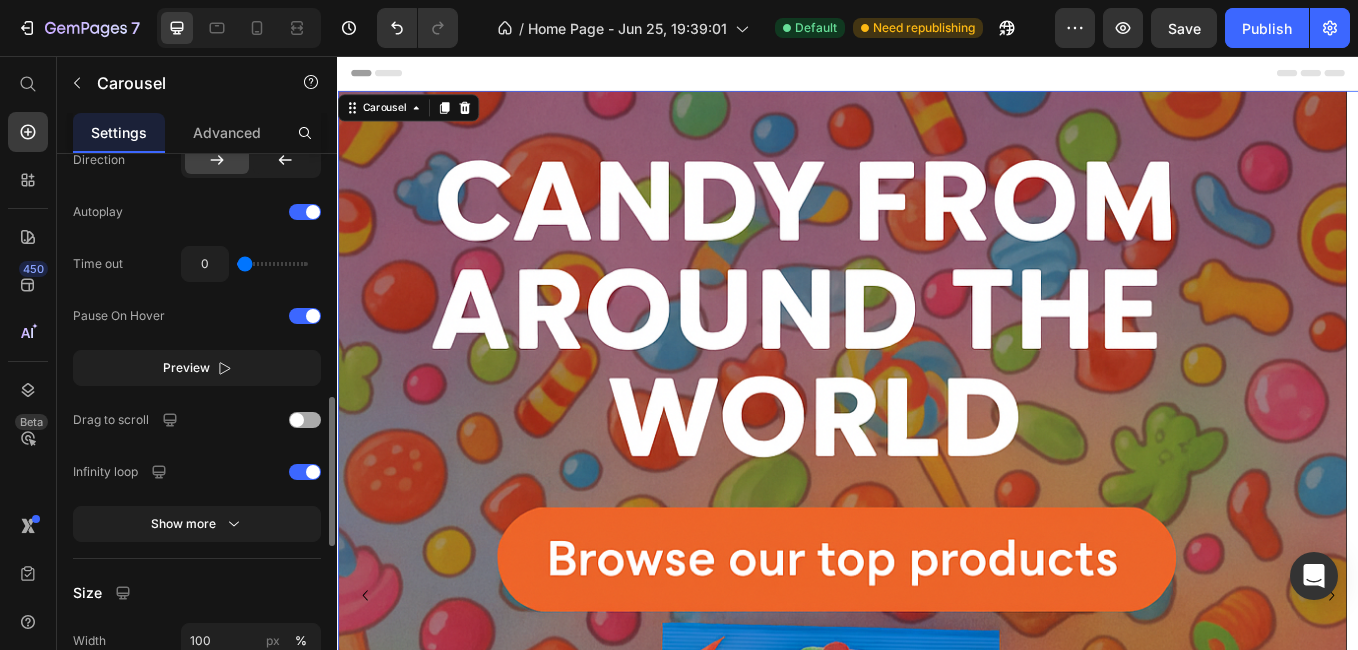 type on "1" 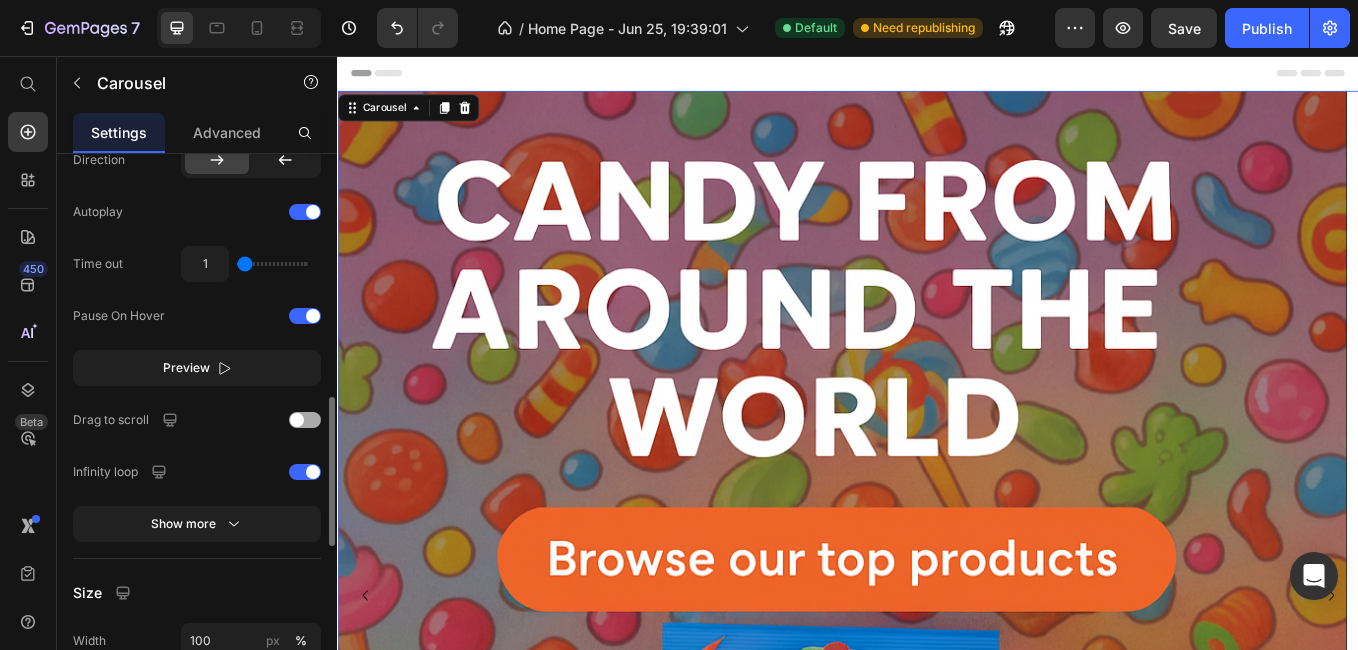 click on "Drag to scroll" 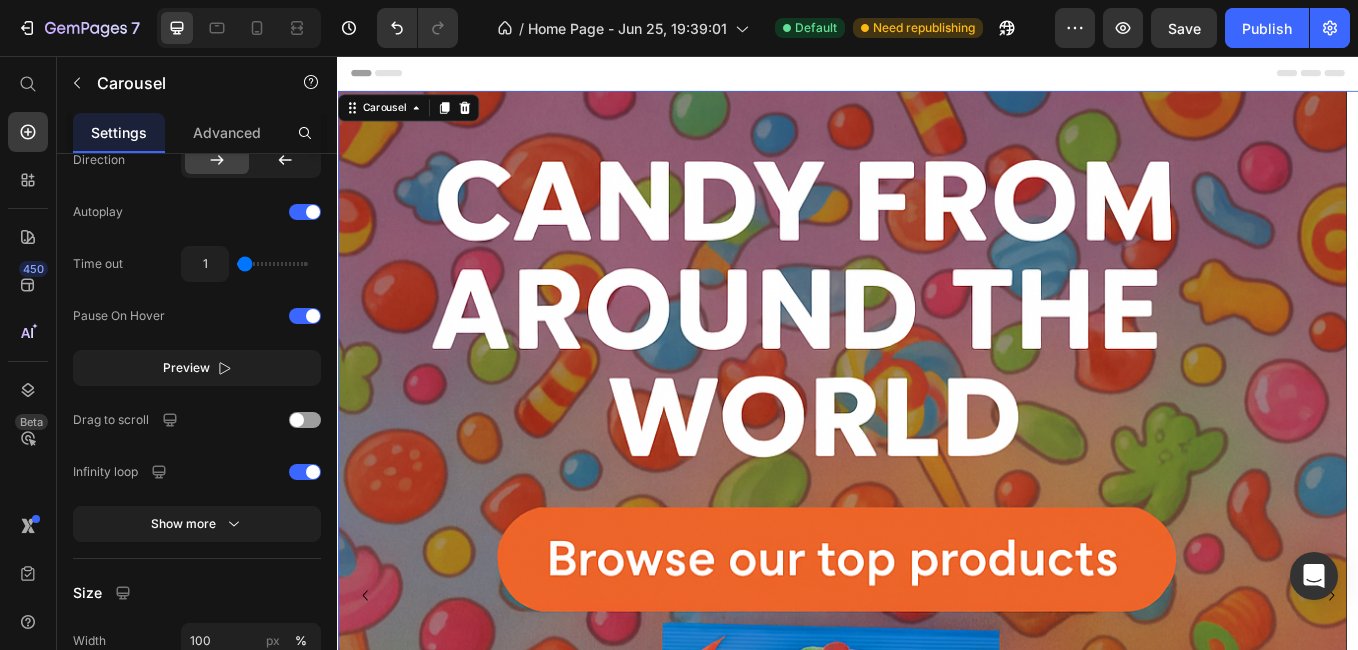 click on "Preview" 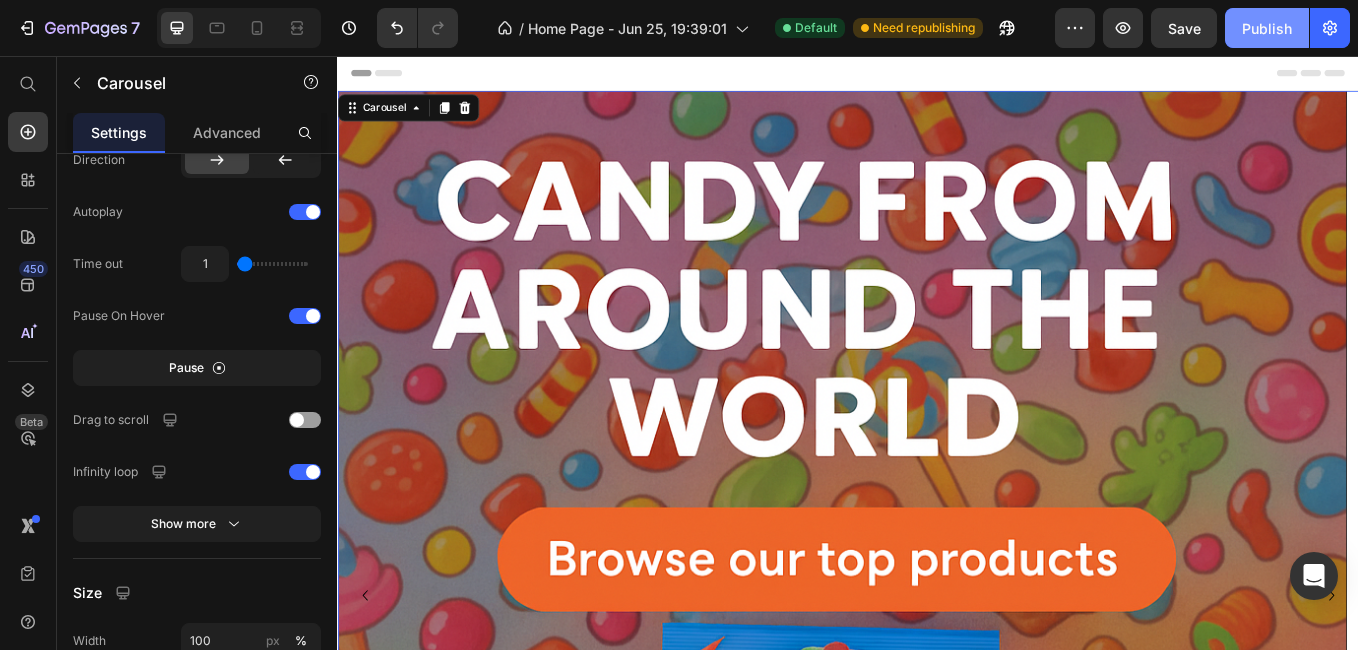 click on "Publish" at bounding box center (1267, 28) 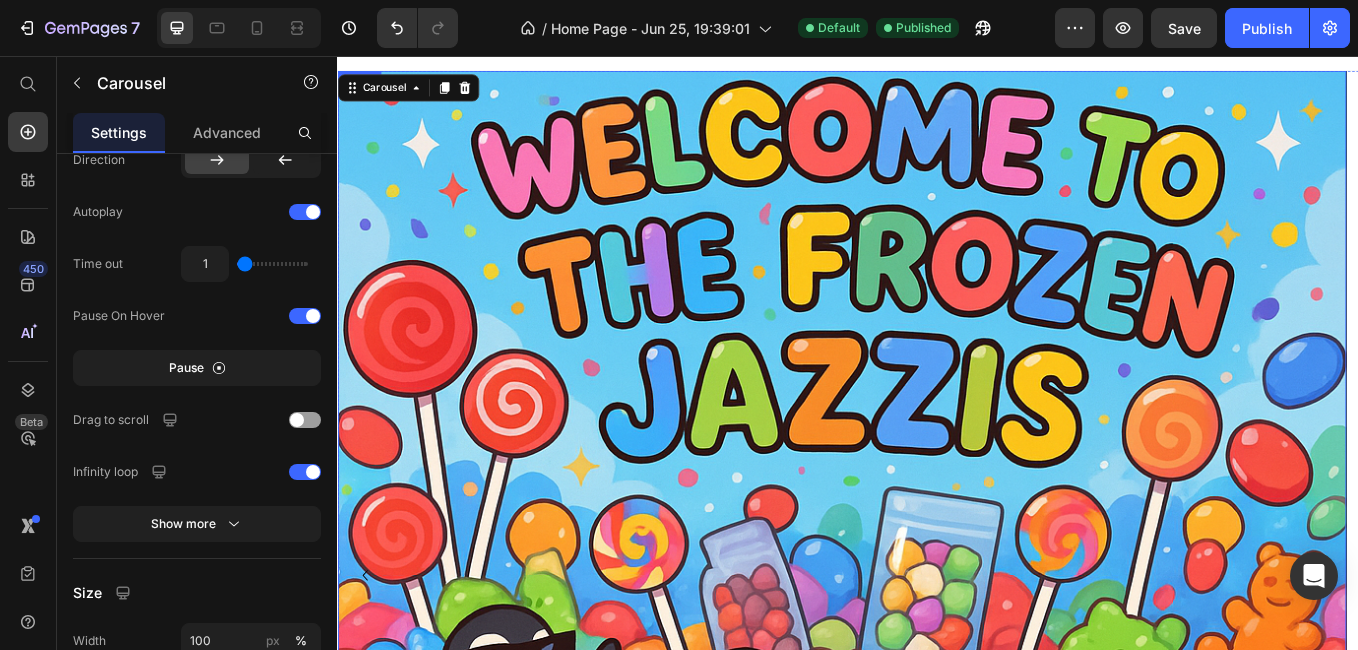 scroll, scrollTop: 0, scrollLeft: 0, axis: both 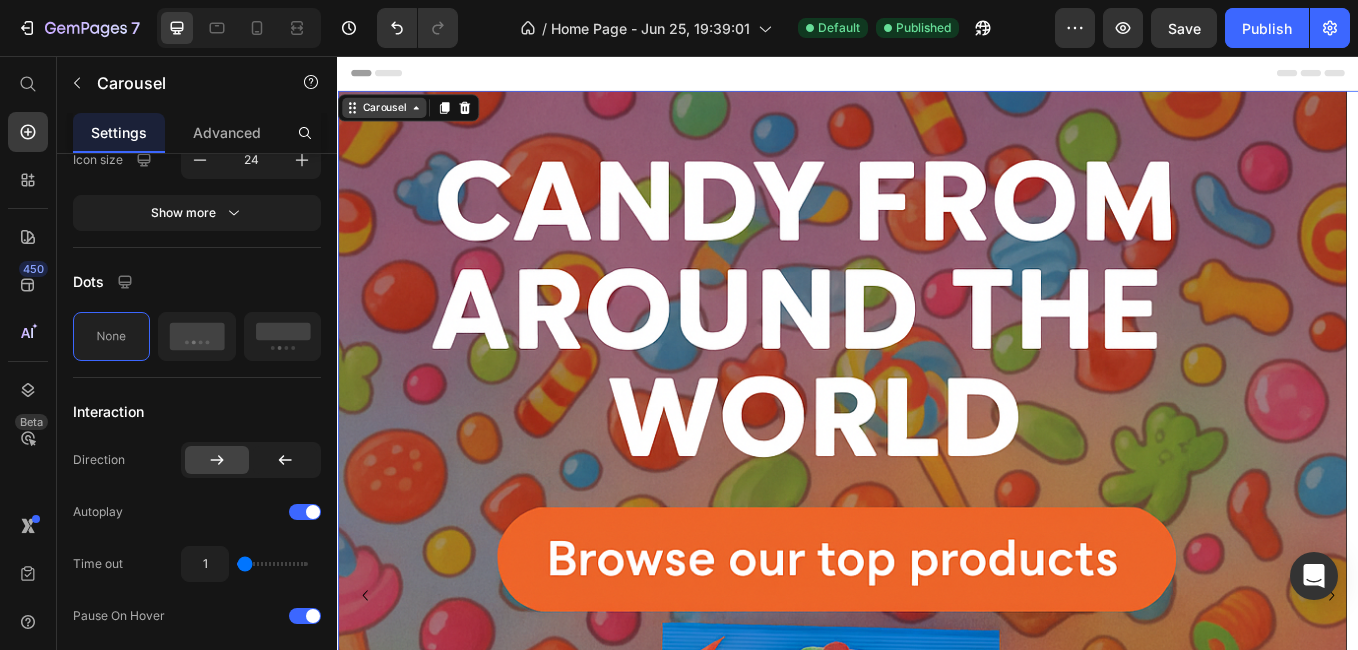 click on "Carousel" at bounding box center (391, 117) 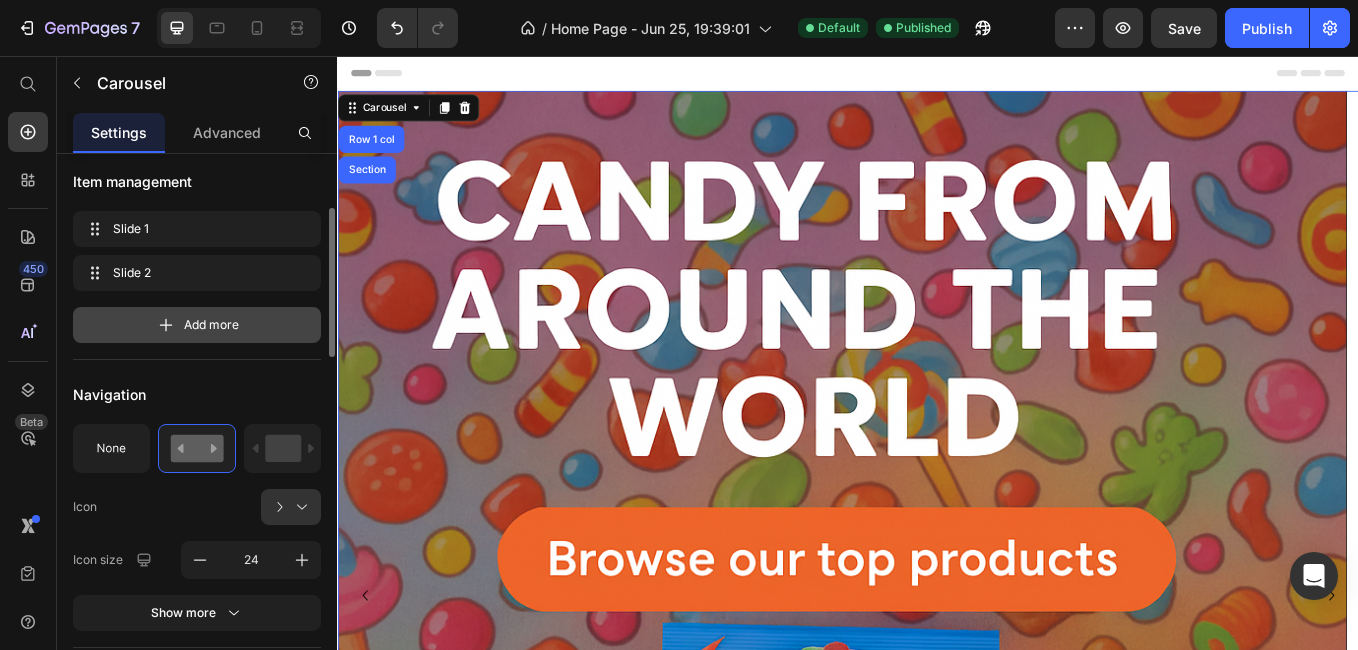 scroll, scrollTop: 0, scrollLeft: 0, axis: both 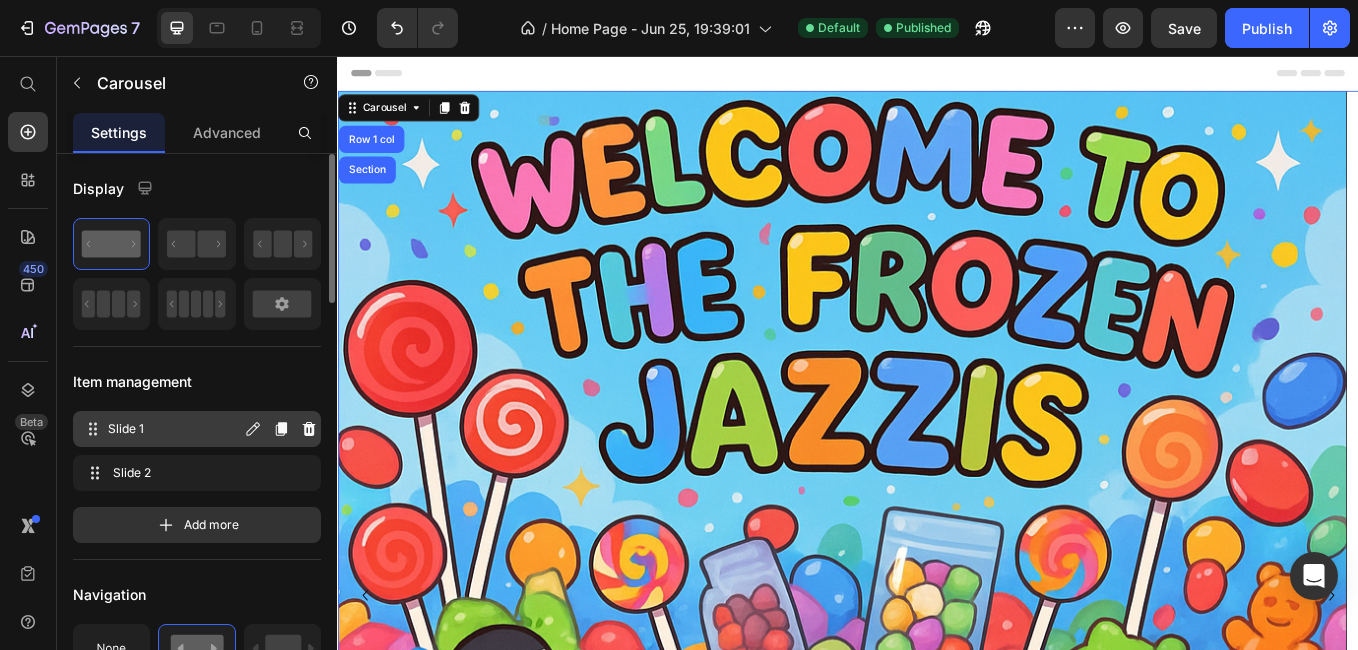 click on "Slide 1" at bounding box center [174, 429] 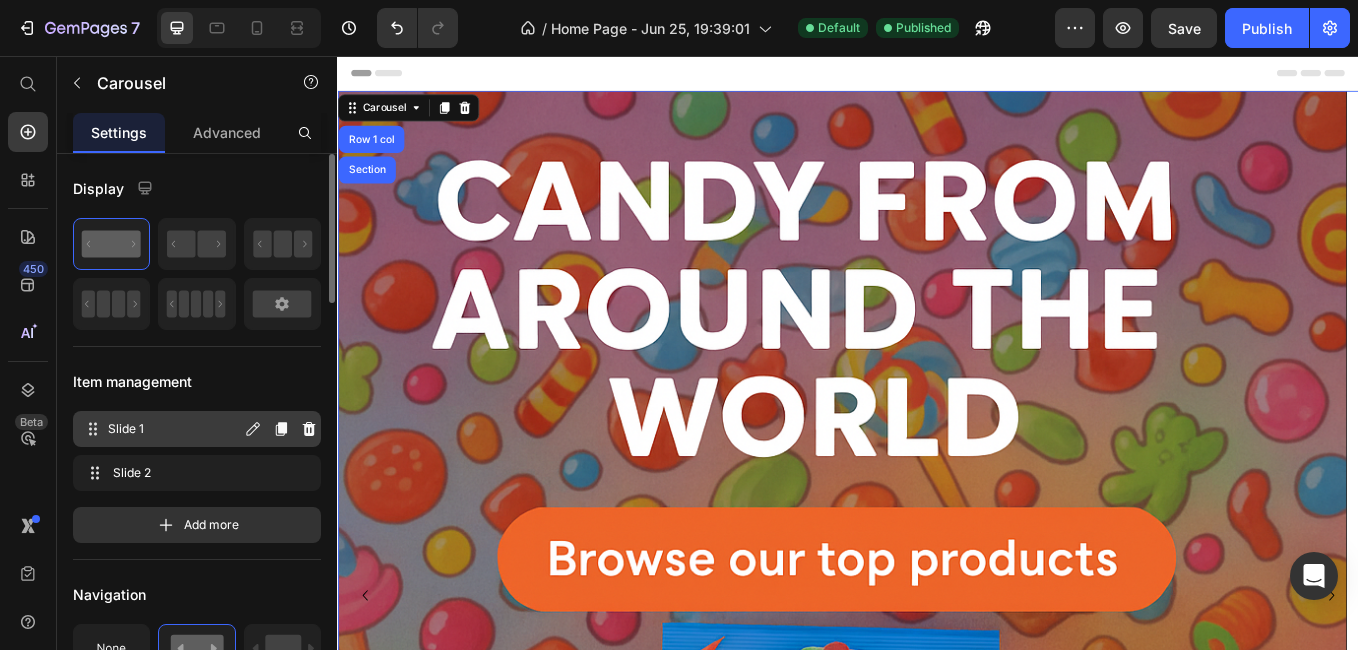 click on "Slide 1" at bounding box center [174, 429] 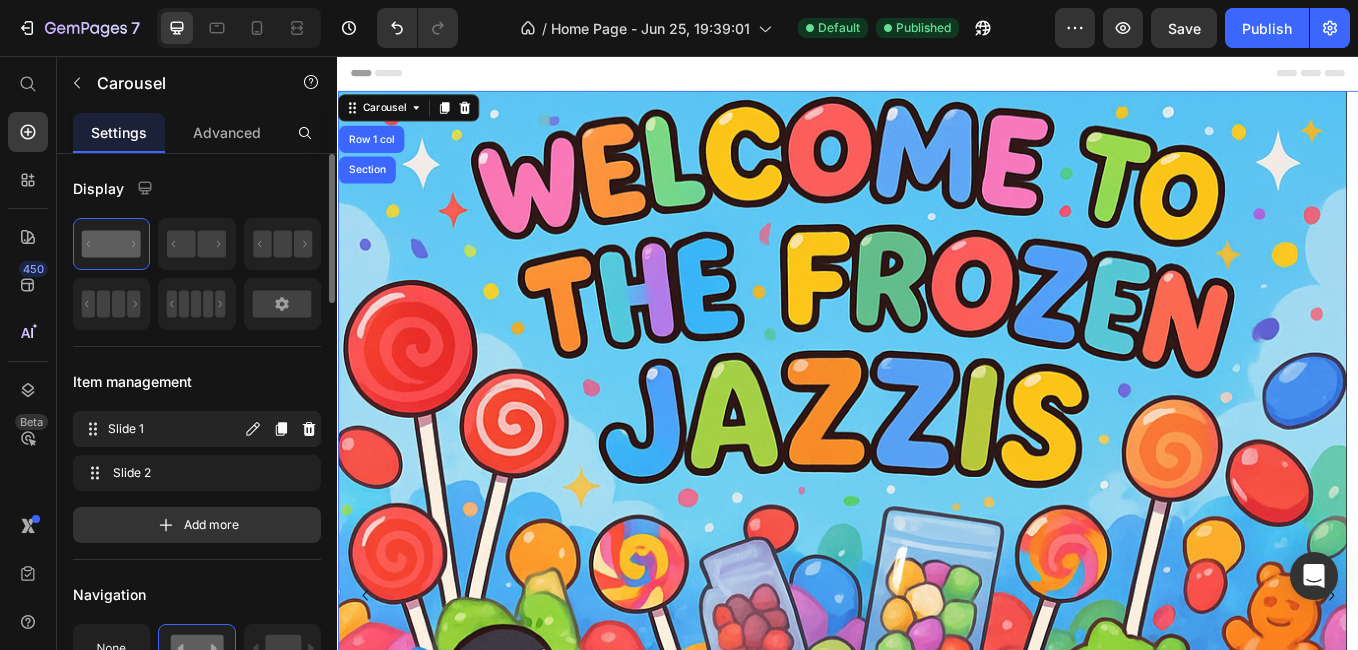 click on "Slide 1" at bounding box center [174, 429] 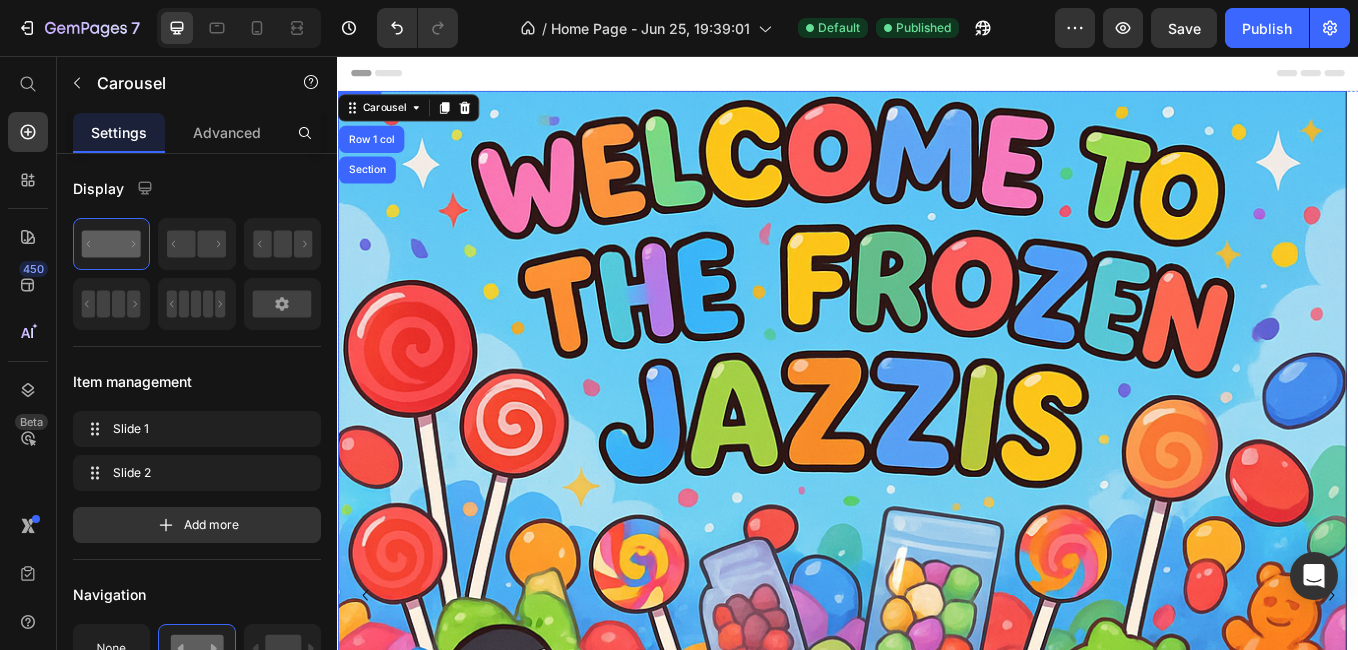 click at bounding box center (929, 689) 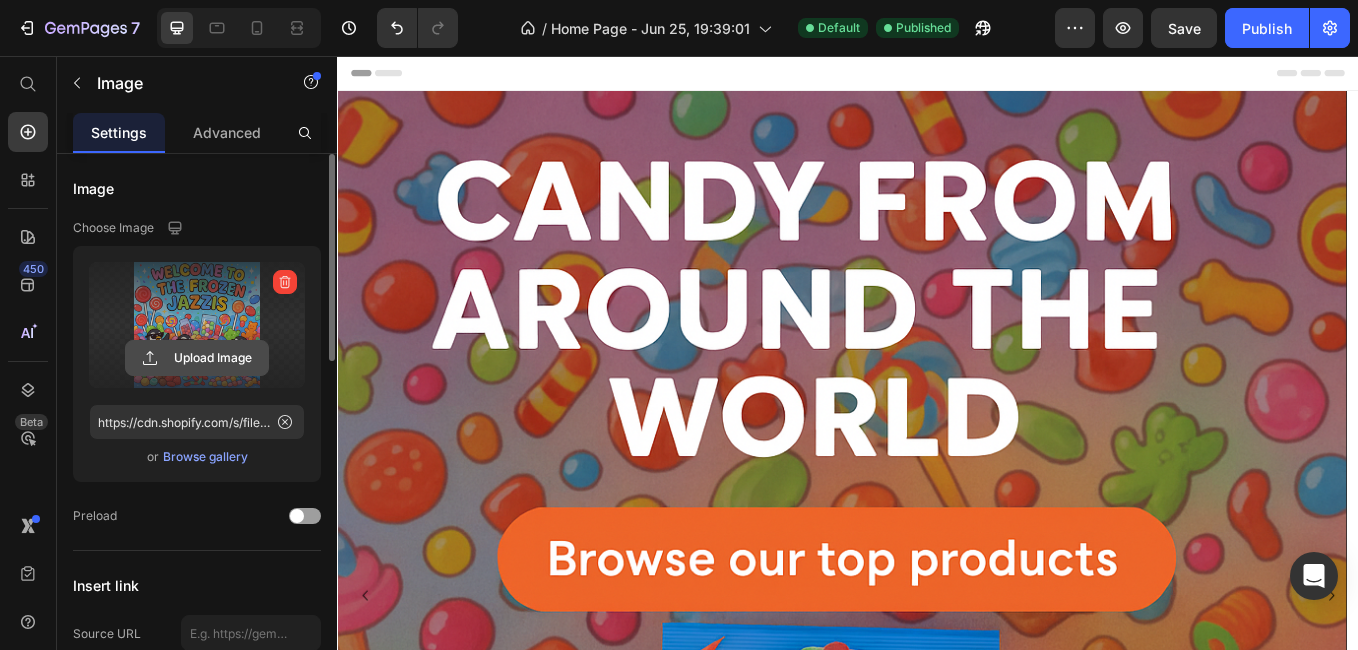 click 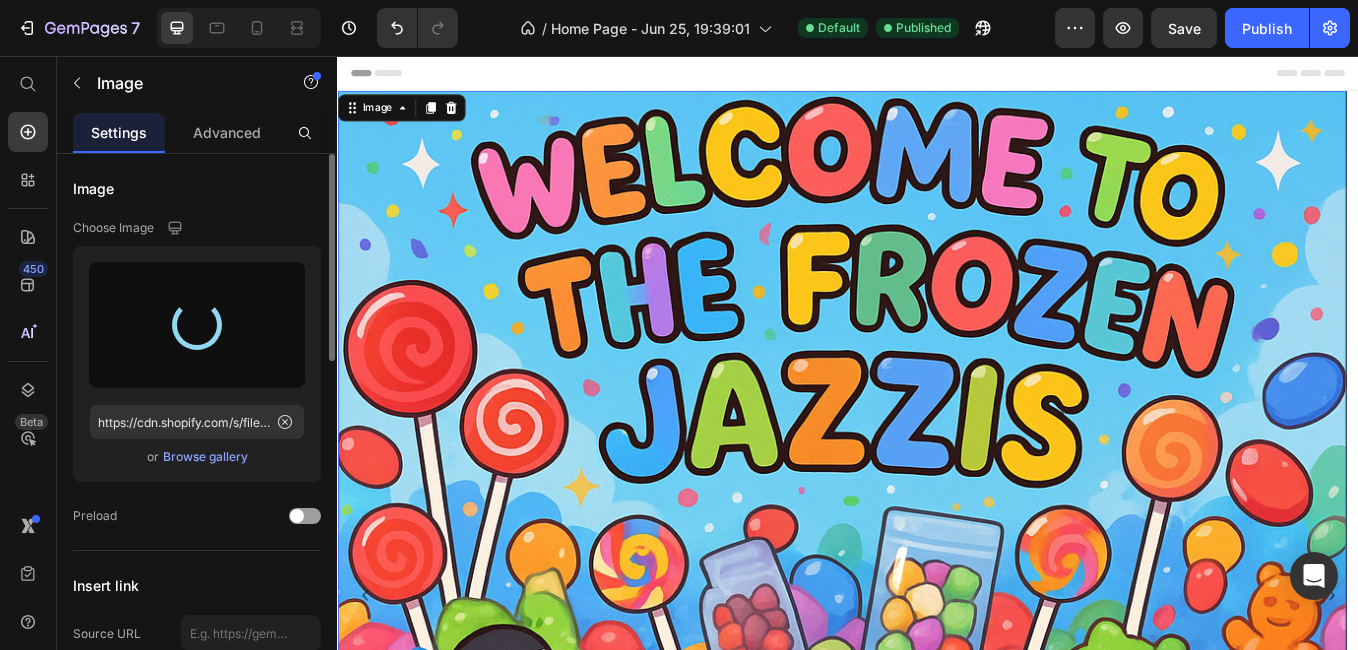 type on "https://cdn.shopify.com/s/files/1/0730/2889/4940/files/gempages_572685362602705735-ac6fd9e1-bcbf-4deb-9013-fd28cf0396cc.png" 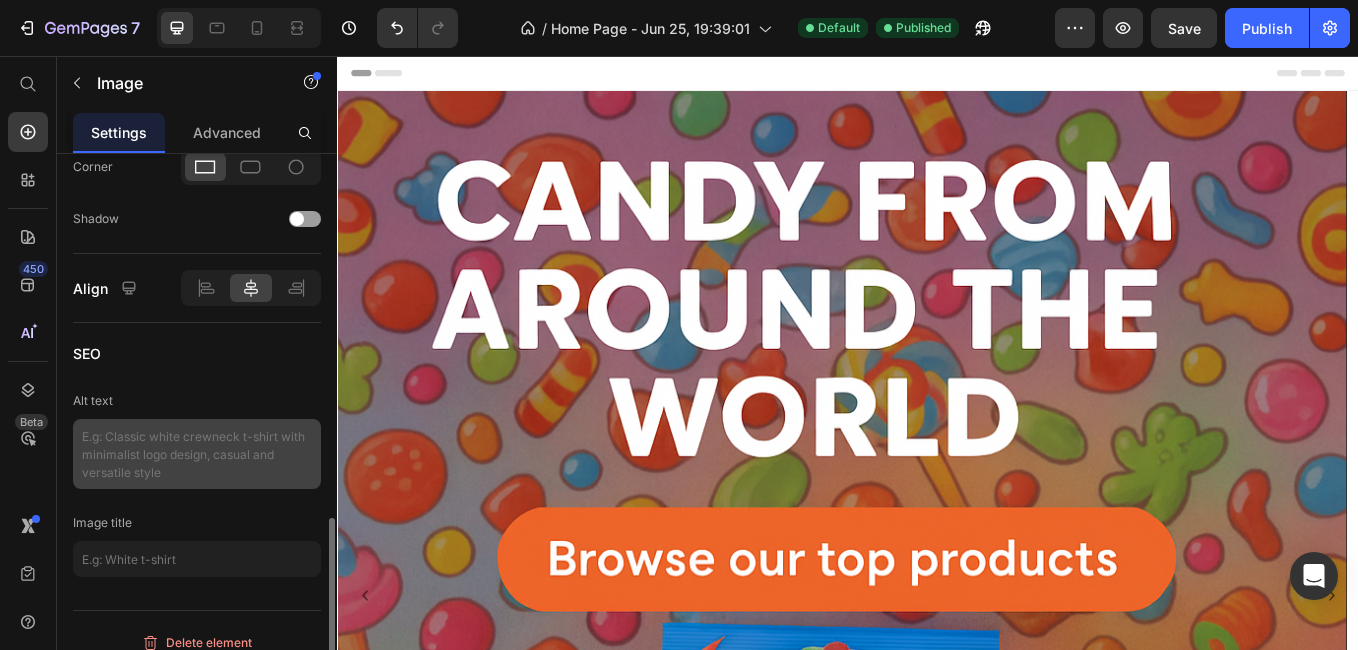 scroll, scrollTop: 918, scrollLeft: 0, axis: vertical 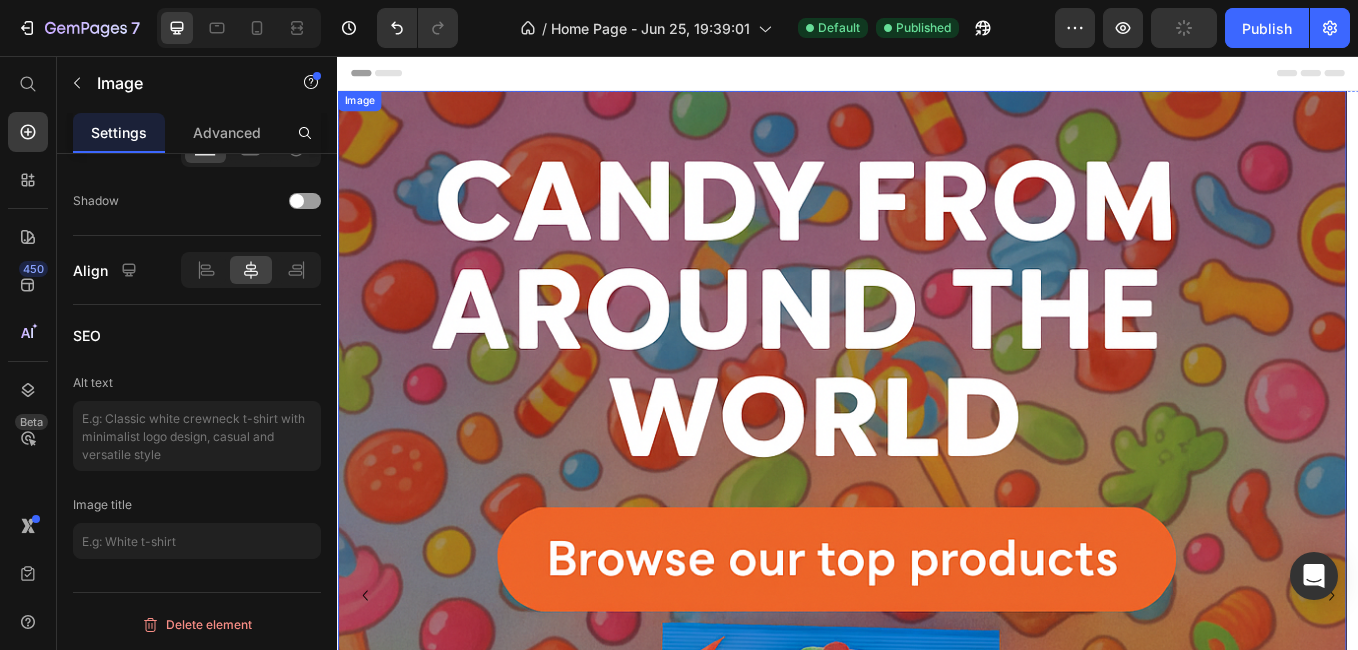 click at bounding box center (929, 689) 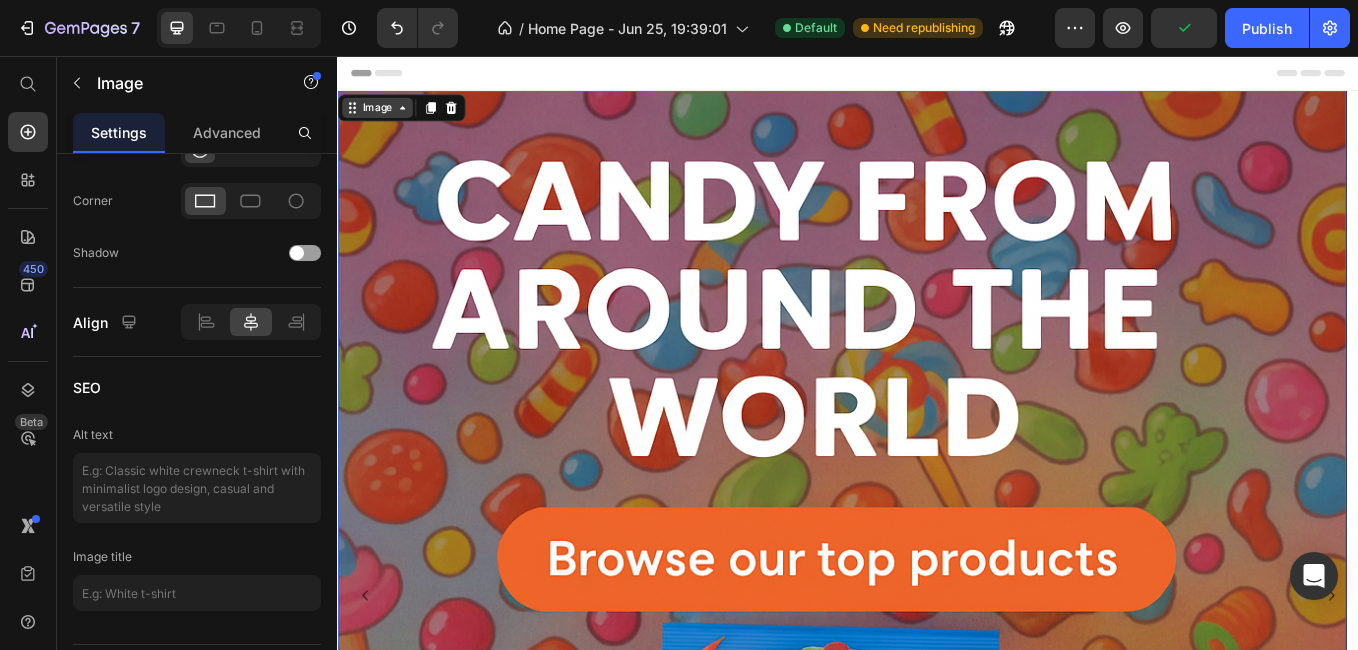 click on "Image" at bounding box center (383, 117) 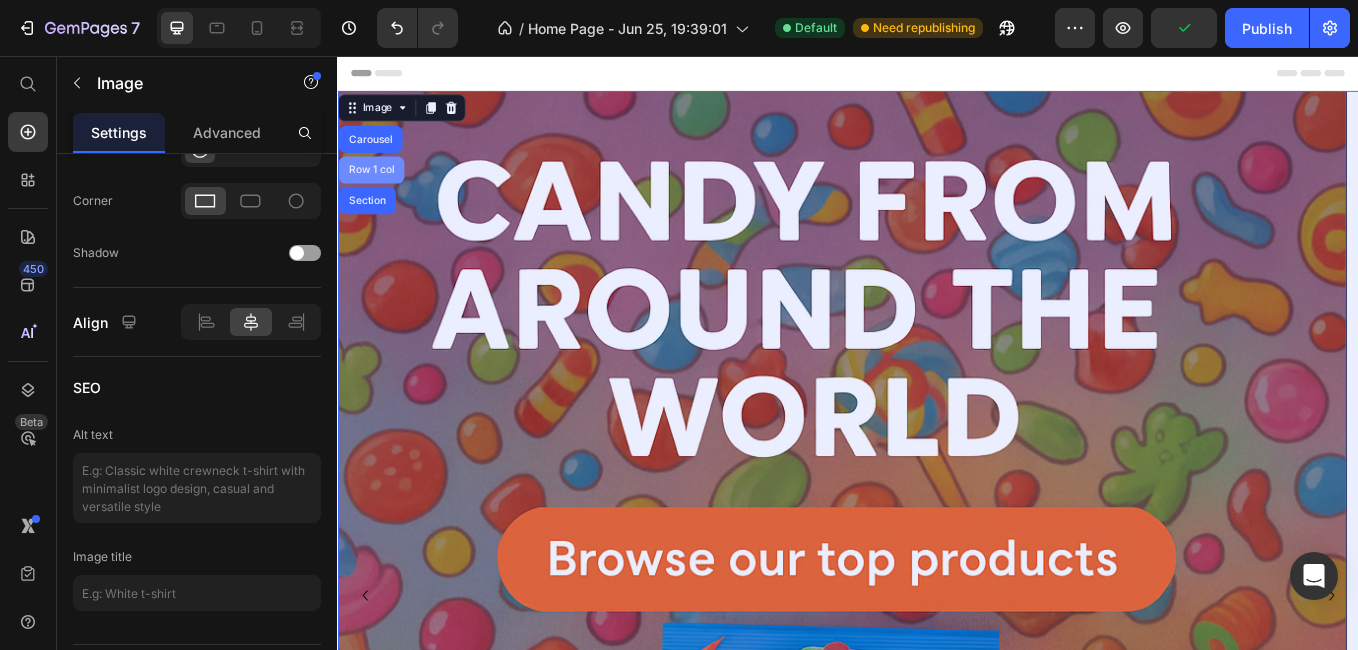 click on "Carousel" at bounding box center (375, 154) 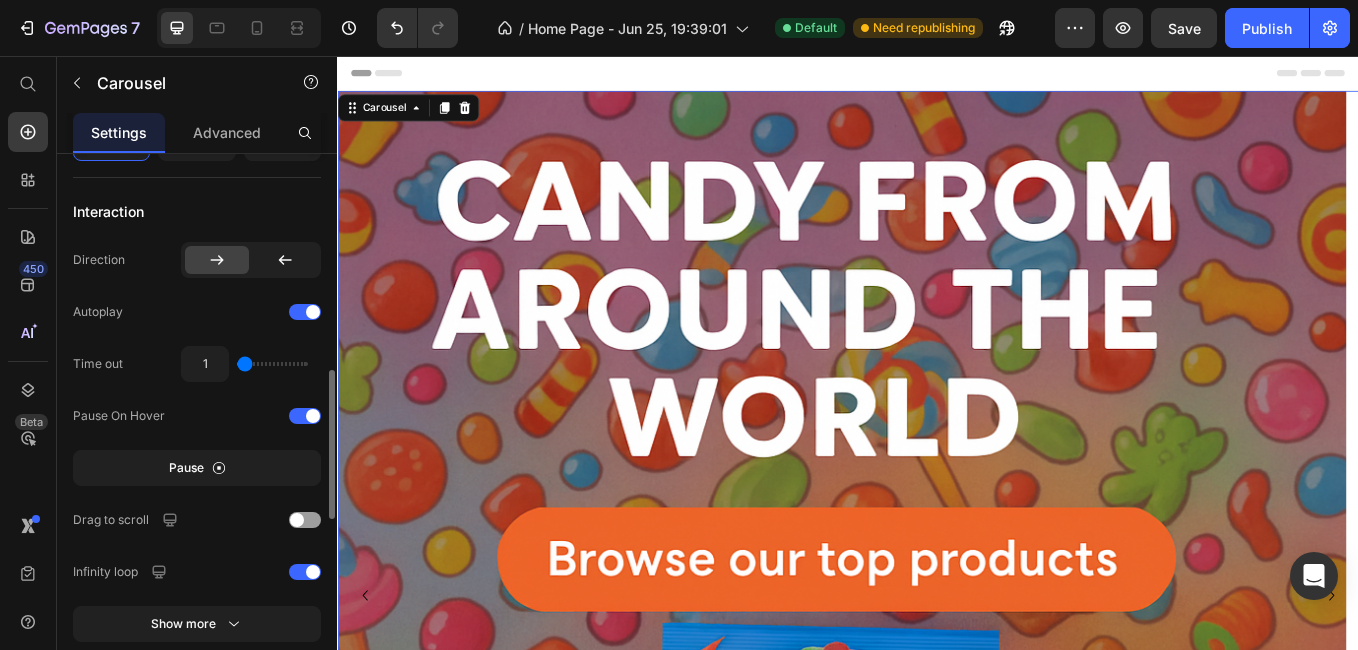 scroll, scrollTop: 1000, scrollLeft: 0, axis: vertical 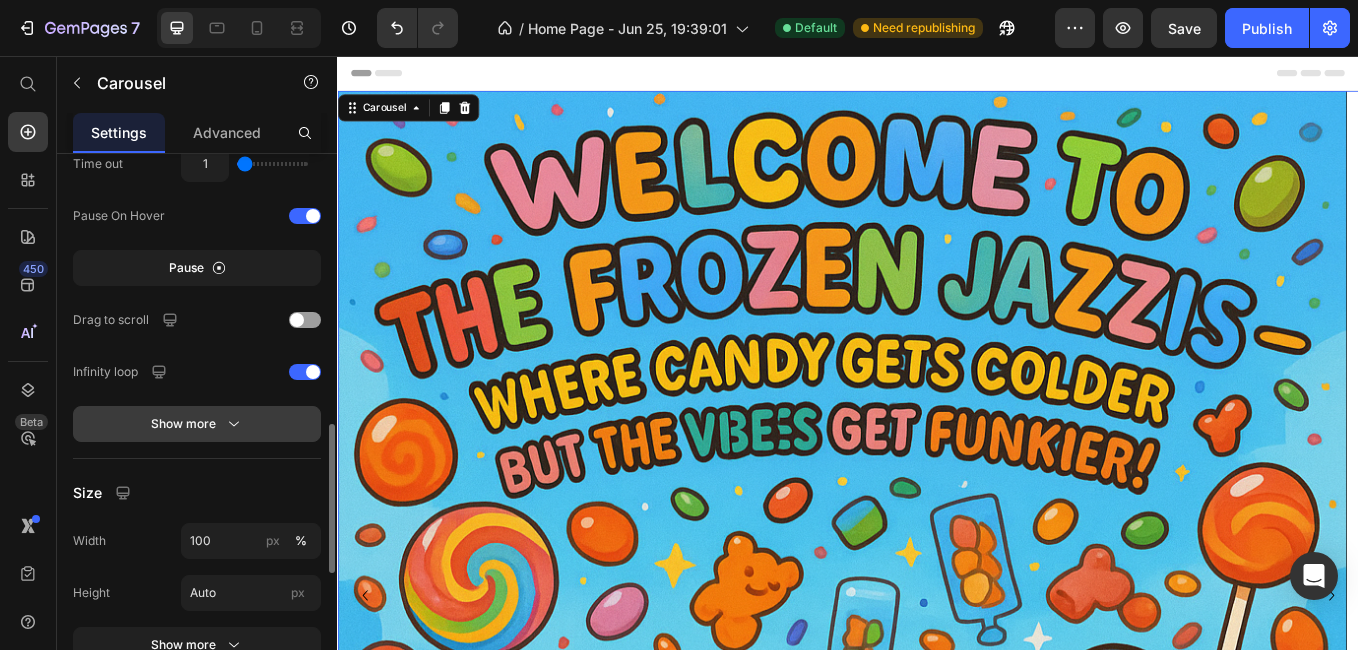 click on "Show more" at bounding box center [197, 424] 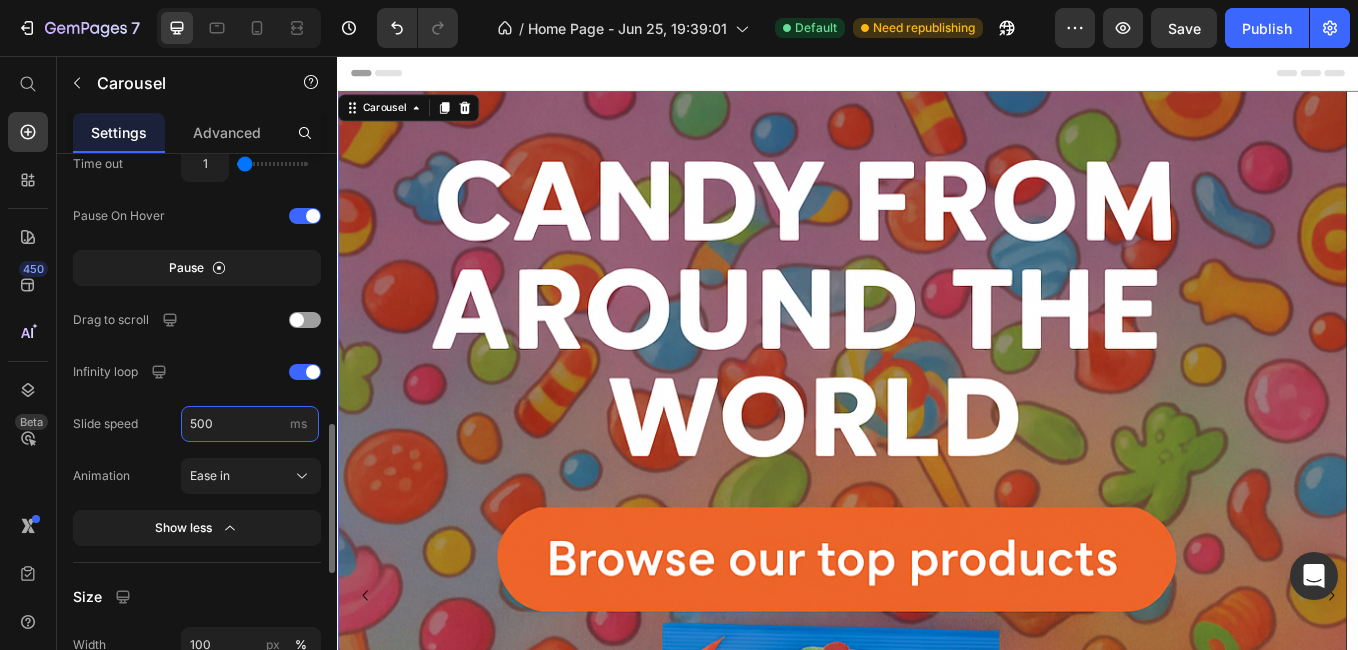 click on "500" at bounding box center (250, 424) 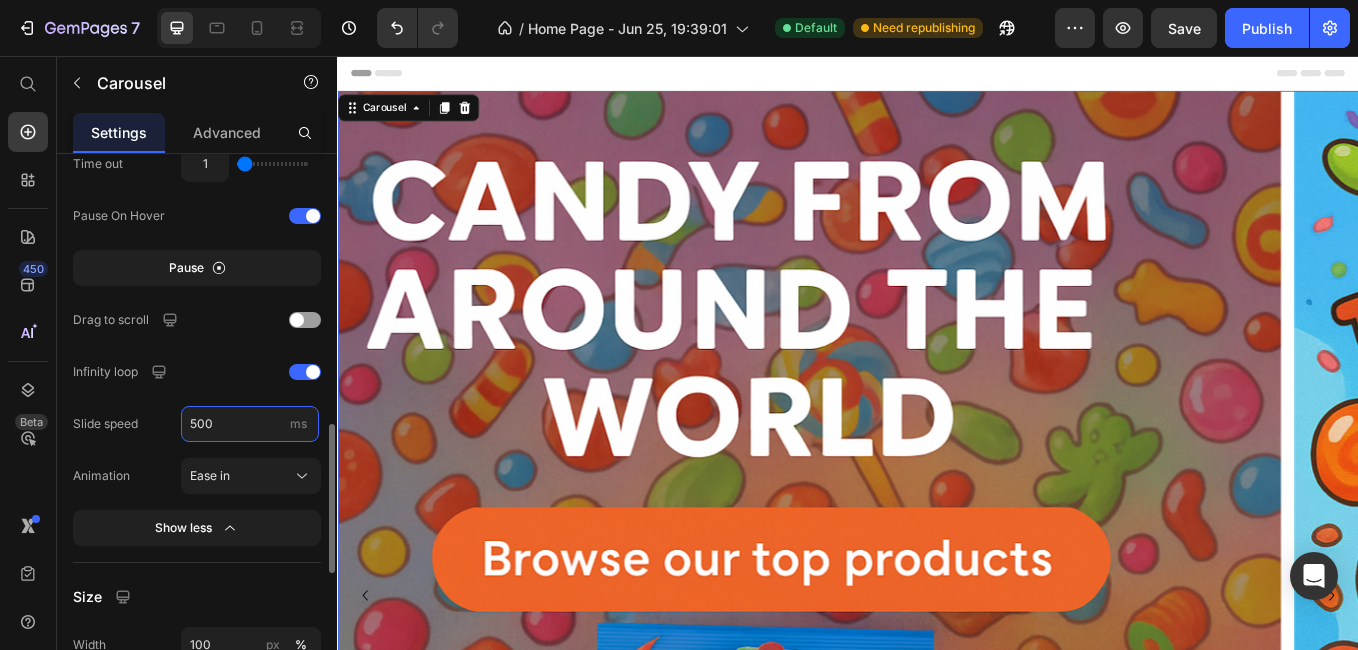 click on "500" at bounding box center (250, 424) 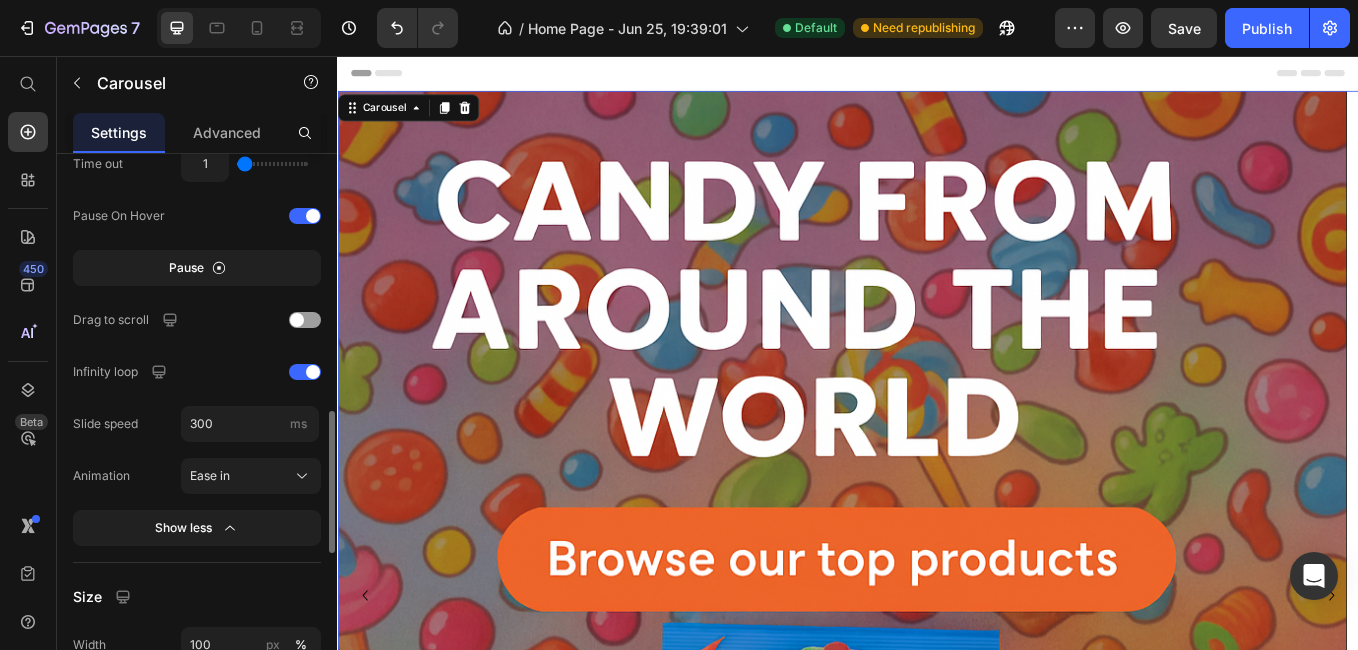 click on "Animation Ease in" 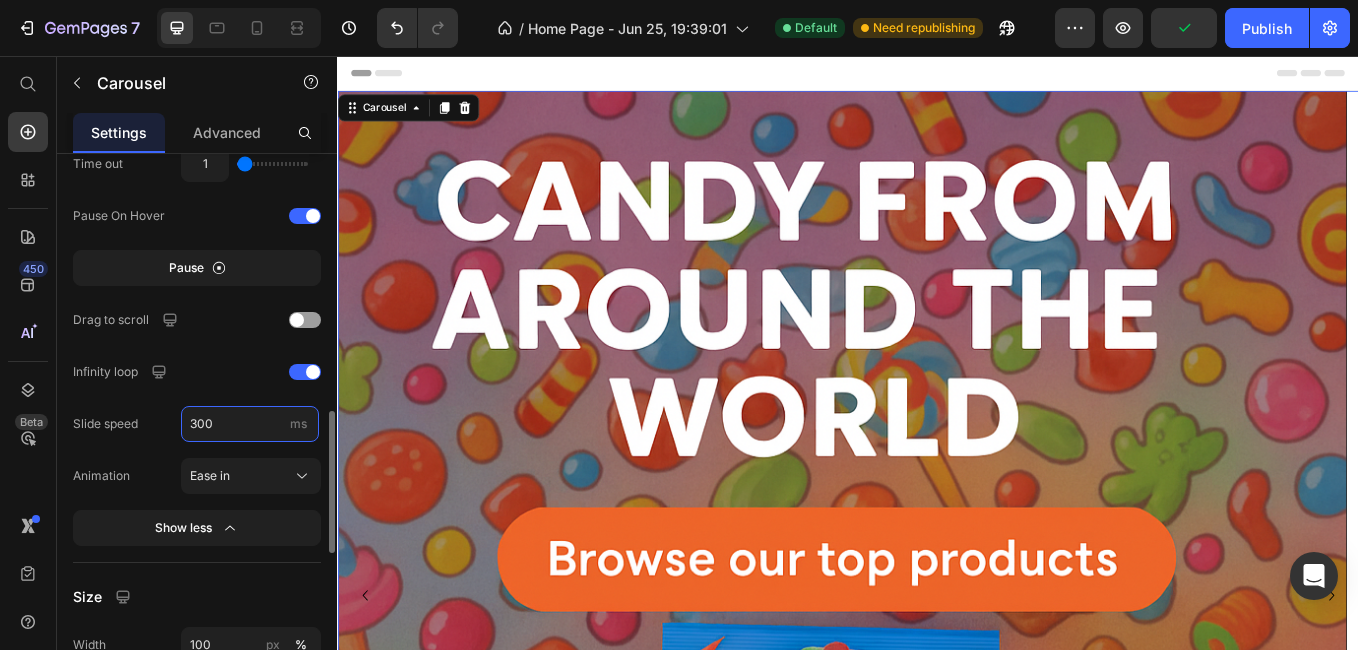 click on "300" at bounding box center (250, 424) 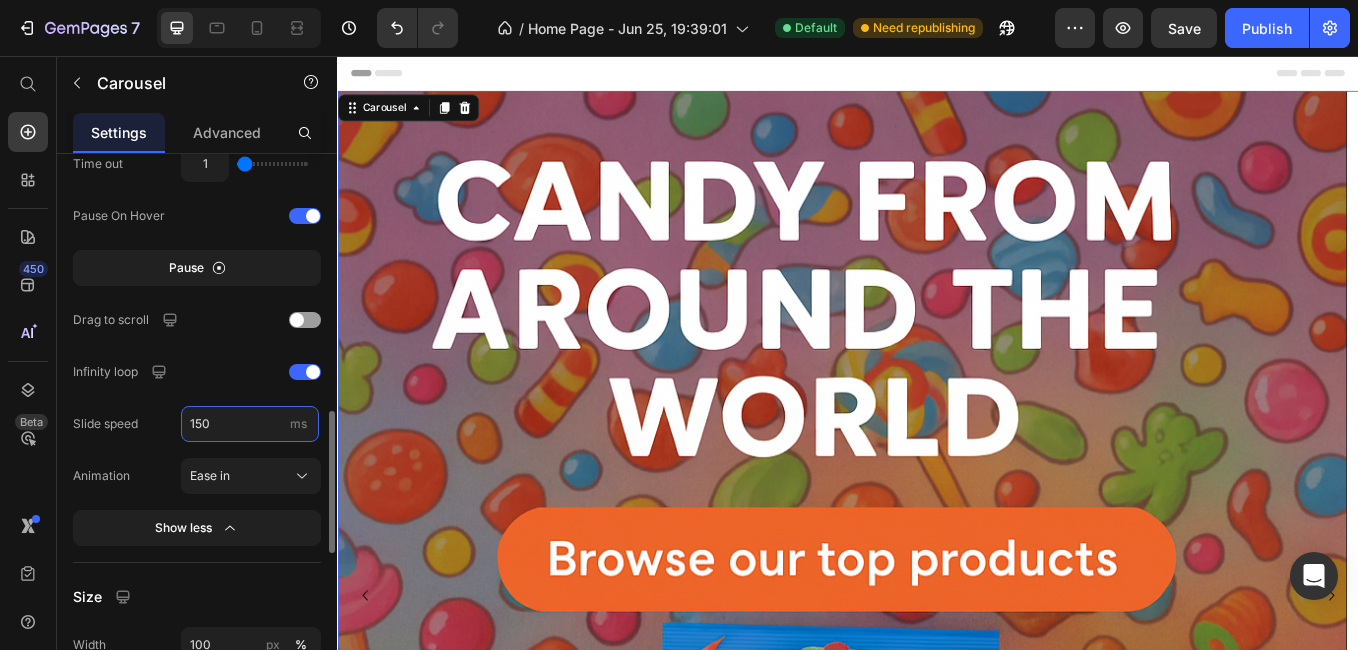 click on "150" at bounding box center (250, 424) 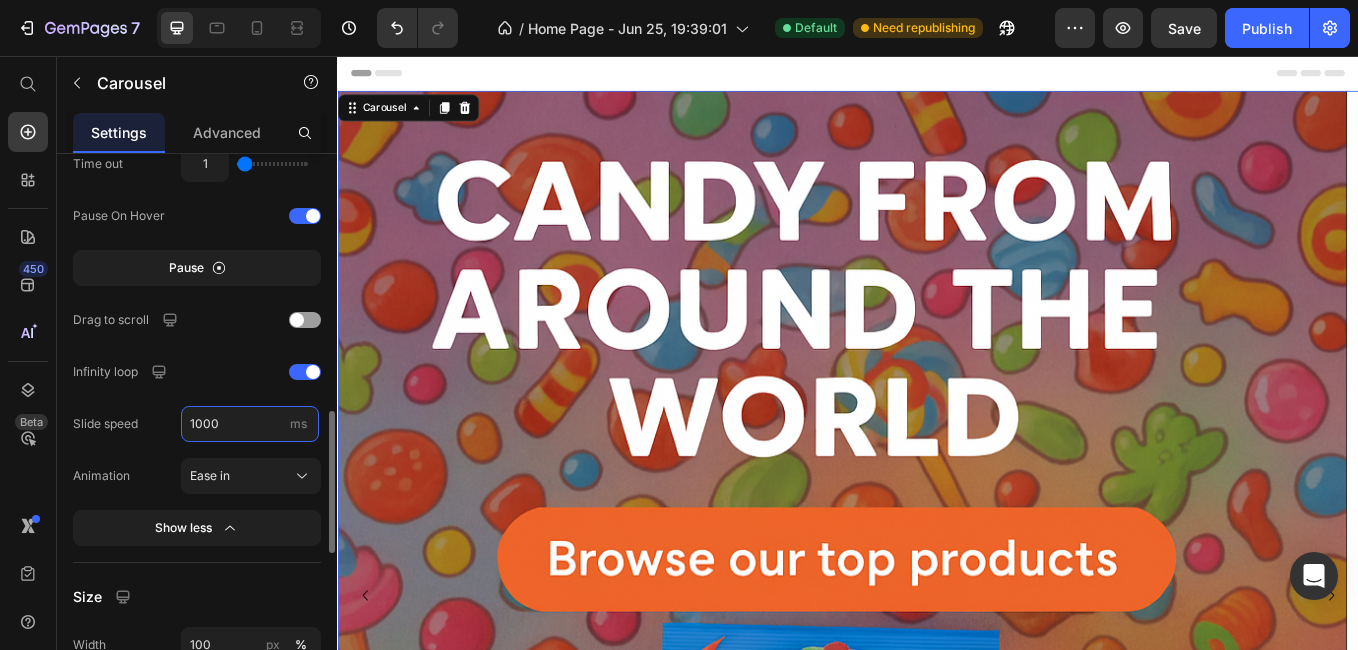 click on "1000" at bounding box center (250, 424) 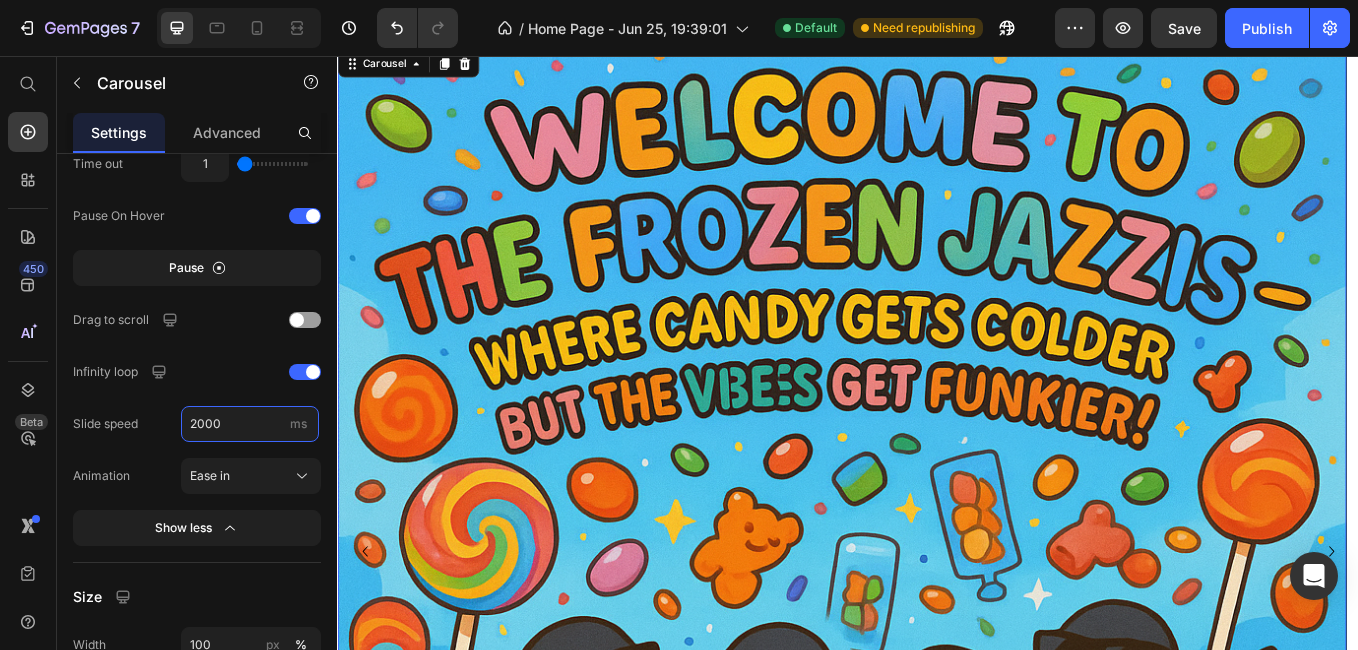 scroll, scrollTop: 100, scrollLeft: 0, axis: vertical 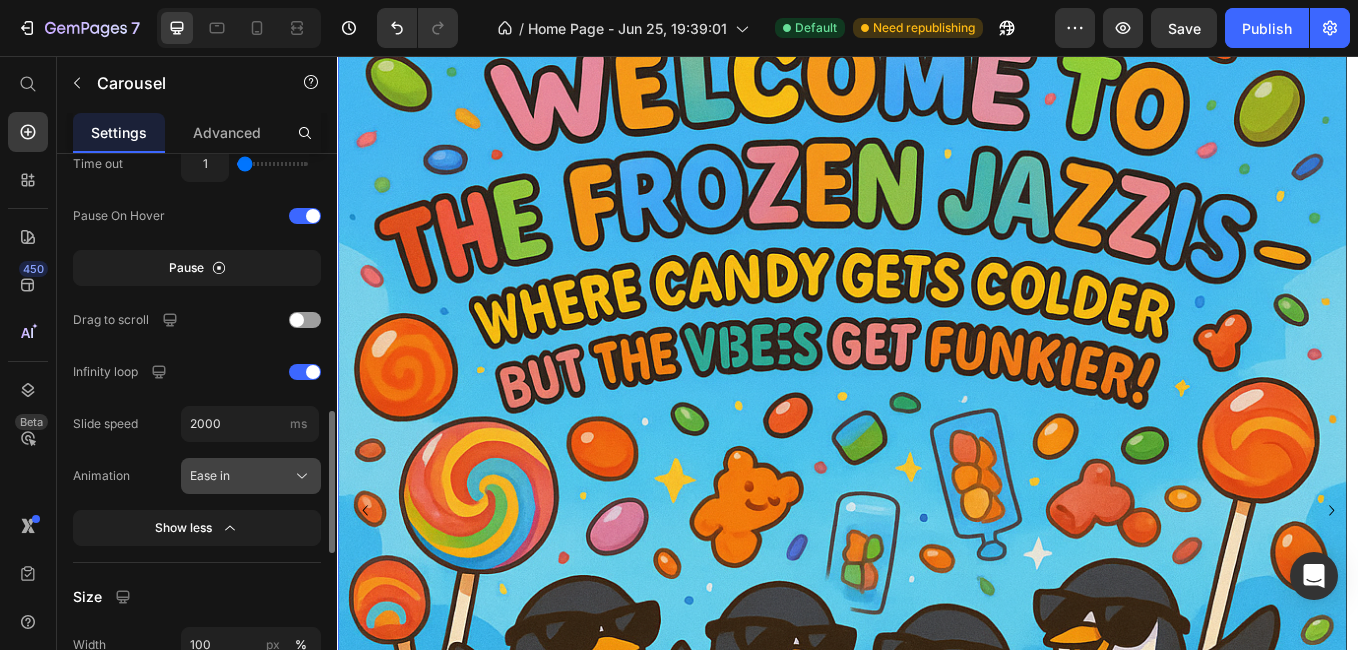 type on "2000" 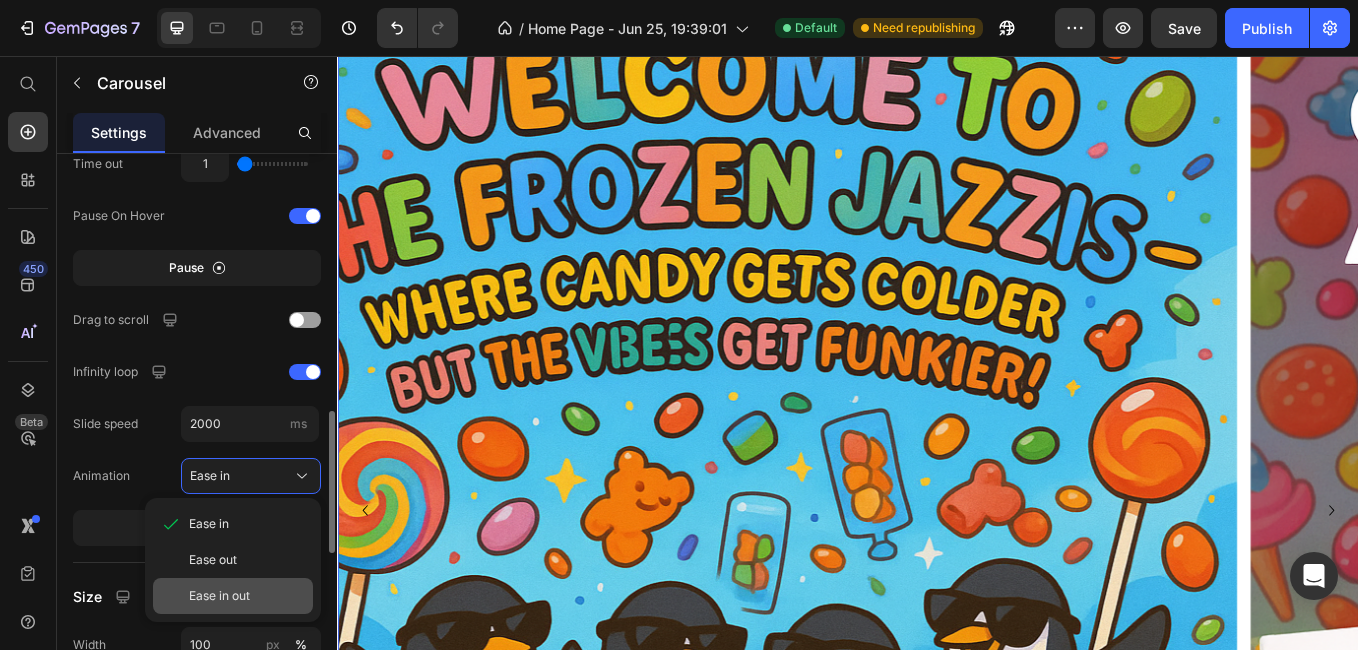 click on "Ease in out" at bounding box center (219, 596) 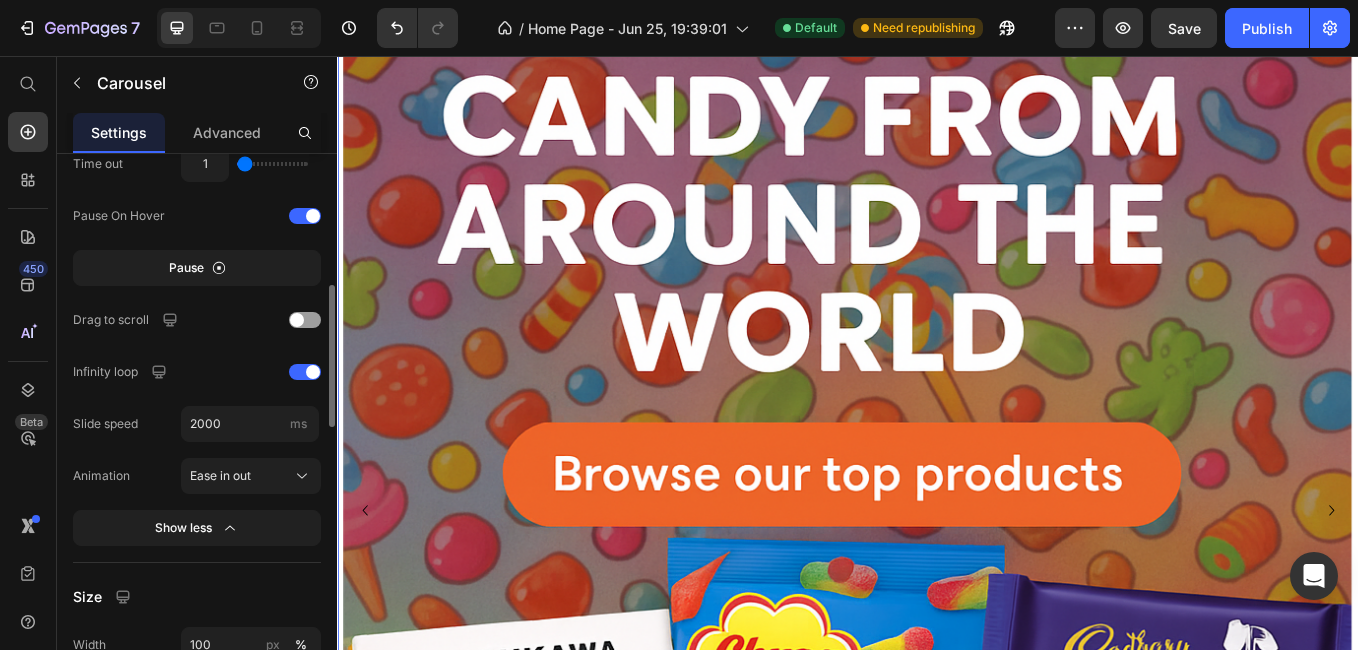scroll, scrollTop: 900, scrollLeft: 0, axis: vertical 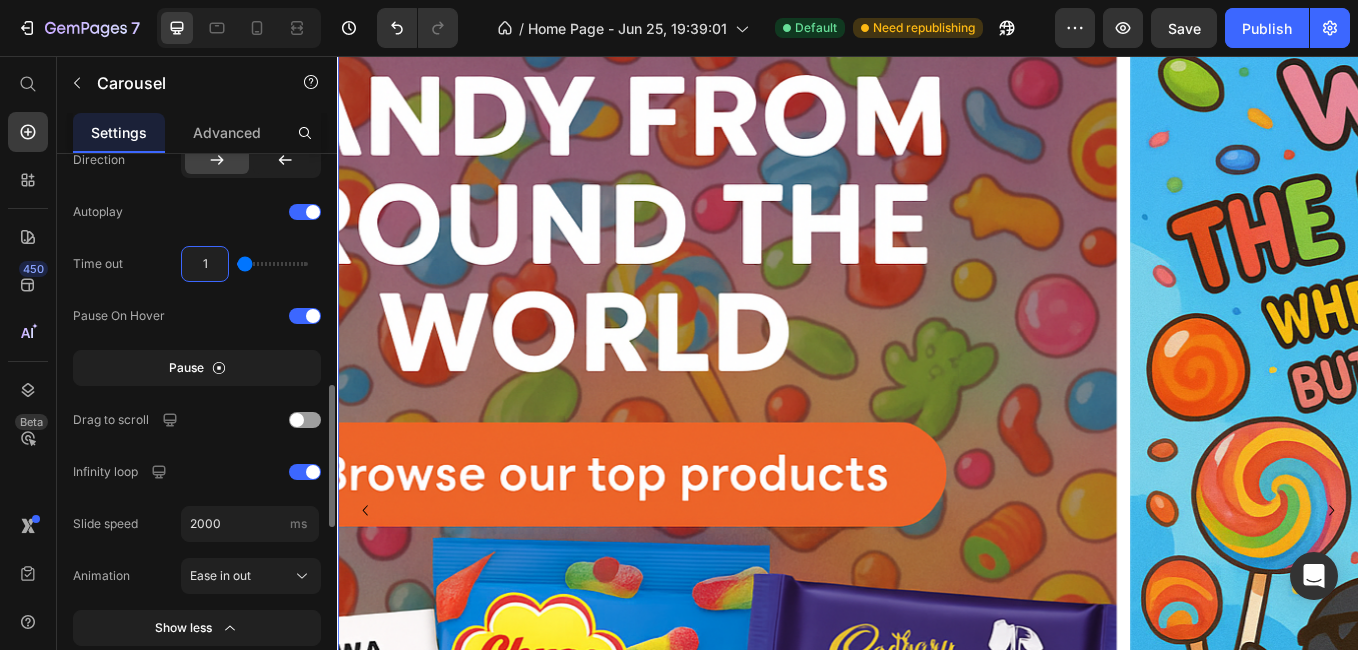 click on "1" at bounding box center (205, 264) 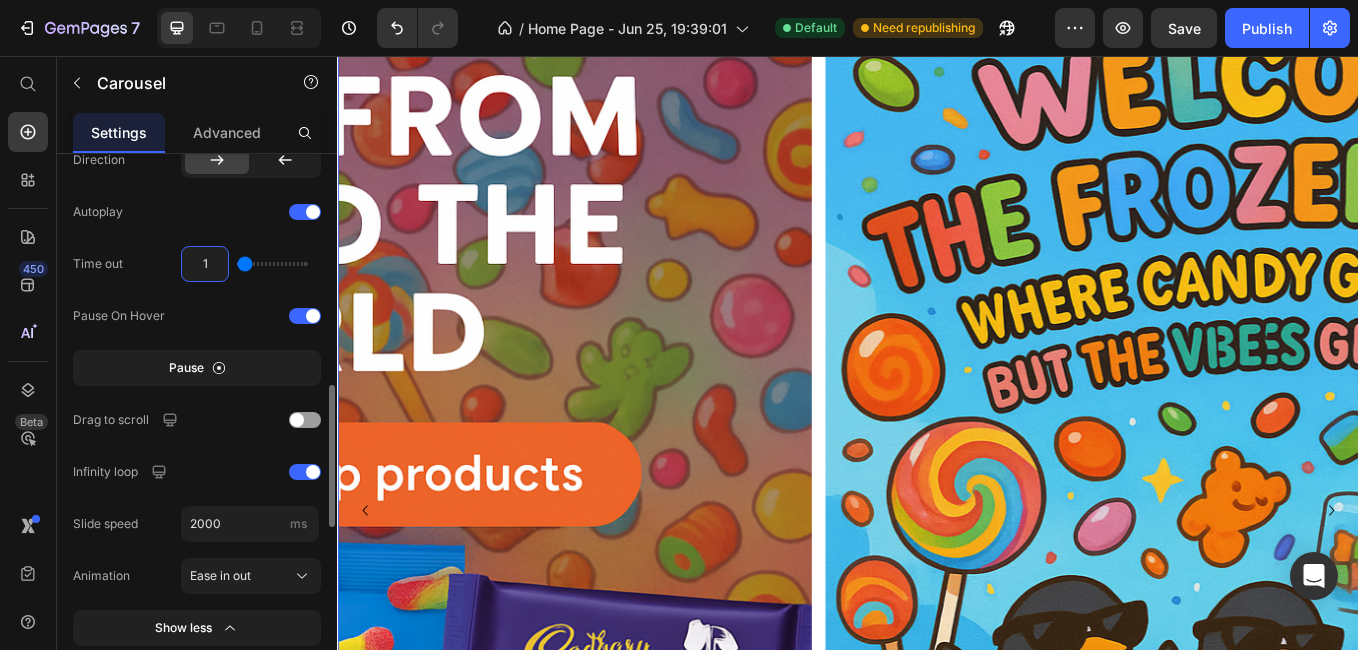 click on "1" at bounding box center [205, 264] 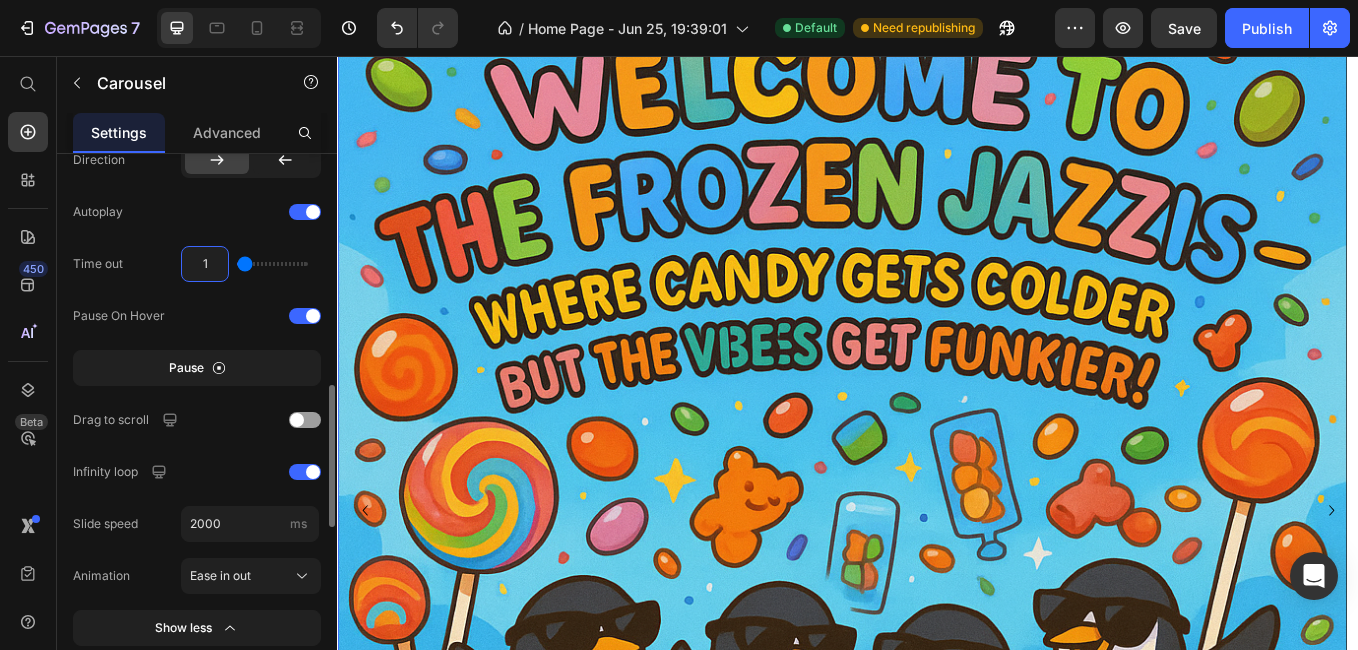 type on "5" 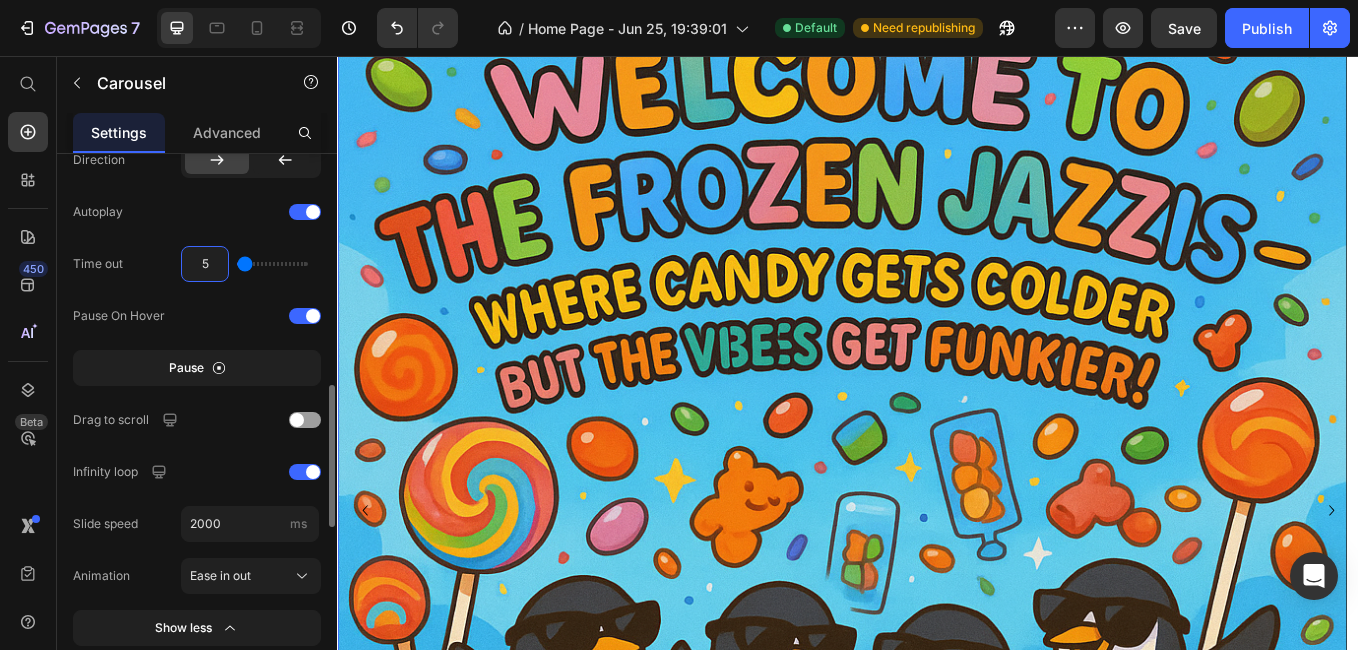 type on "5" 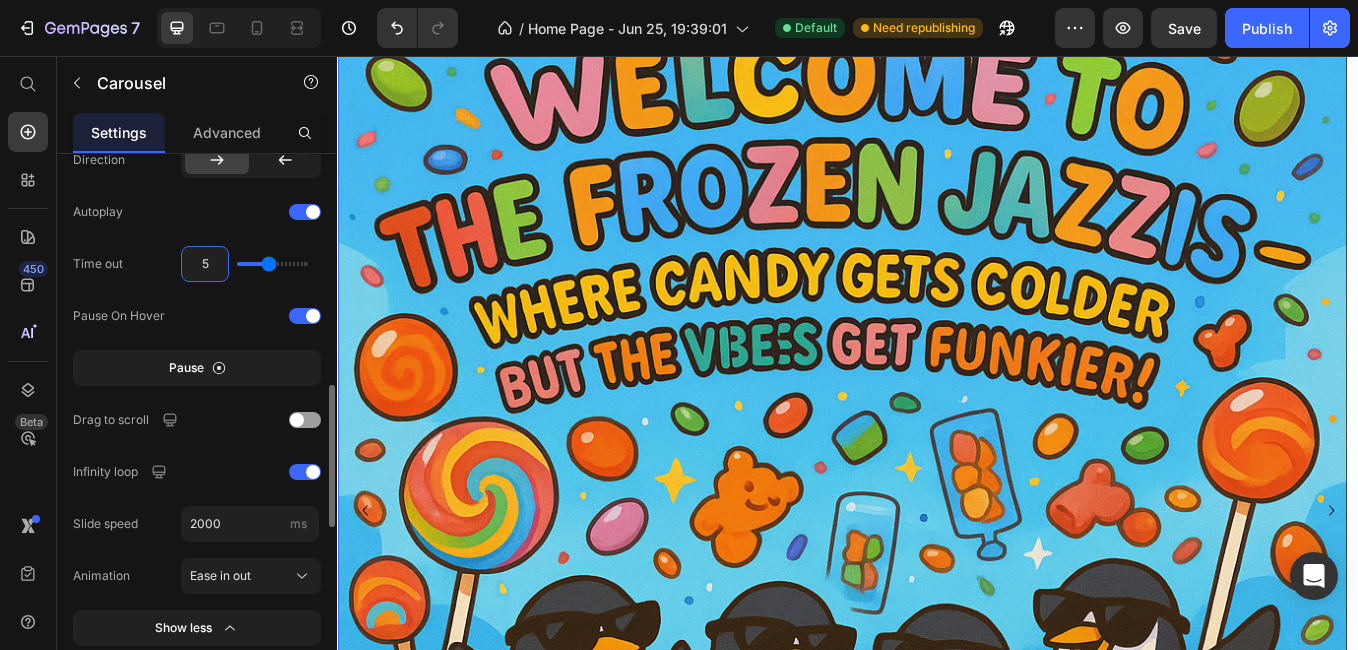 type on "5" 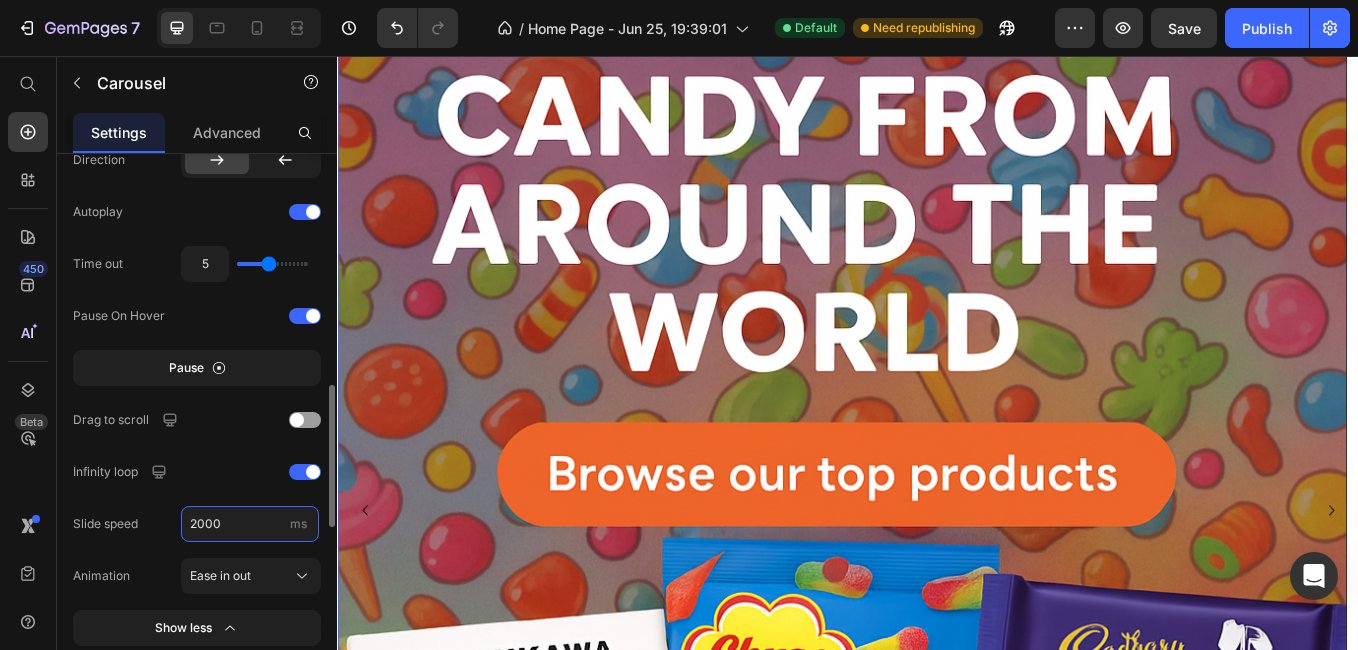 click on "2000" at bounding box center [250, 524] 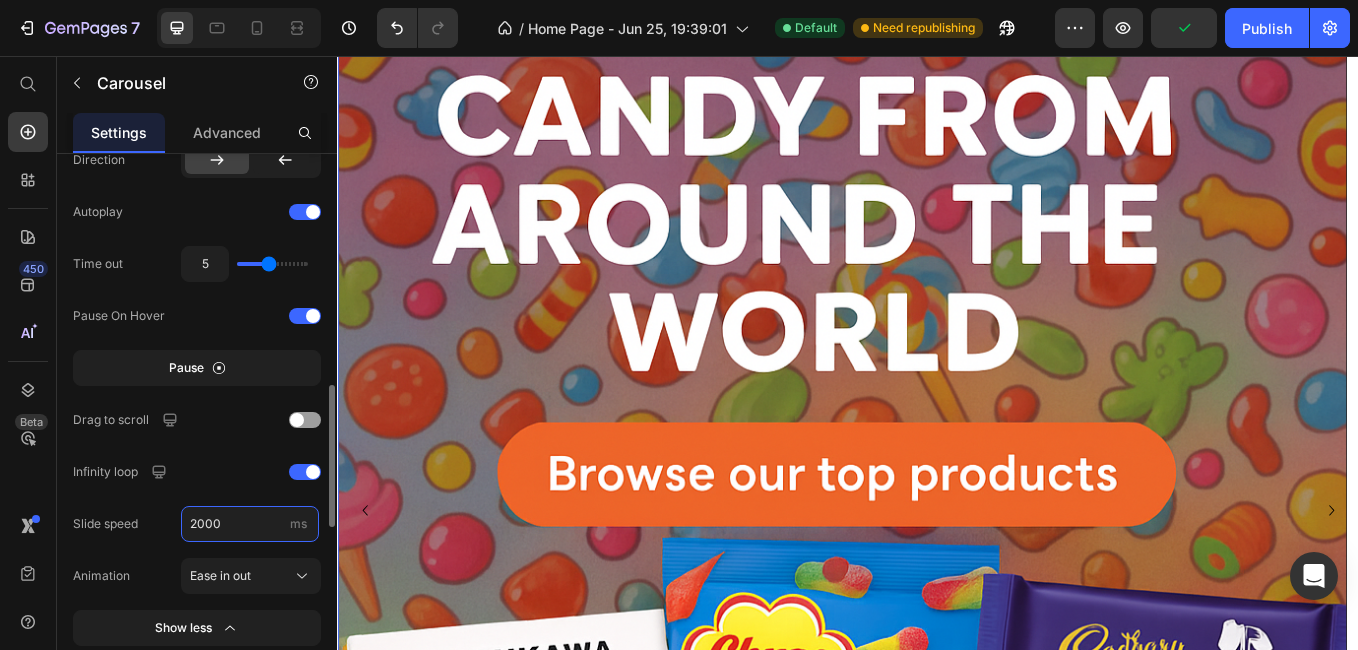 click on "2000" at bounding box center [250, 524] 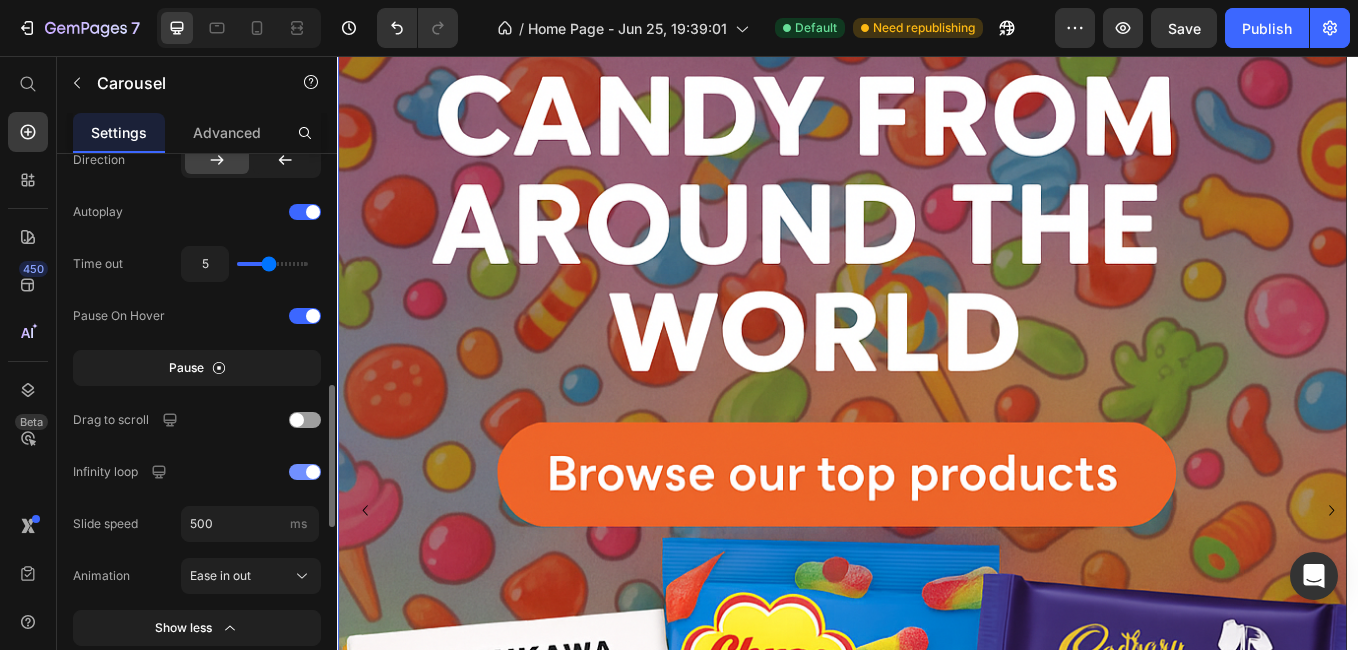 type on "500" 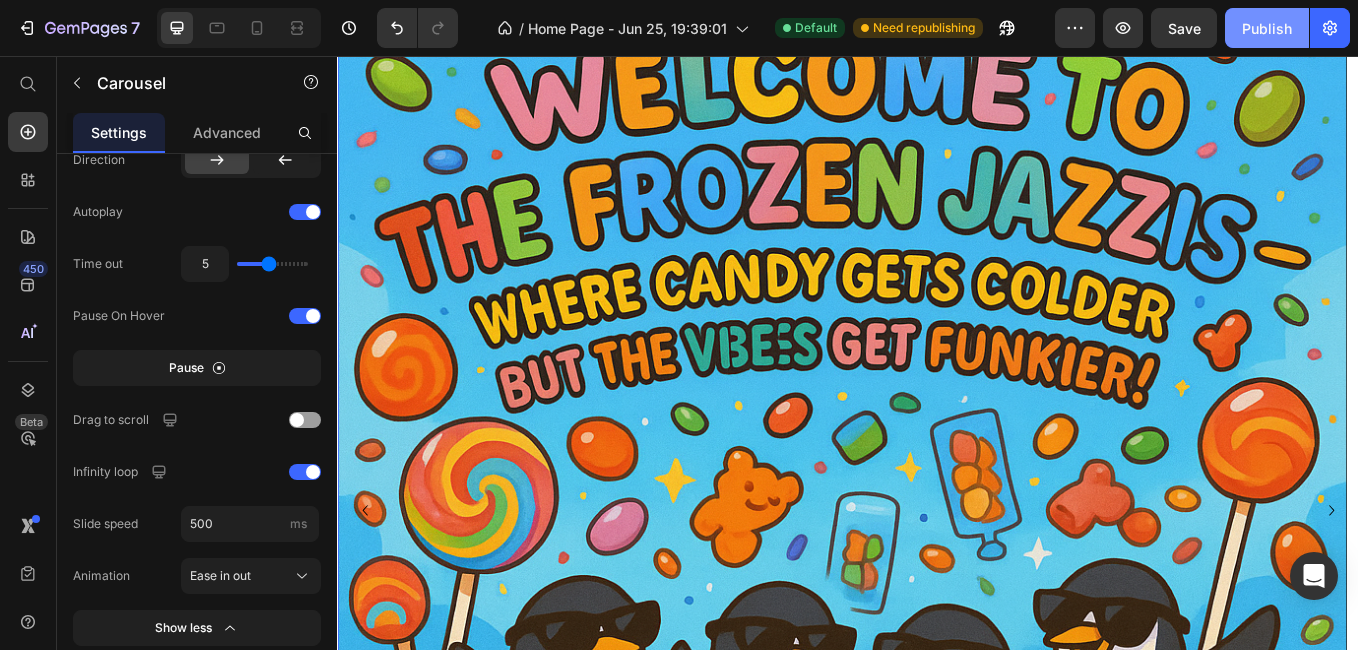 click on "Publish" at bounding box center (1267, 28) 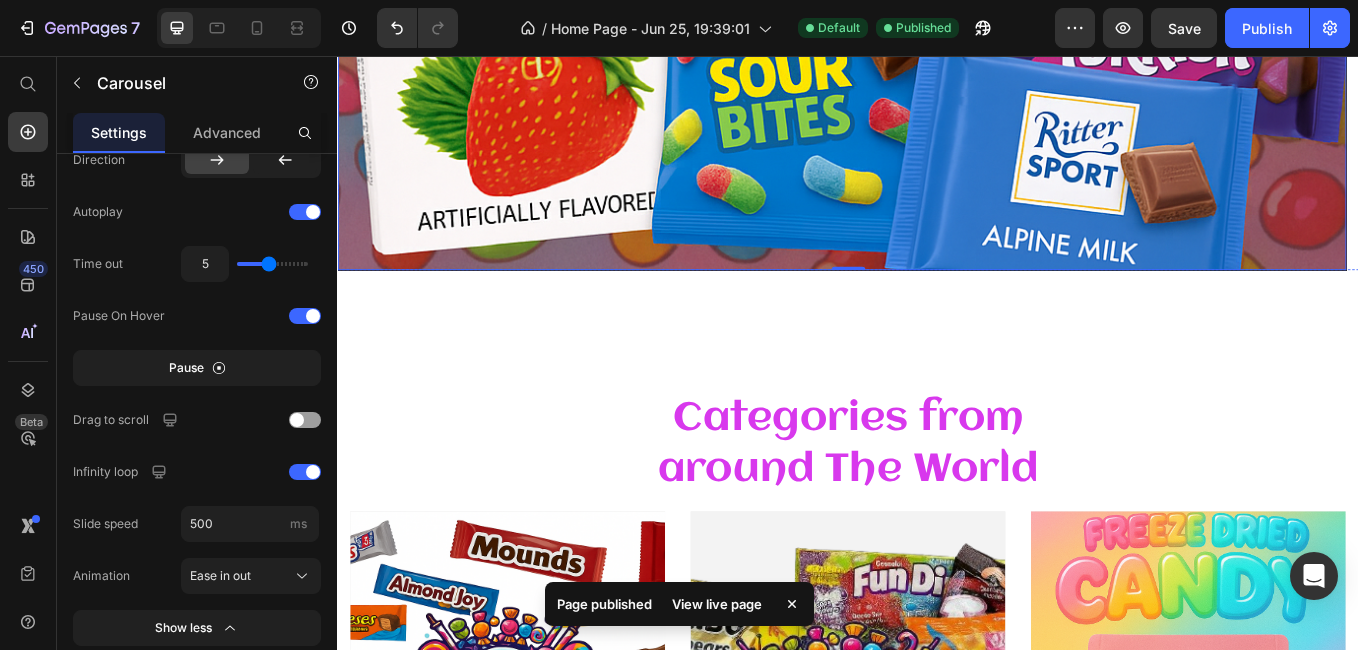 scroll, scrollTop: 1300, scrollLeft: 0, axis: vertical 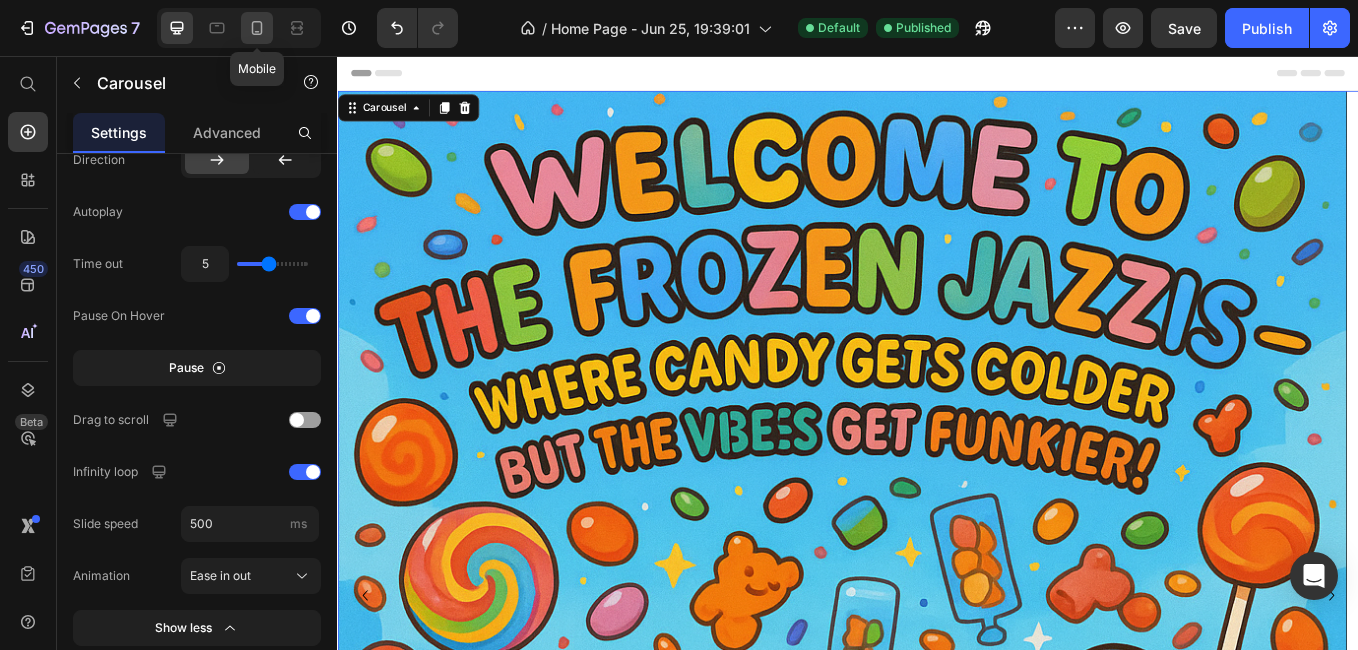 click 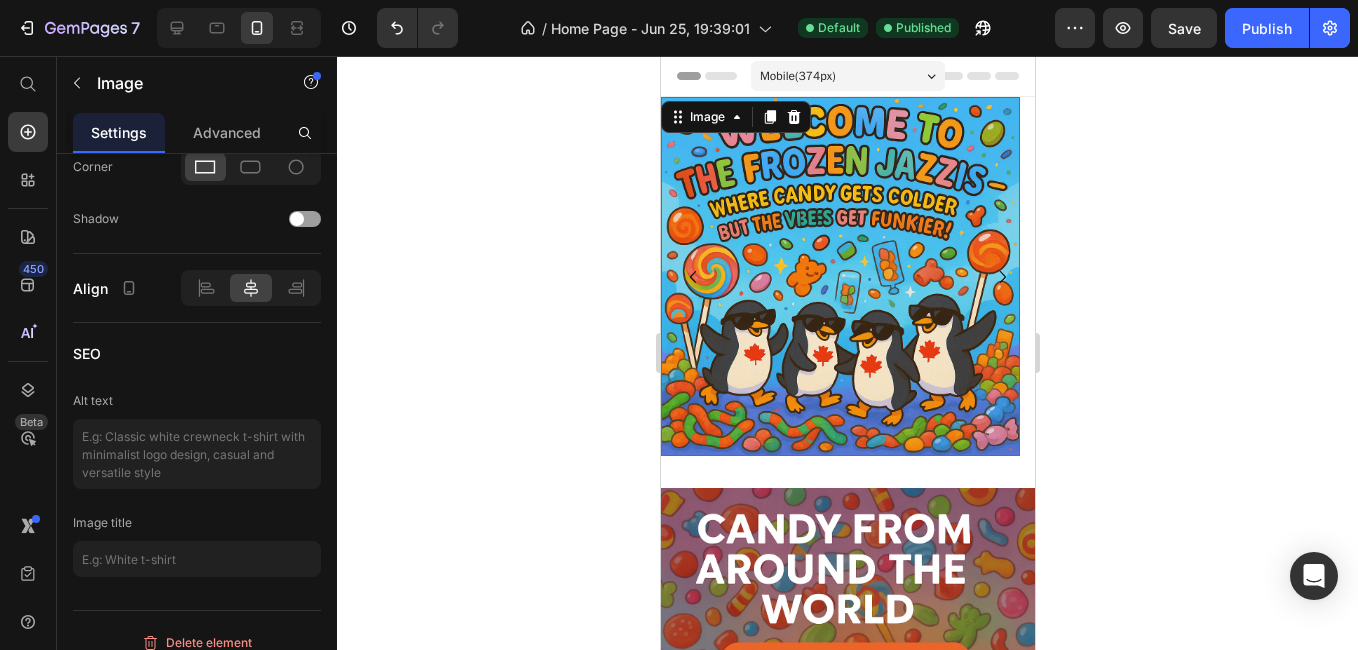 click at bounding box center (839, 276) 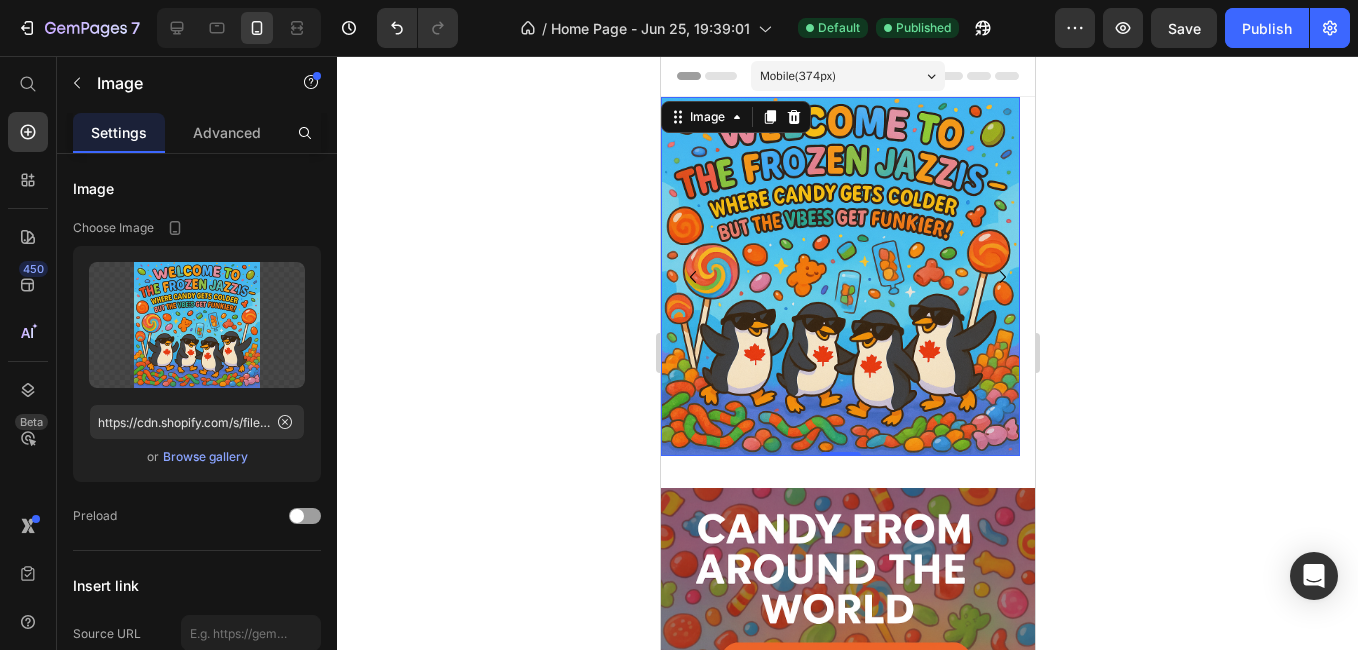 click on "Image" at bounding box center (735, 117) 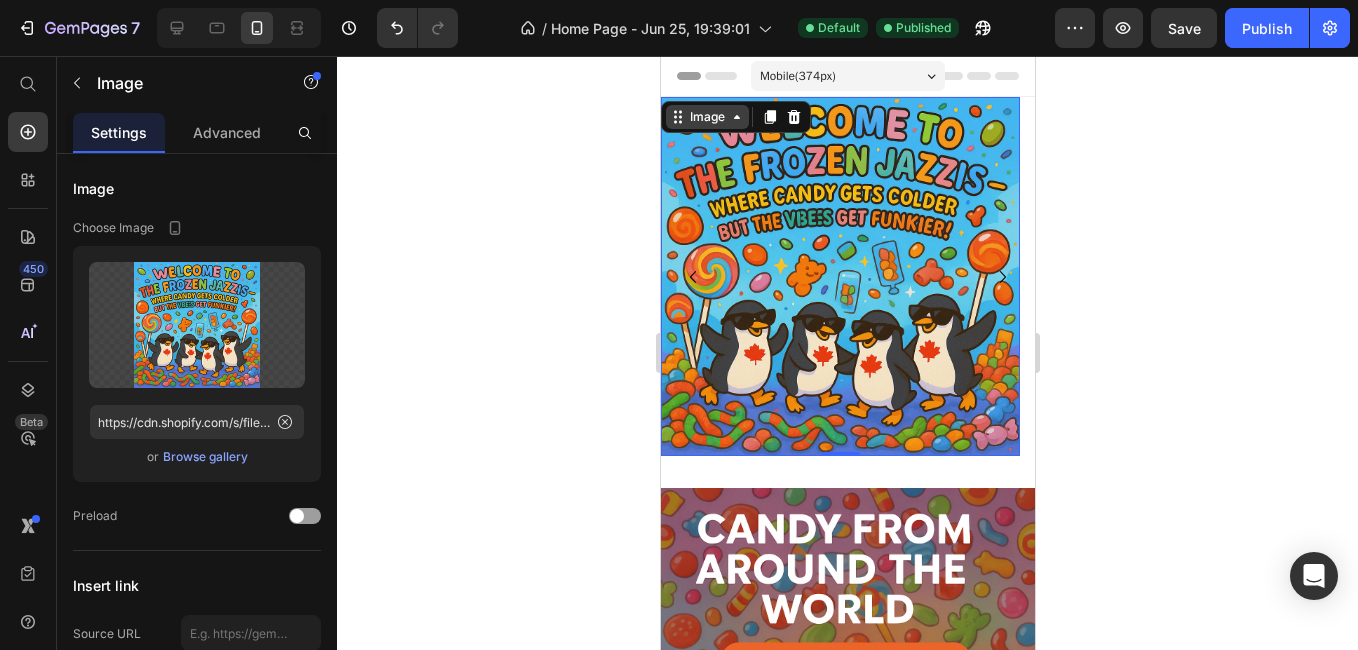 click on "Image" at bounding box center [706, 117] 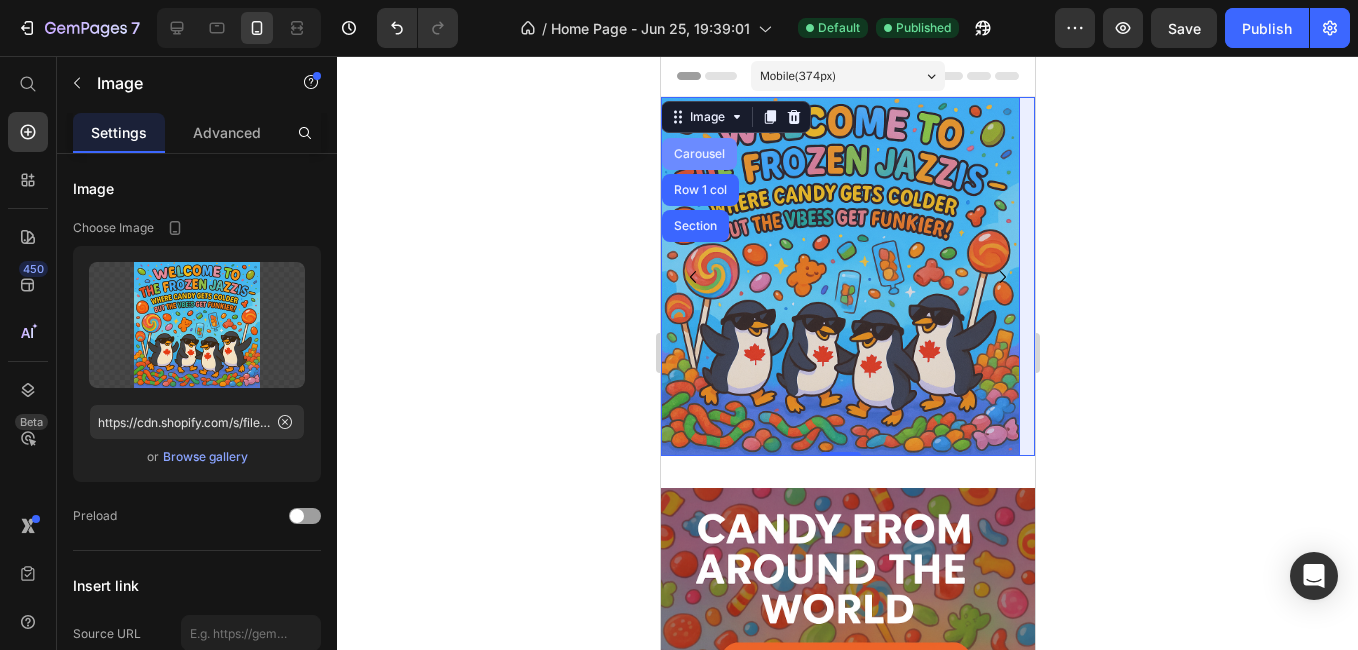 click on "Carousel" at bounding box center [698, 154] 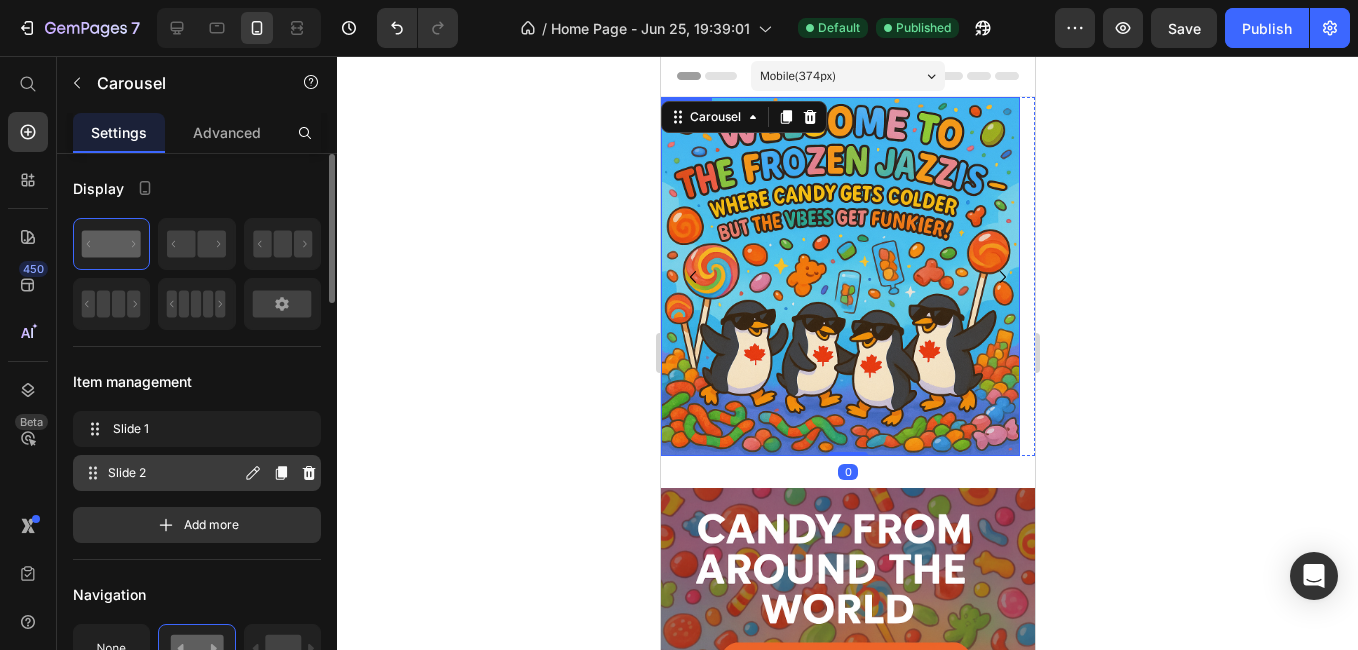 click on "Slide 2" at bounding box center [174, 473] 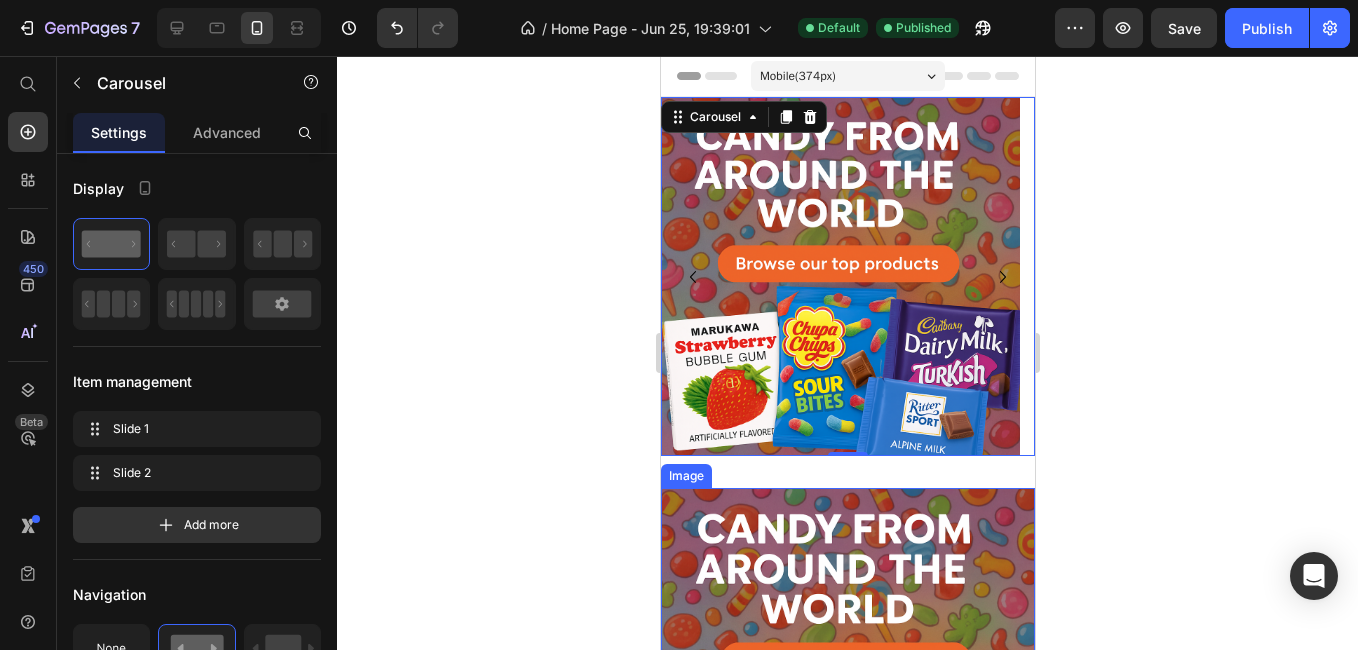 click at bounding box center (847, 675) 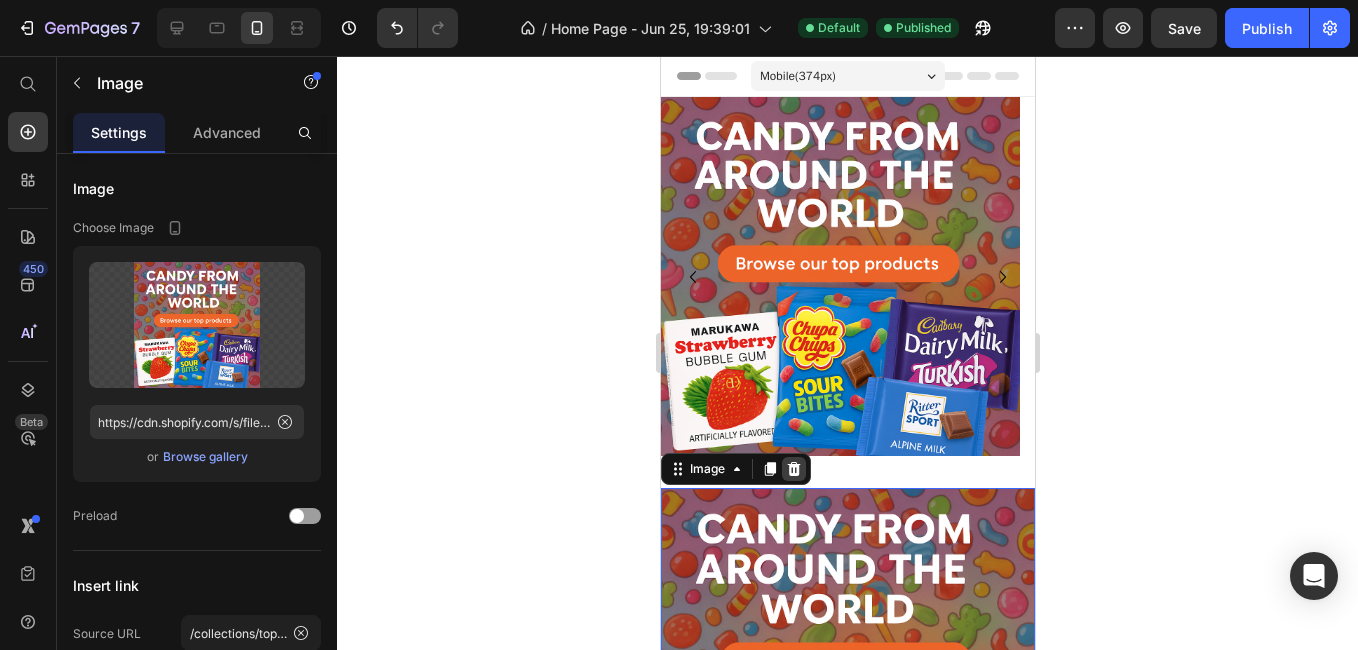click 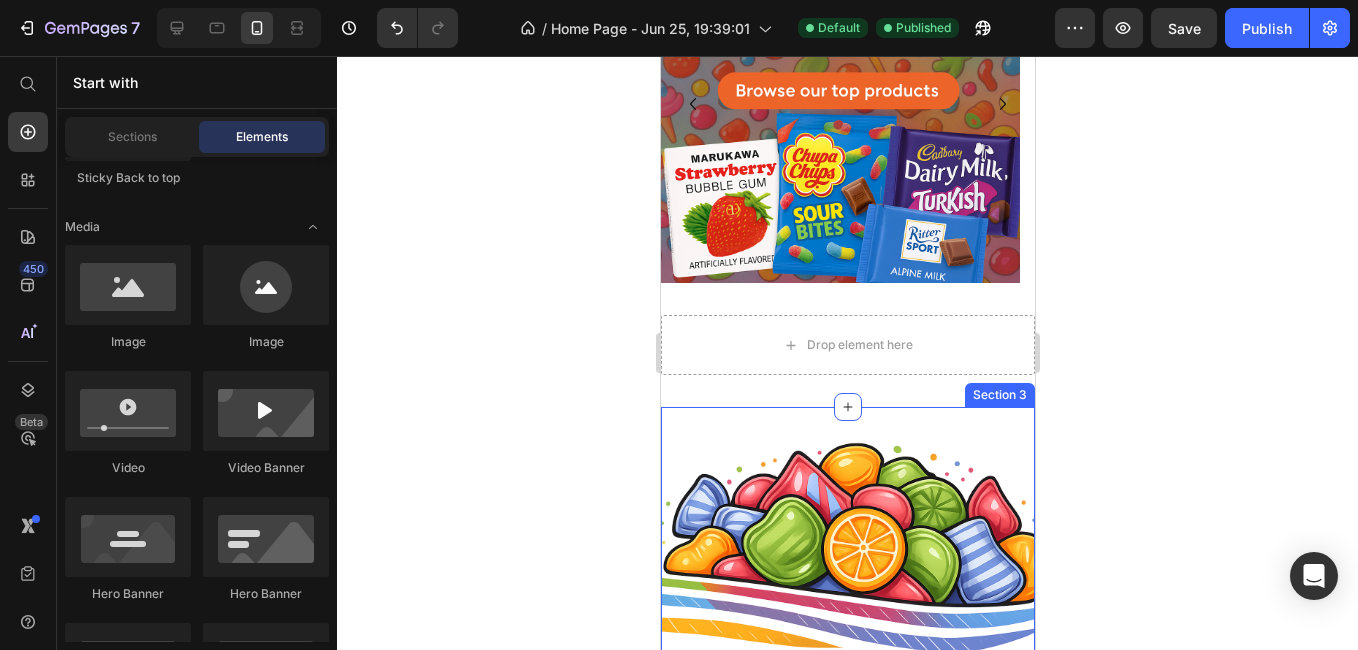 scroll, scrollTop: 200, scrollLeft: 0, axis: vertical 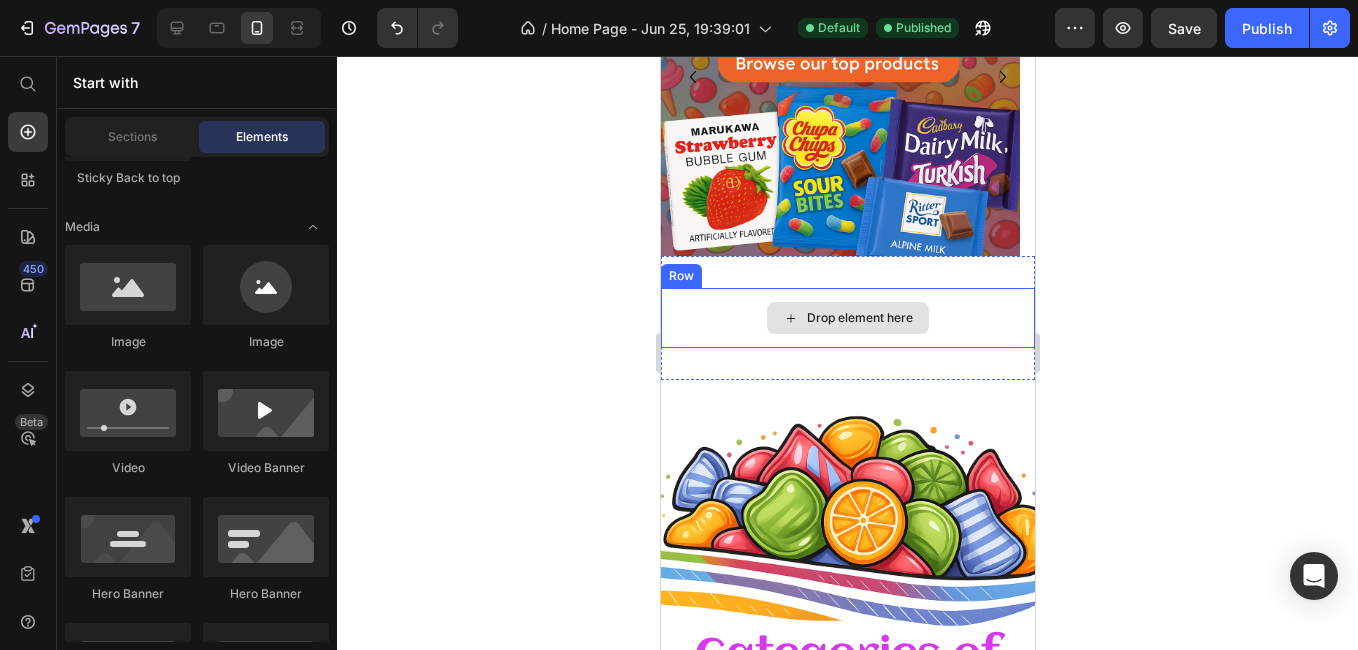 click on "Drop element here" at bounding box center [847, 318] 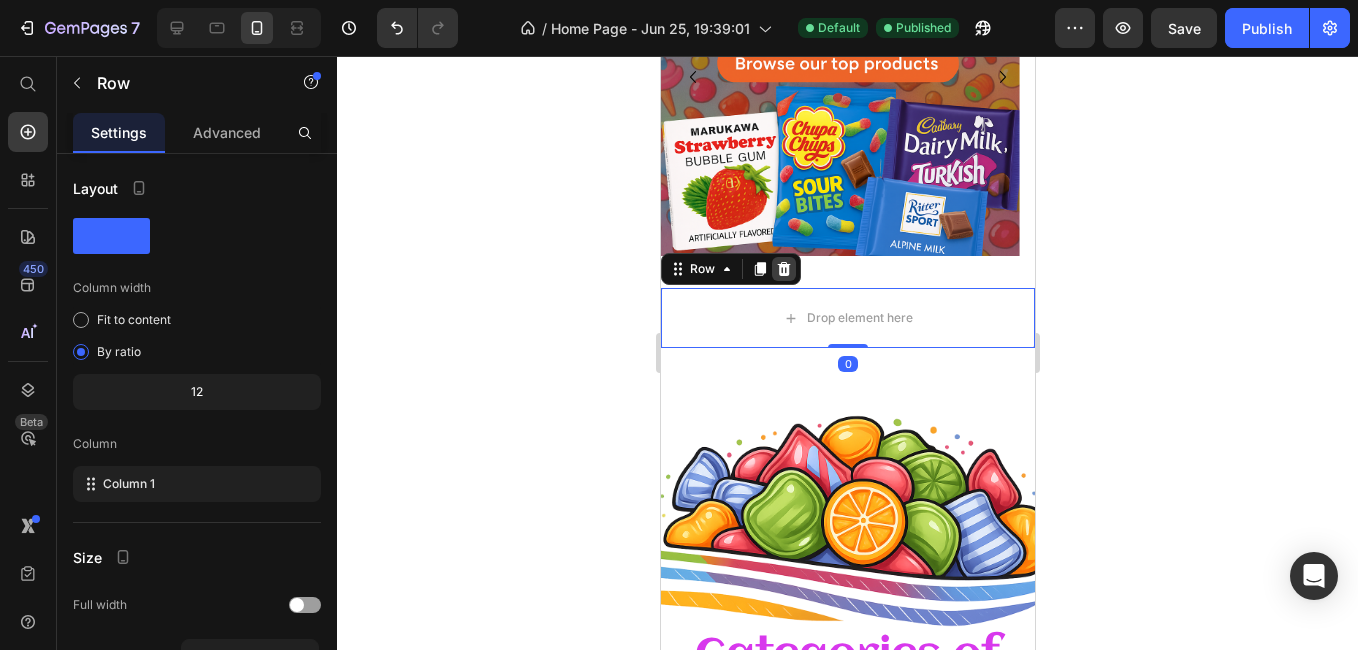 click 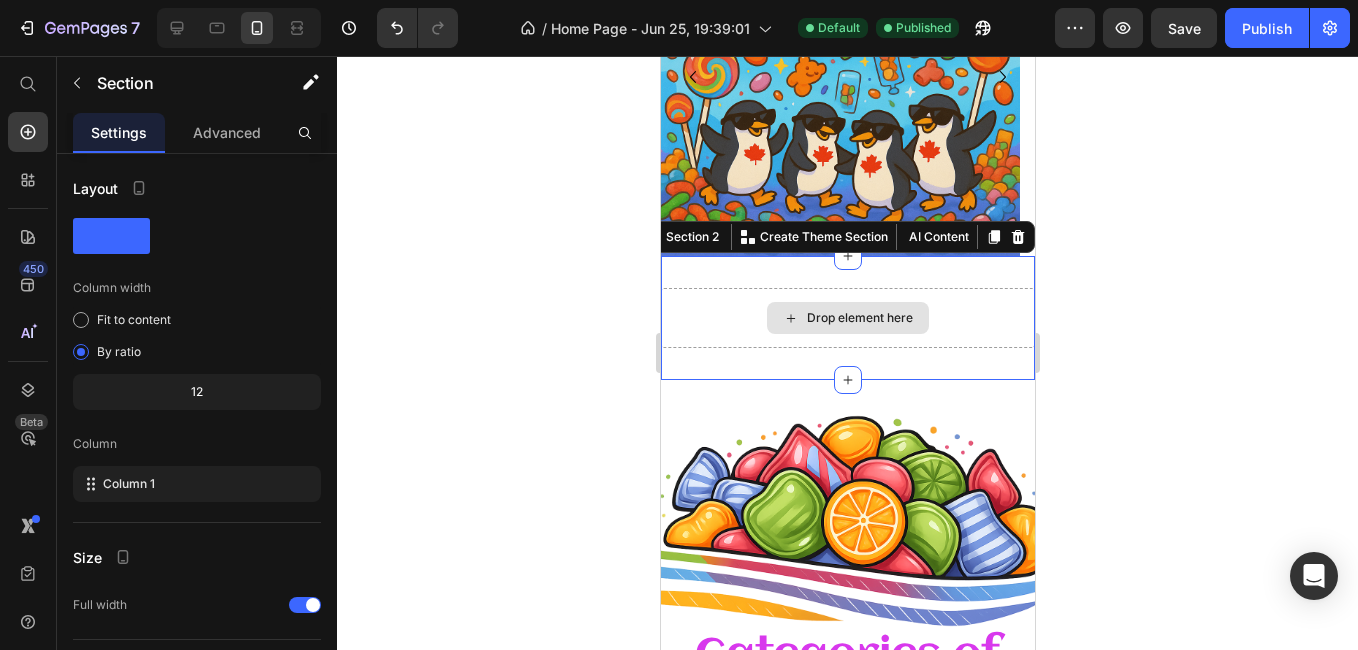 click on "Drop element here" at bounding box center [847, 318] 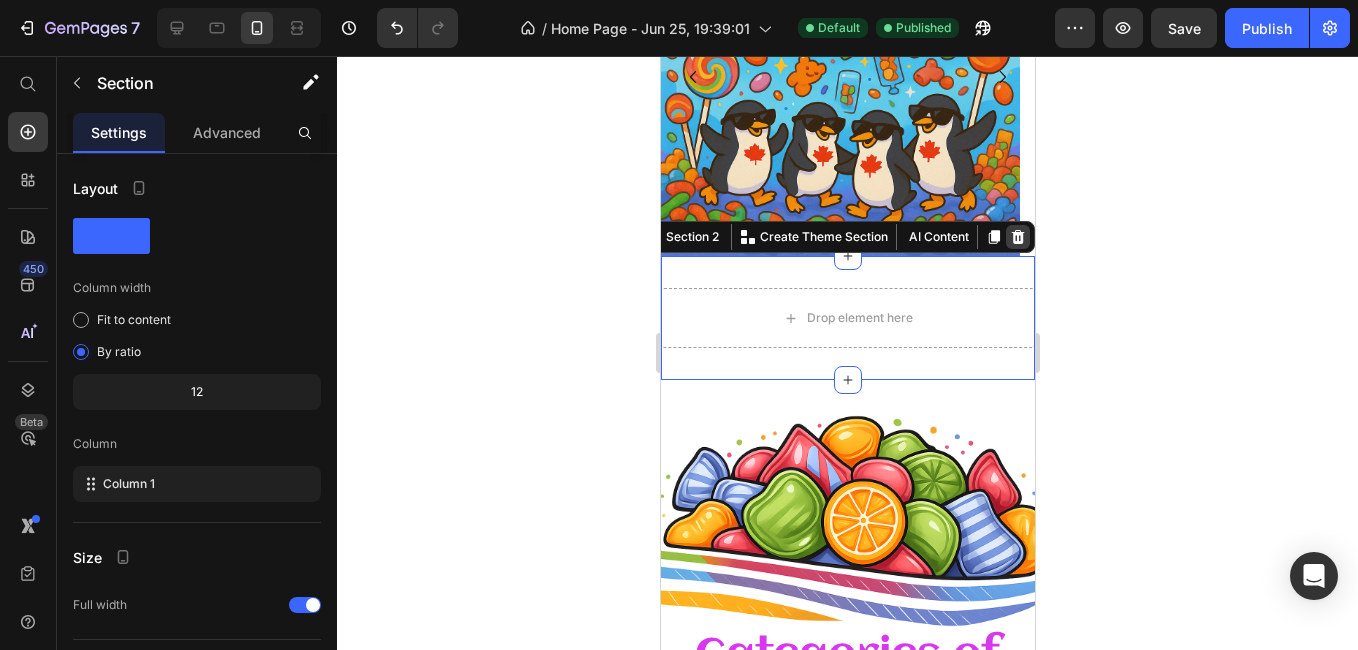 click 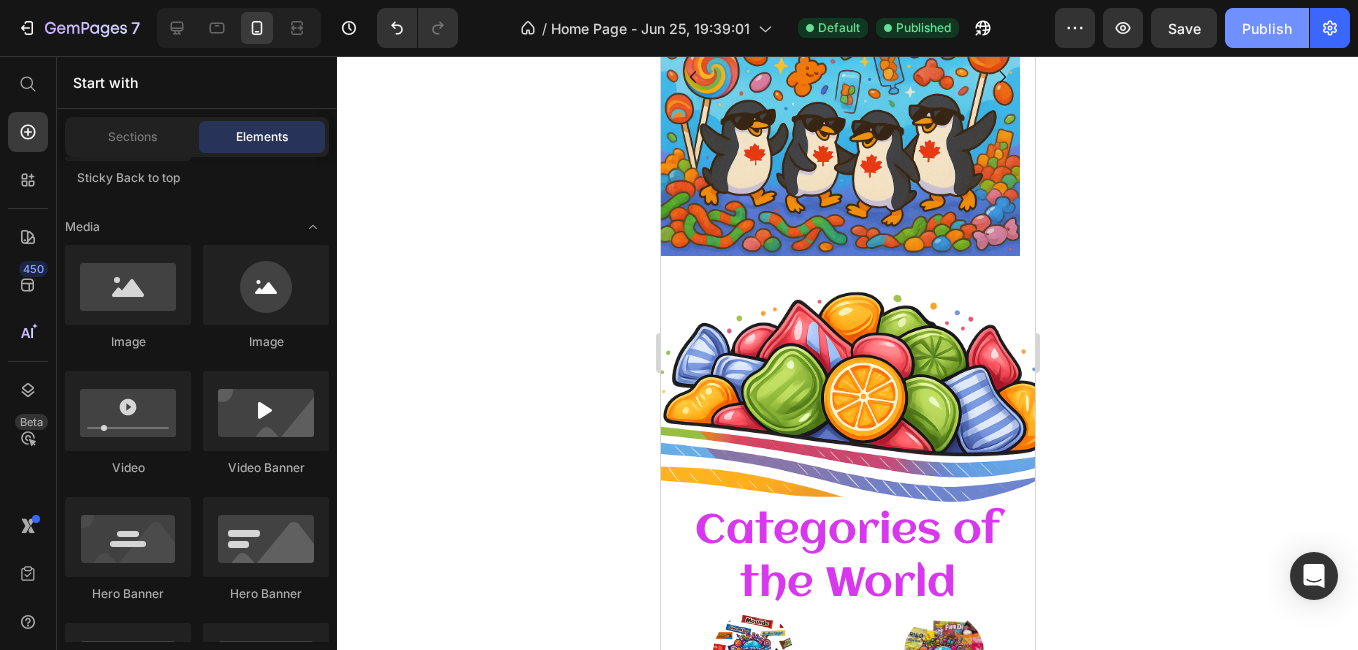 click on "Publish" at bounding box center [1267, 28] 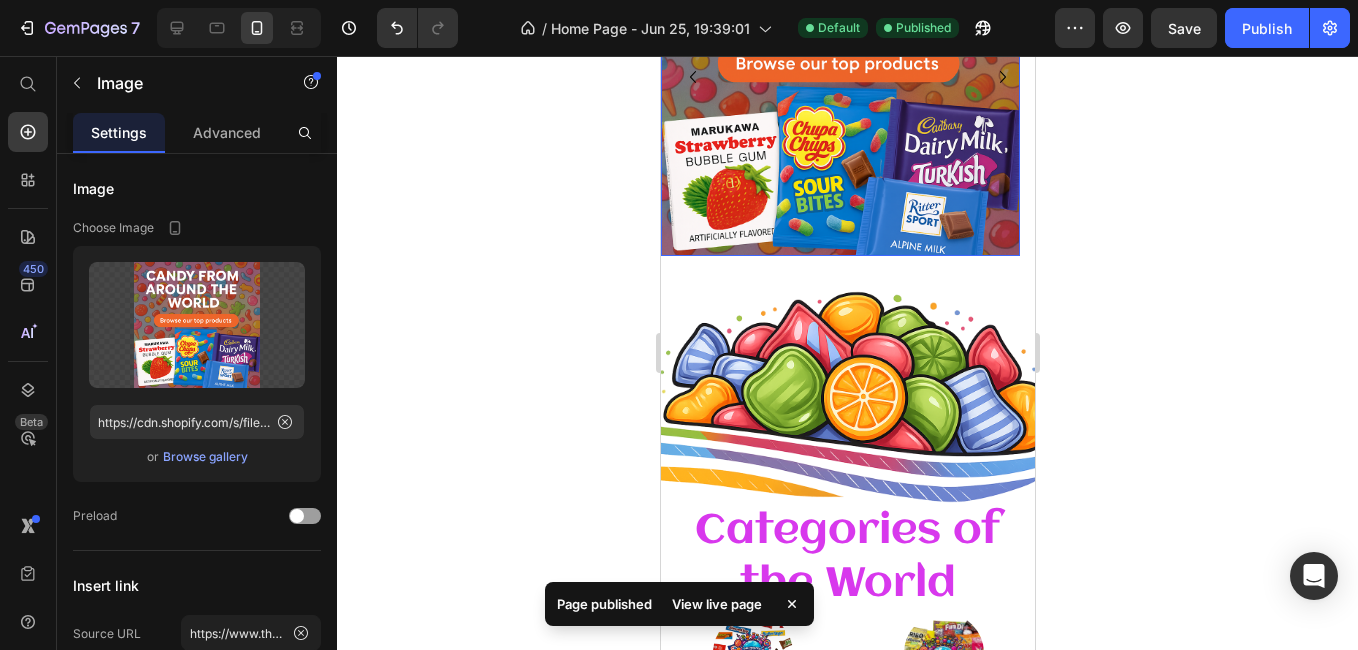 click at bounding box center [839, 76] 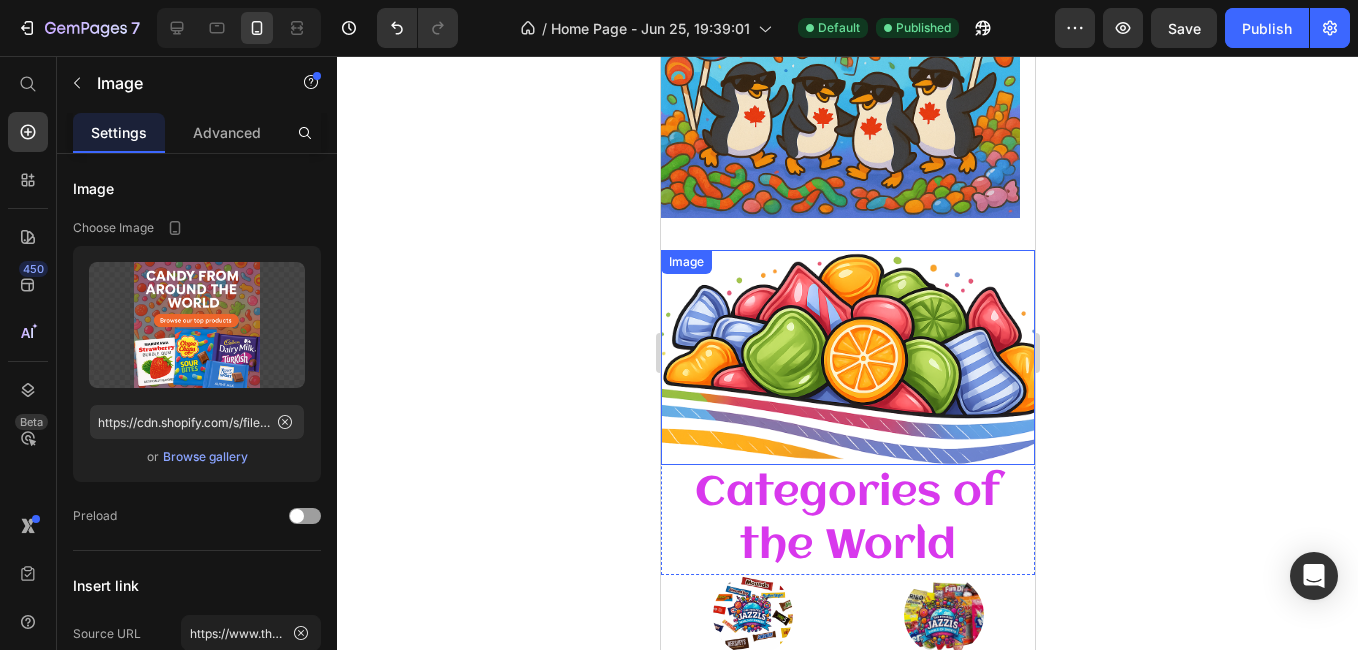 scroll, scrollTop: 0, scrollLeft: 0, axis: both 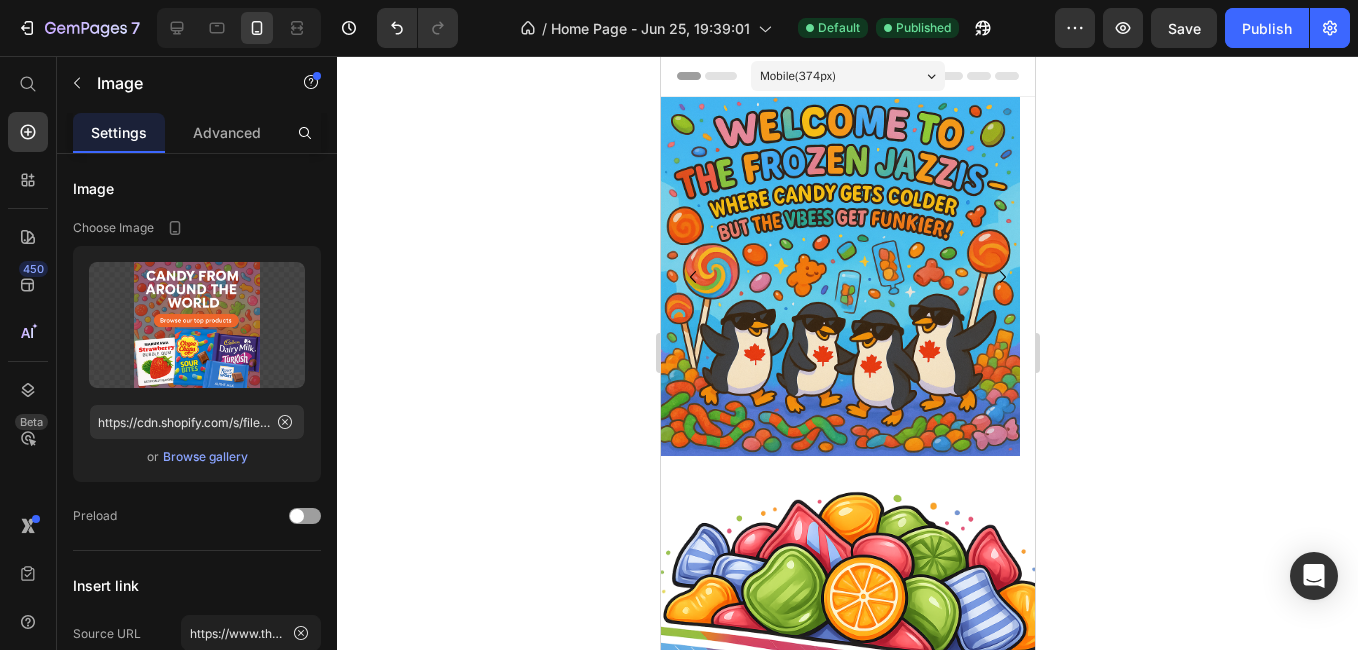 click on "Mobile  ( 374 px)" at bounding box center (797, 76) 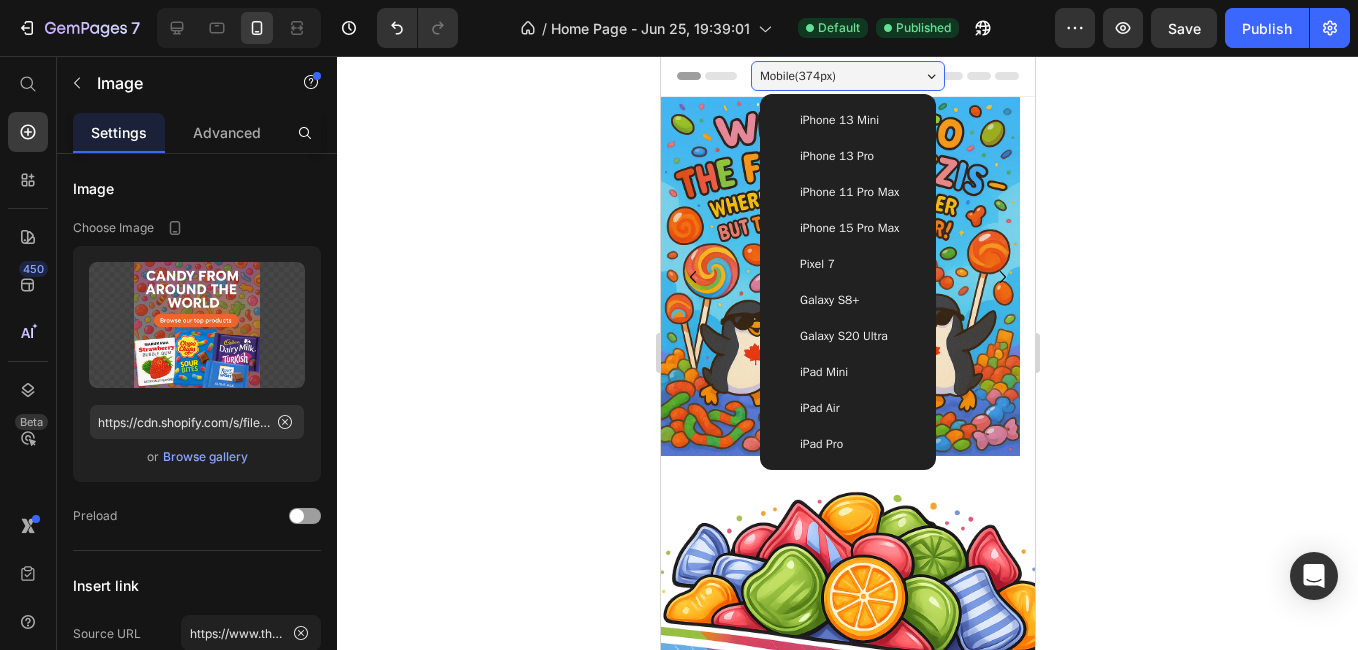click on "iPhone 15 Pro Max" at bounding box center (847, 228) 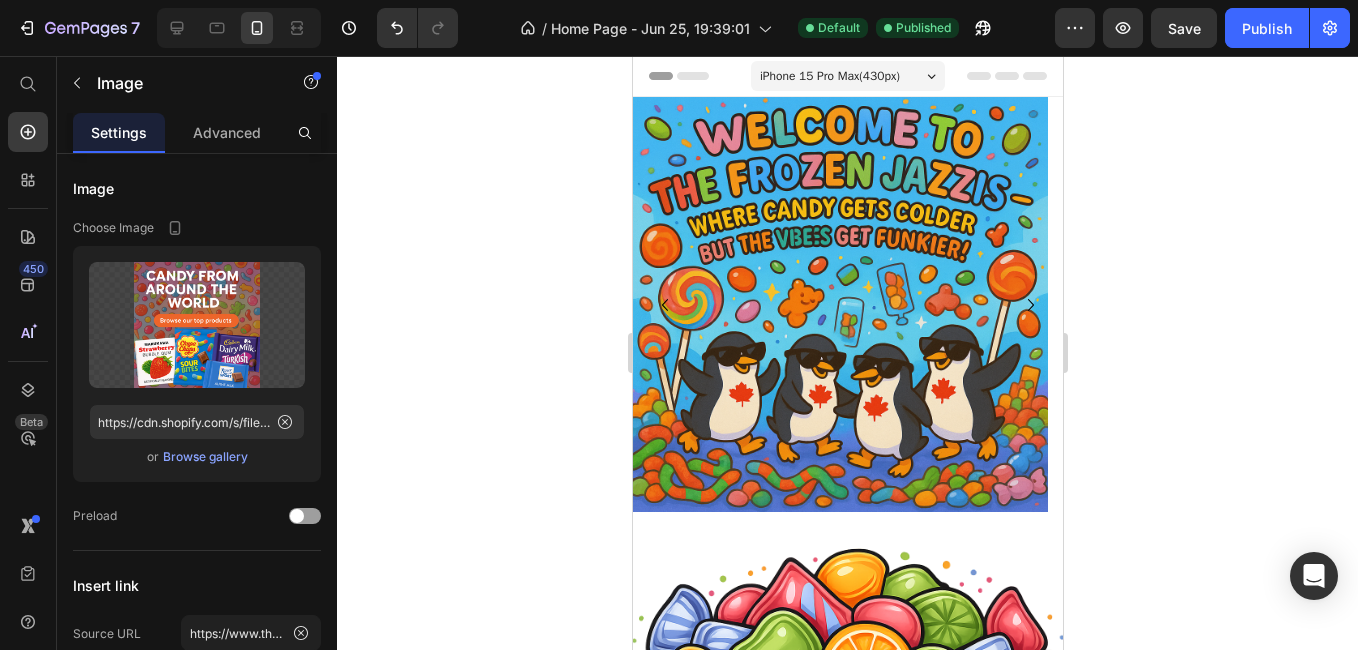 click on "iPhone 15 Pro Max  ( 430 px)" at bounding box center (829, 76) 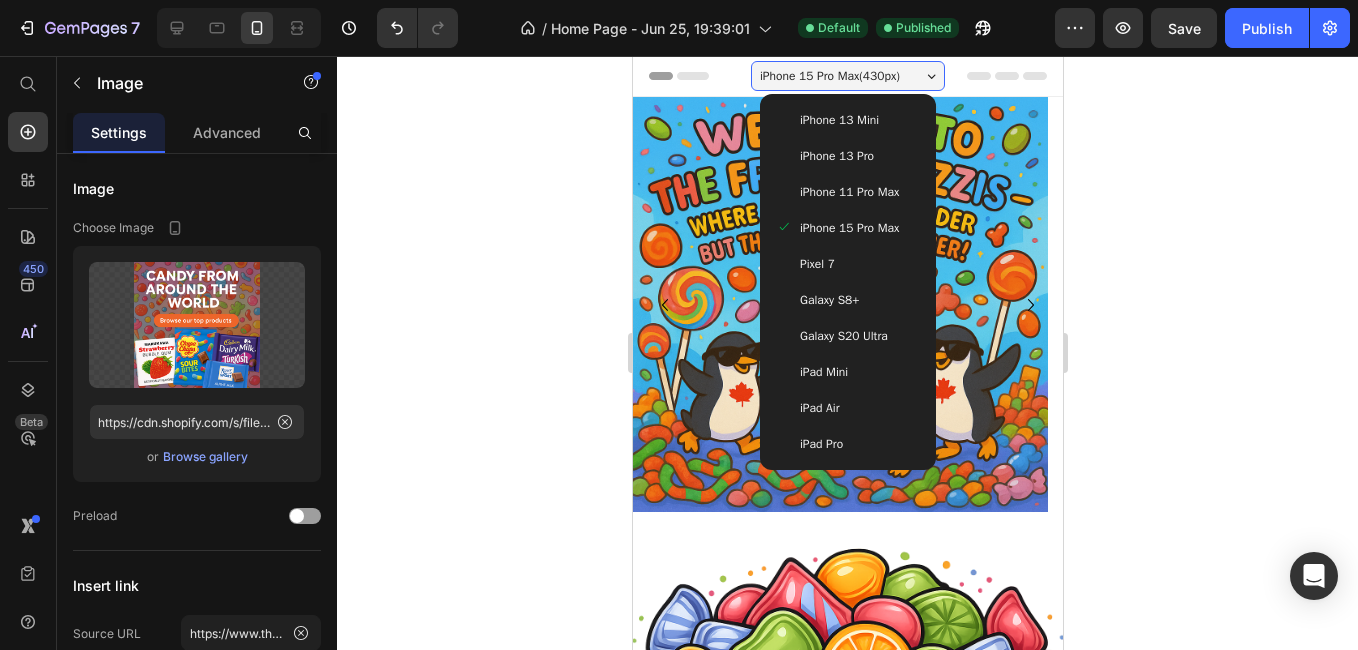 click on "iPhone 11 Pro Max" at bounding box center (847, 192) 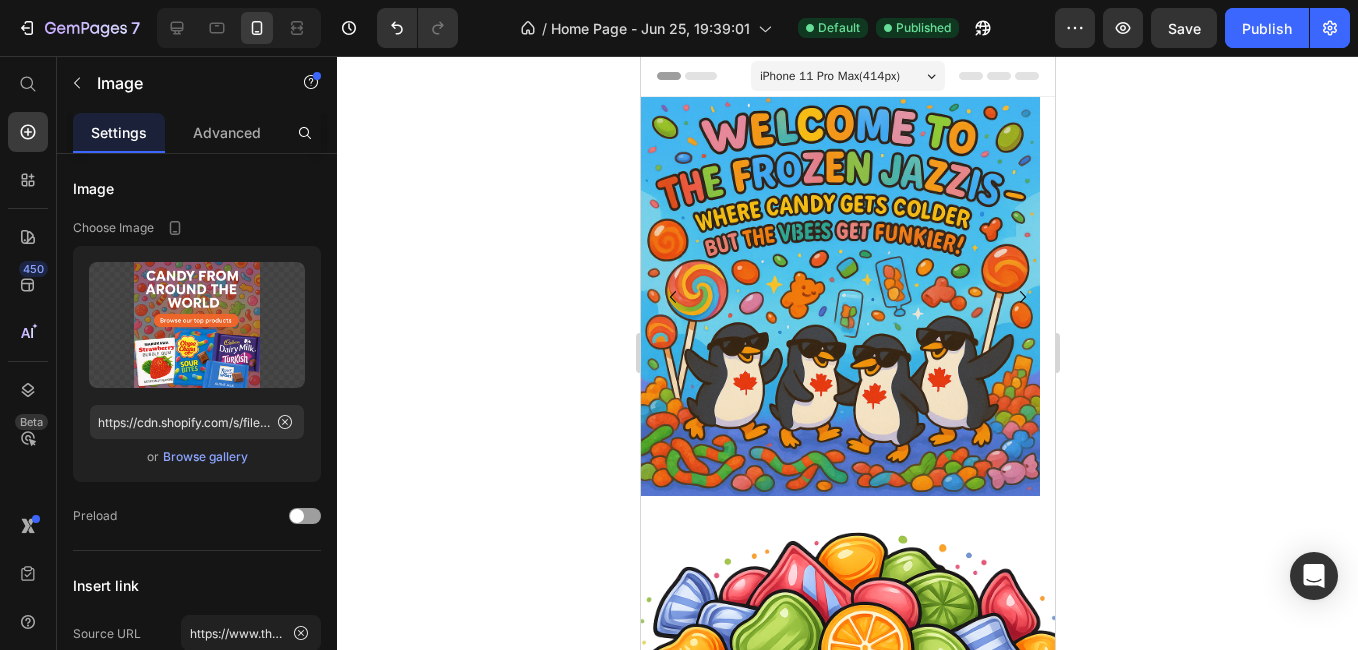click on "iPhone 11 Pro Max  ( 414 px)" at bounding box center [829, 76] 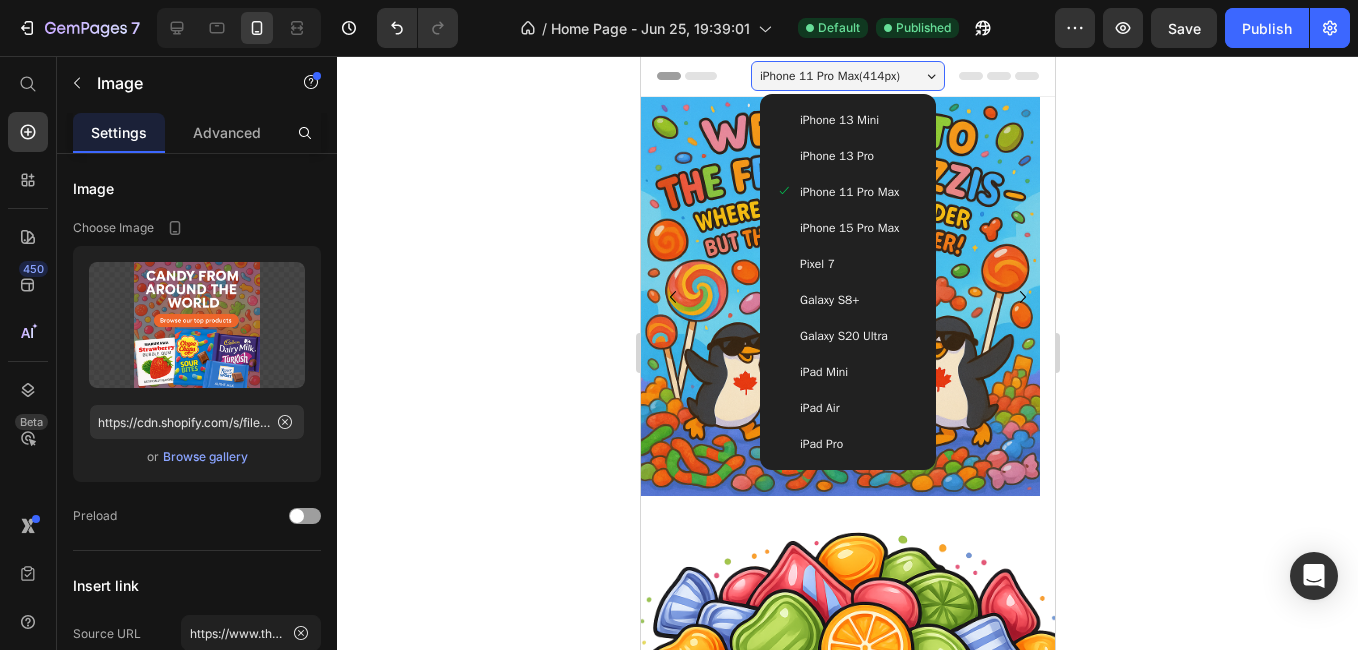 click on "iPhone 13 Mini" at bounding box center (838, 120) 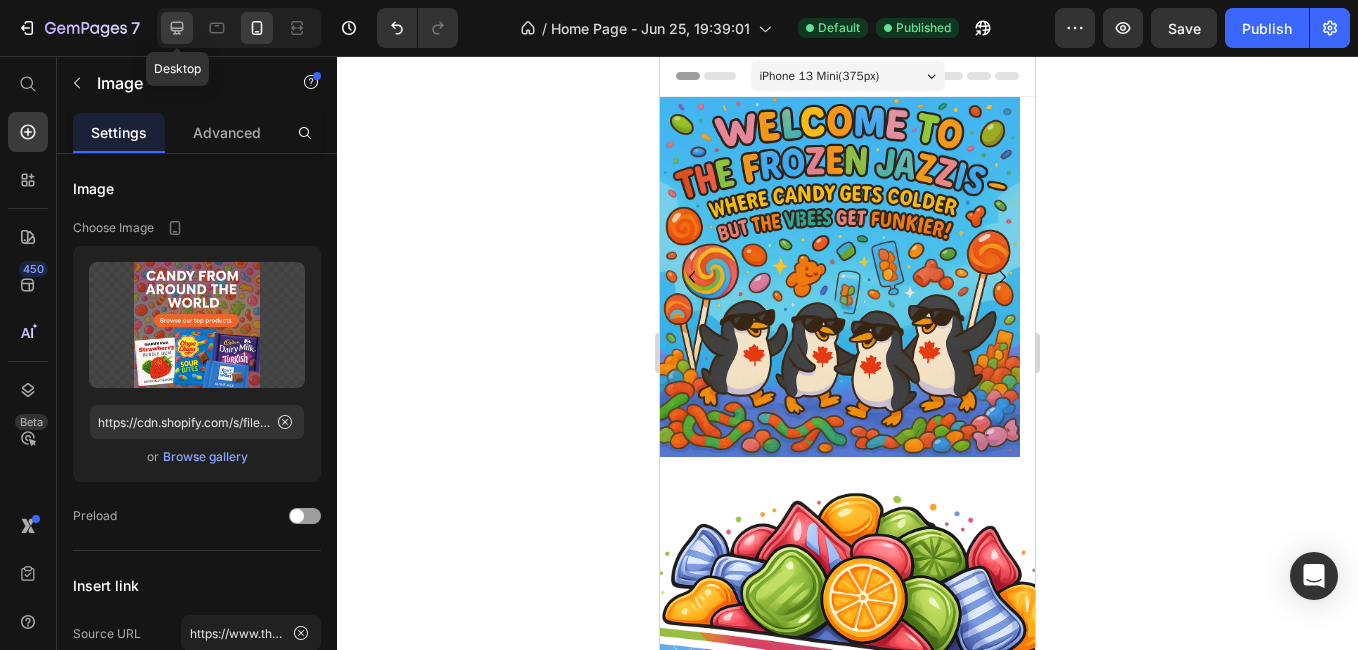click 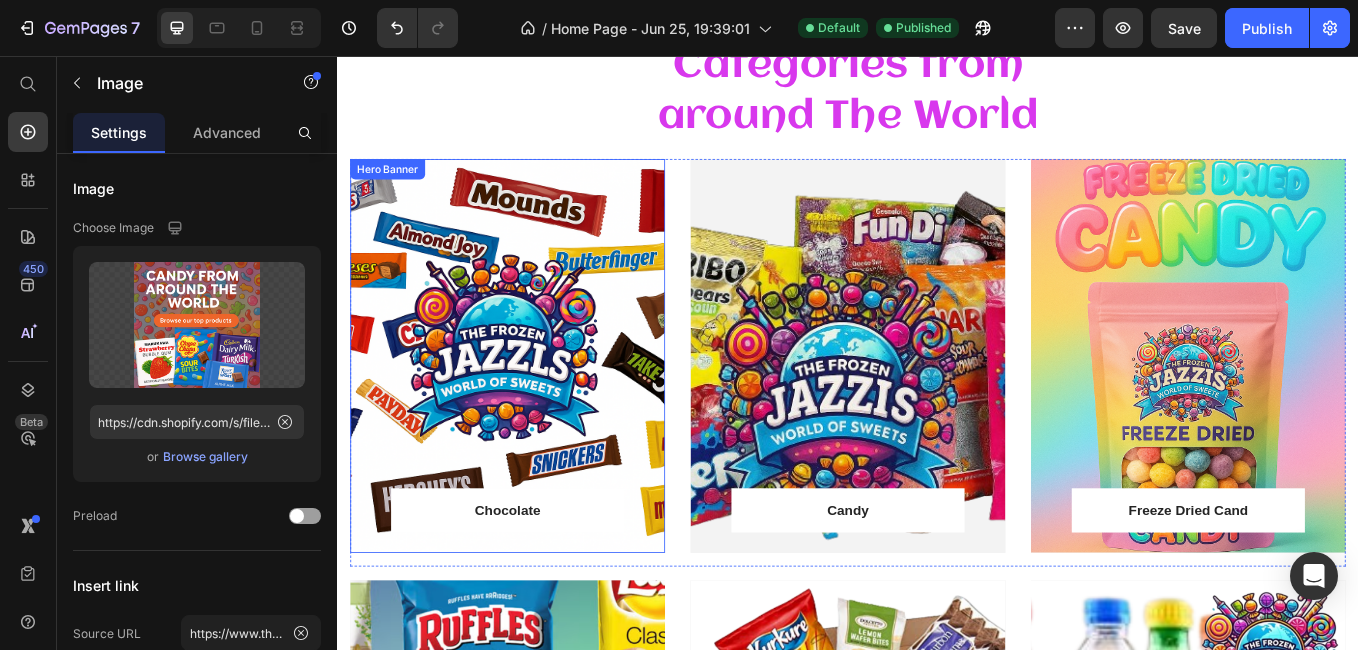 scroll, scrollTop: 1500, scrollLeft: 0, axis: vertical 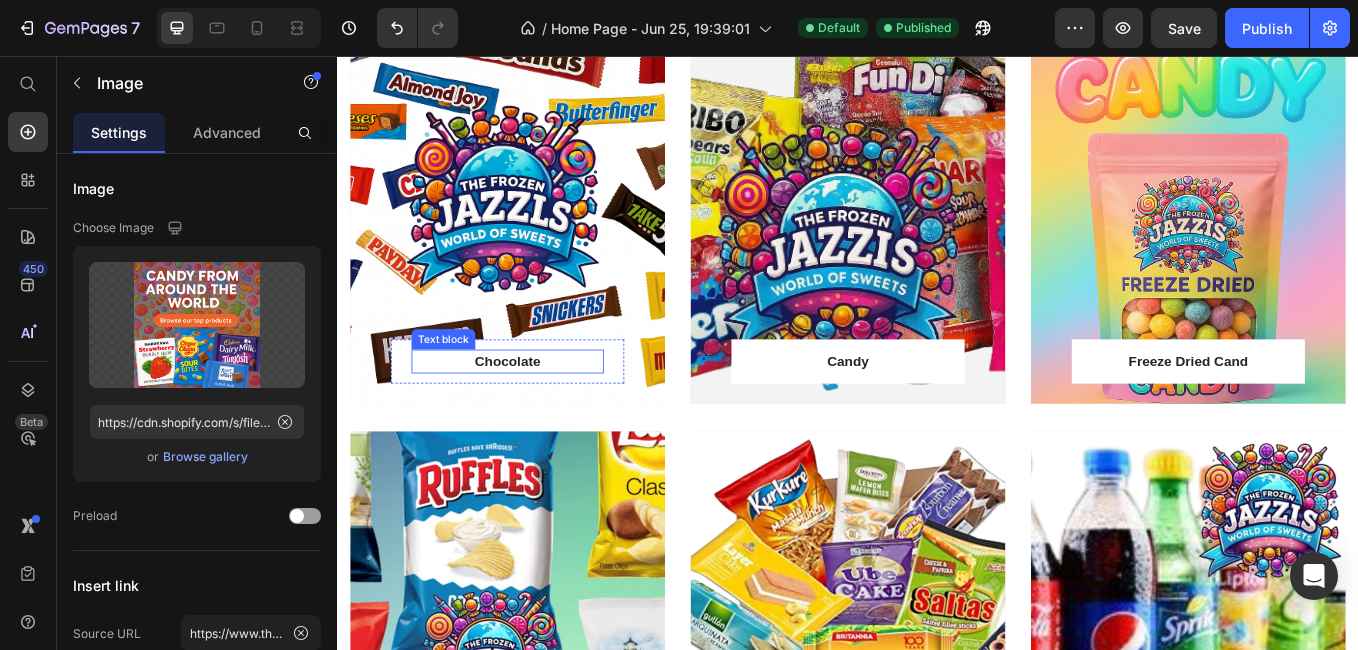 click on "Chocolate" at bounding box center [537, 415] 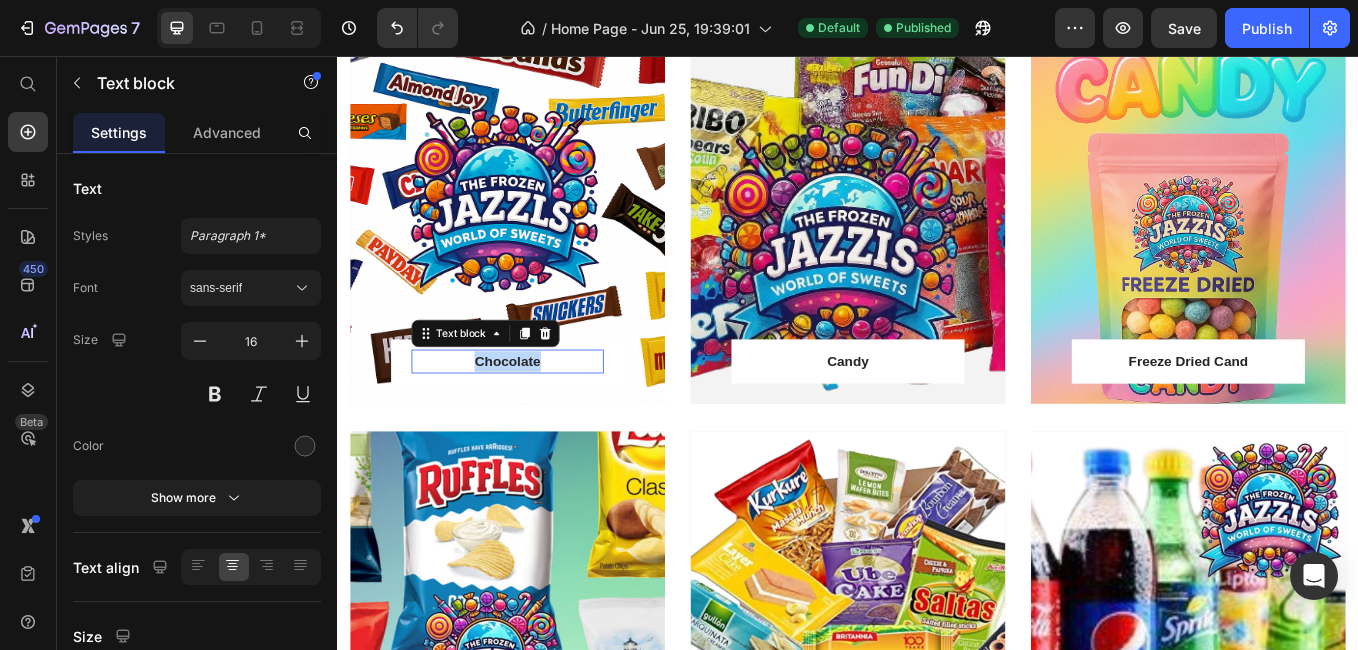 click on "Chocolate" at bounding box center [537, 415] 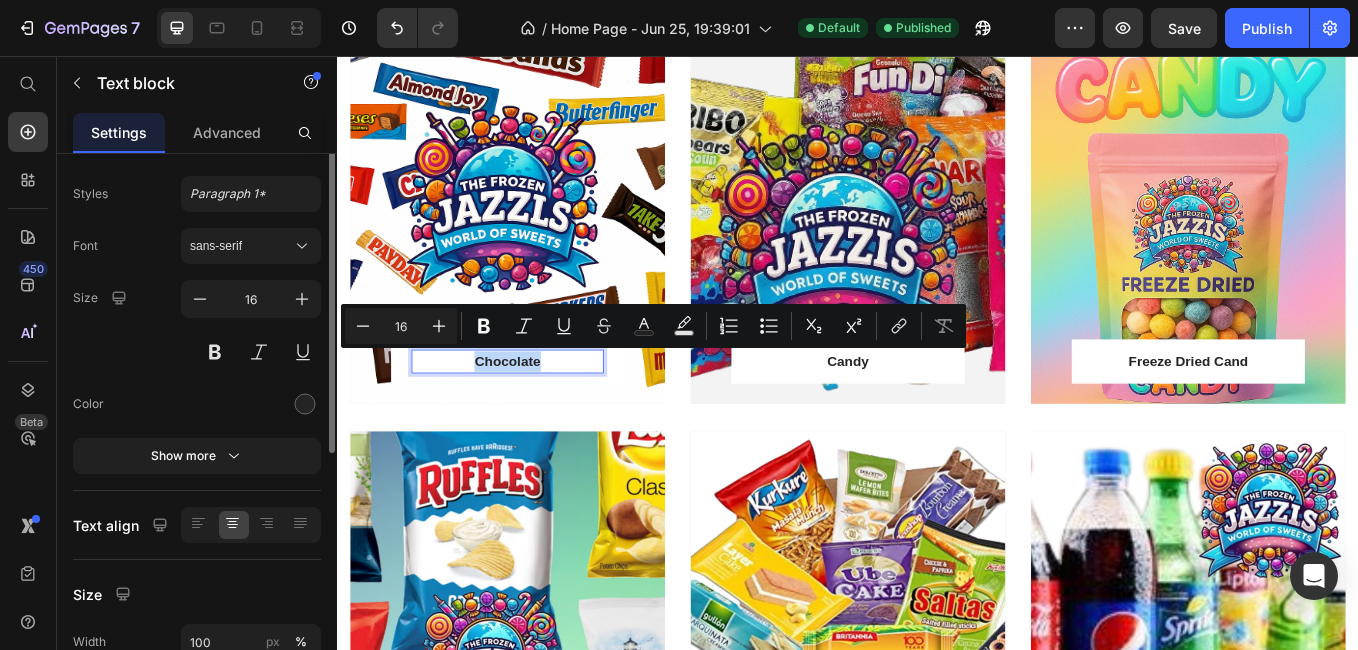 scroll, scrollTop: 0, scrollLeft: 0, axis: both 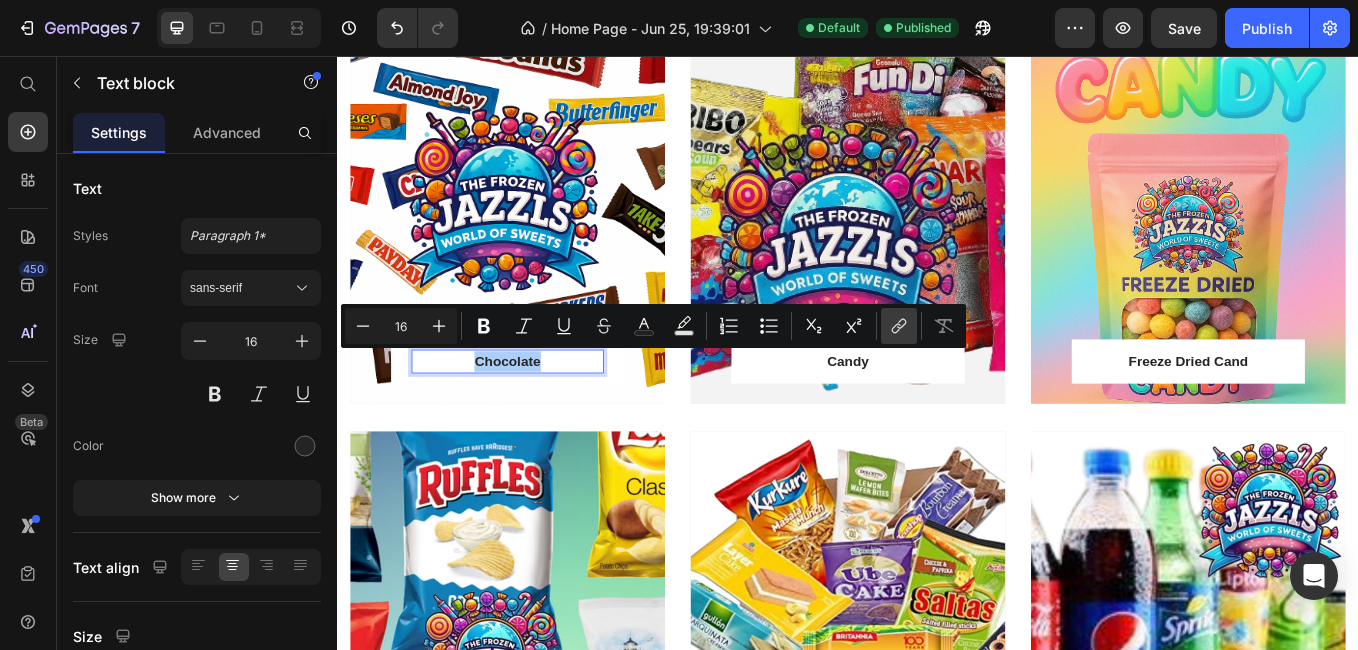 click 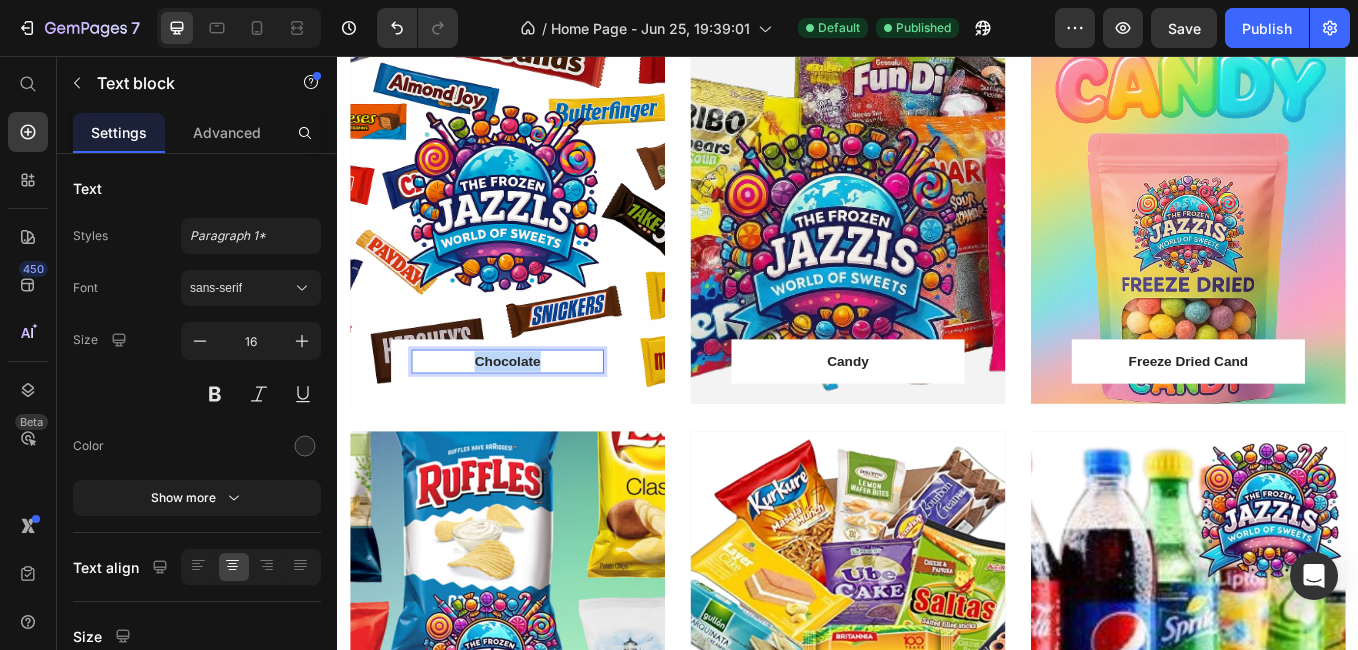 click on "Chocolate" at bounding box center [537, 415] 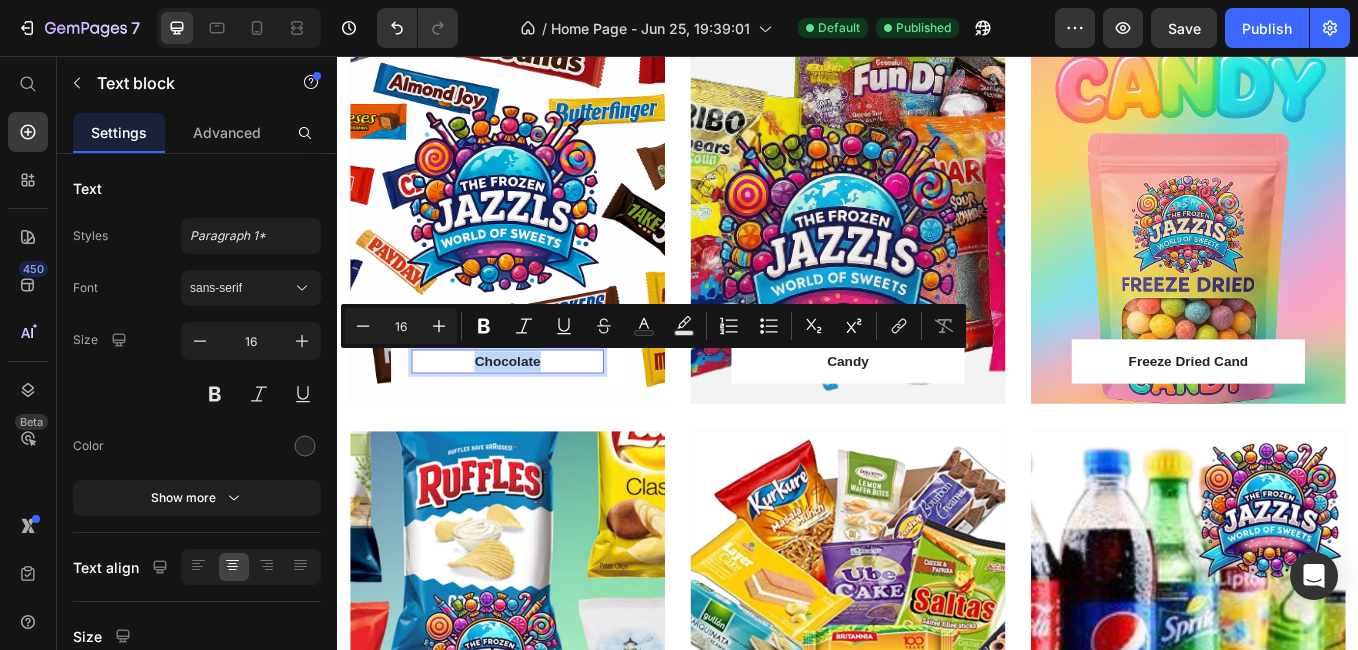 click on "Chocolate" at bounding box center (537, 415) 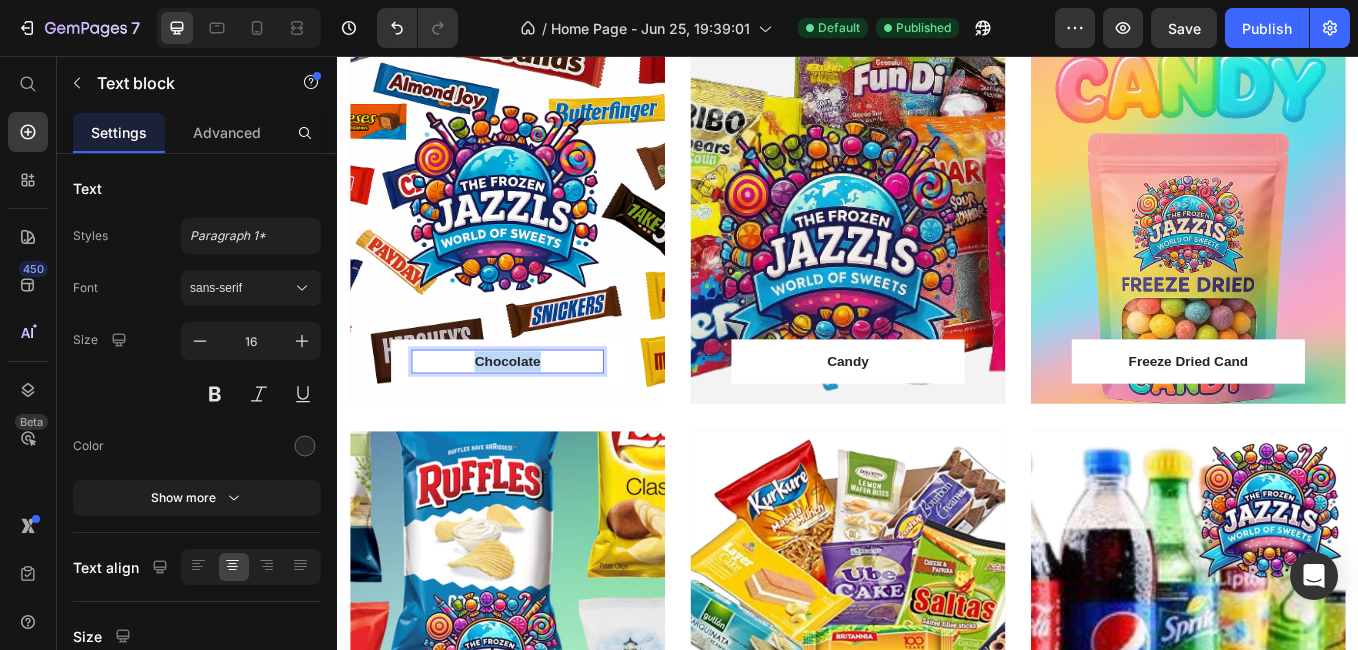 click on "Chocolate" at bounding box center [537, 415] 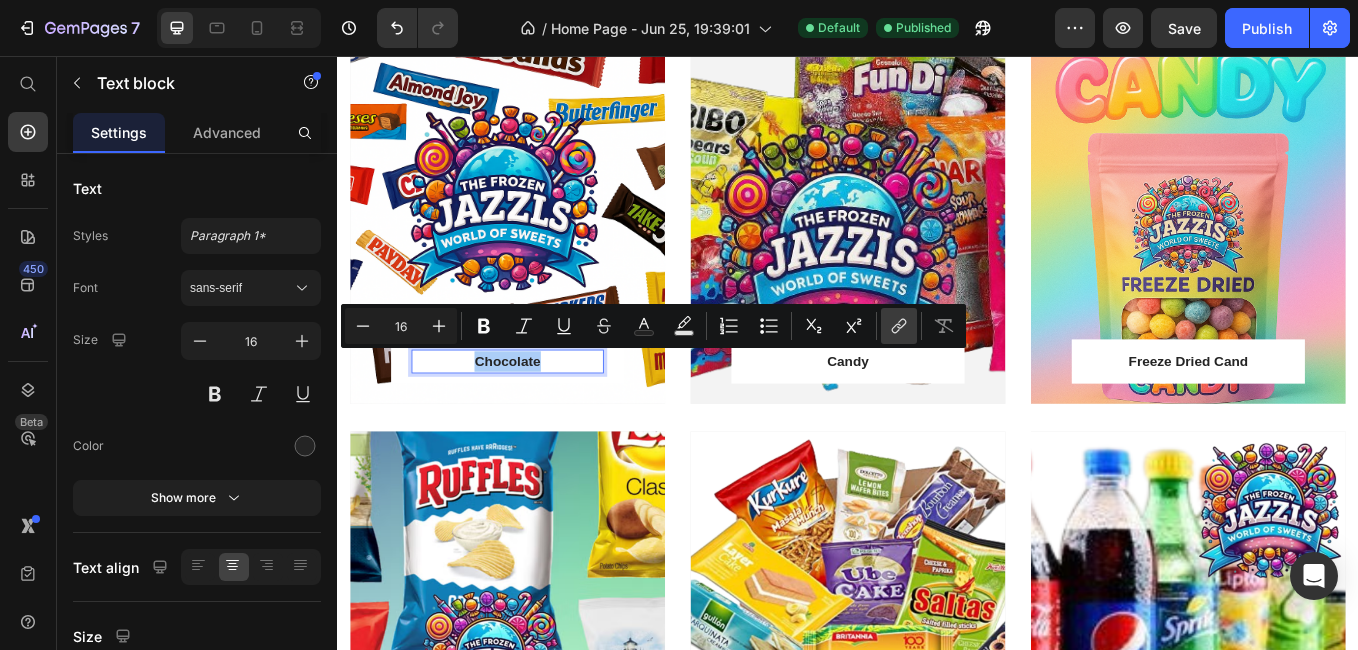 click on "link" at bounding box center (899, 326) 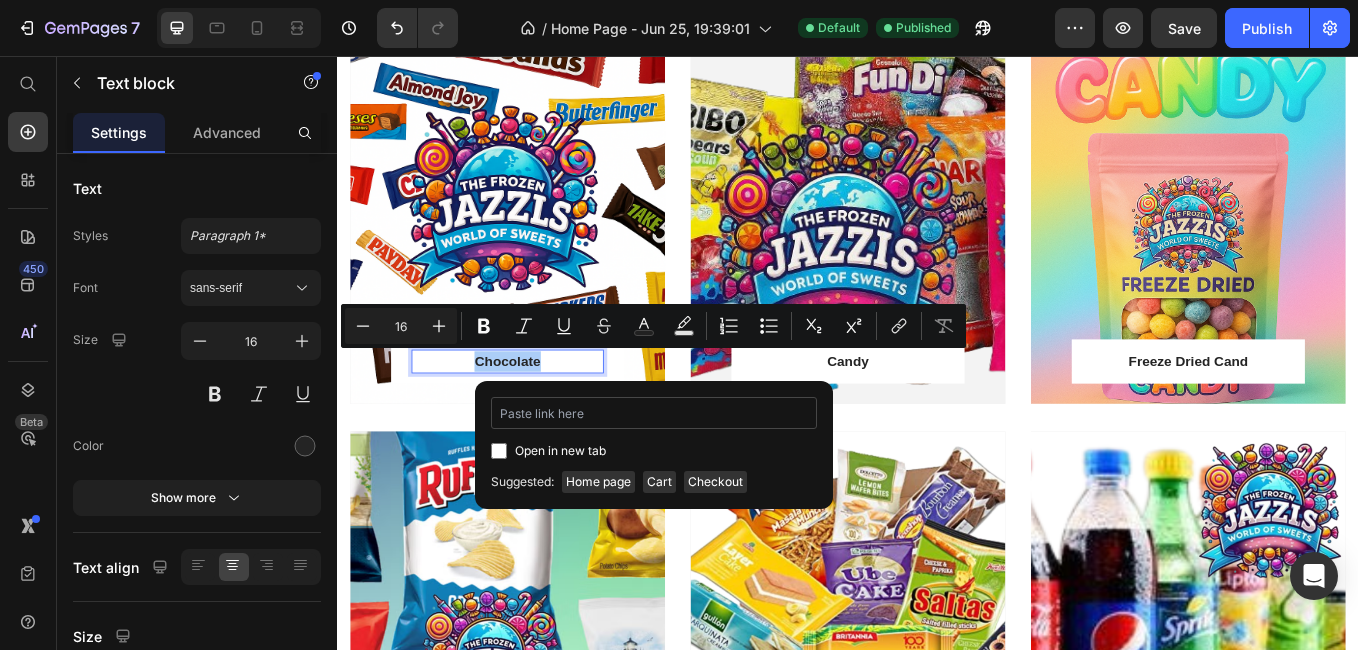 type on "https://www.thefrozenjazzis.ca/collections/chocolate" 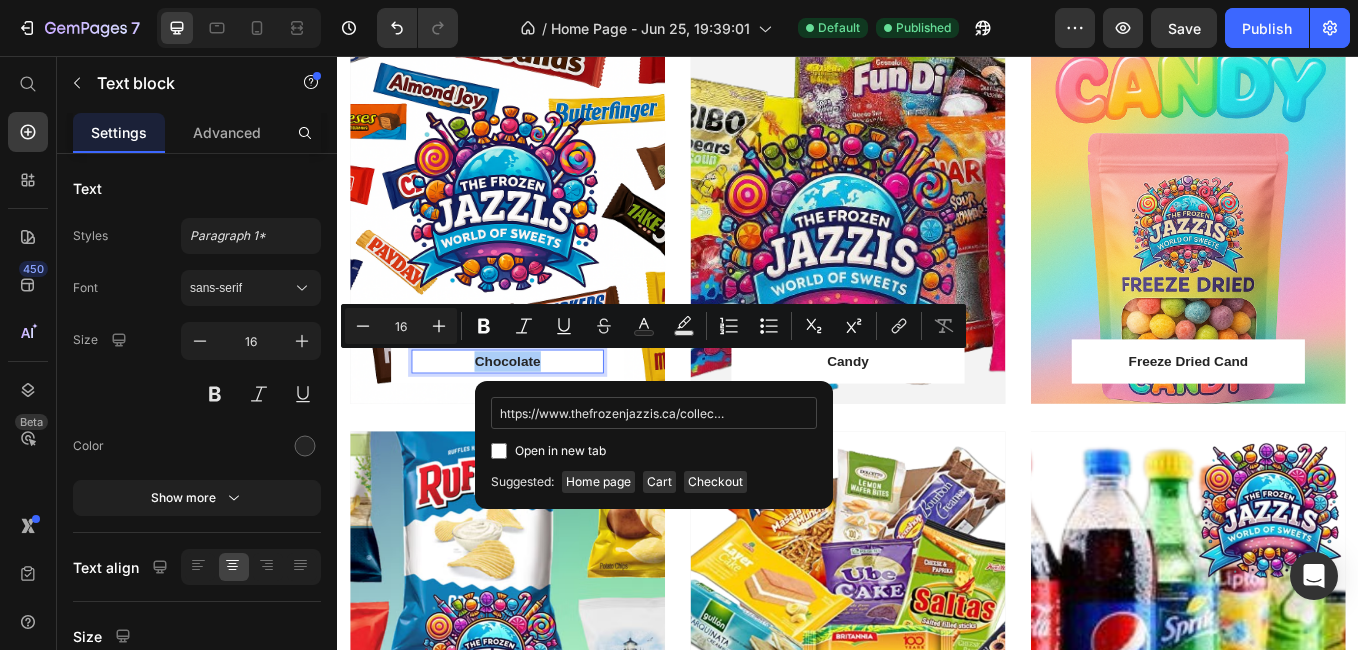 scroll, scrollTop: 0, scrollLeft: 78, axis: horizontal 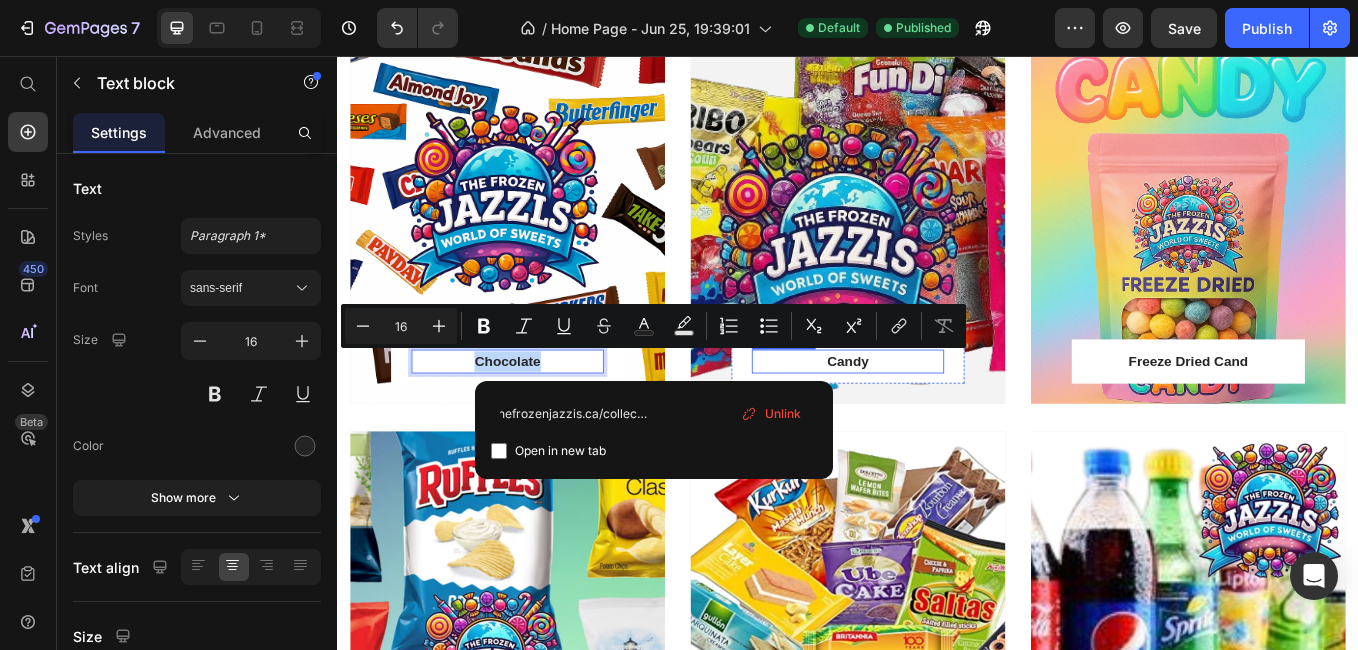 click on "Candy" at bounding box center [937, 415] 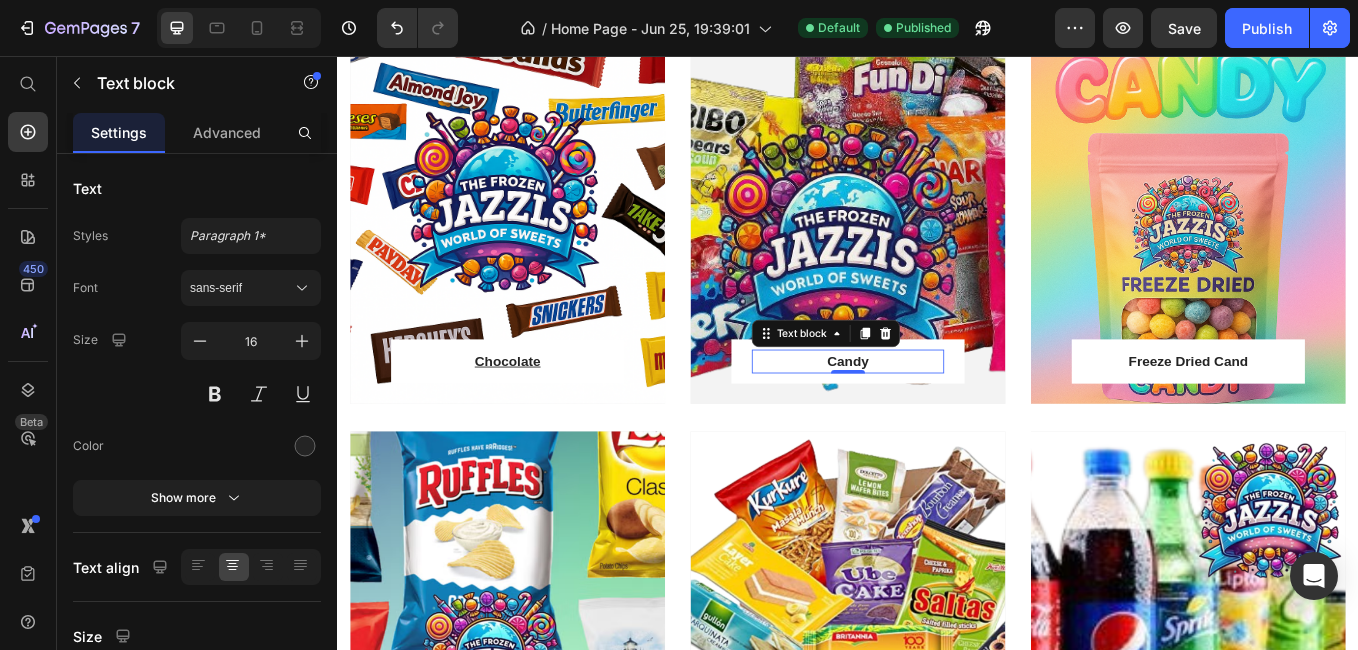 click on "Candy" at bounding box center [937, 415] 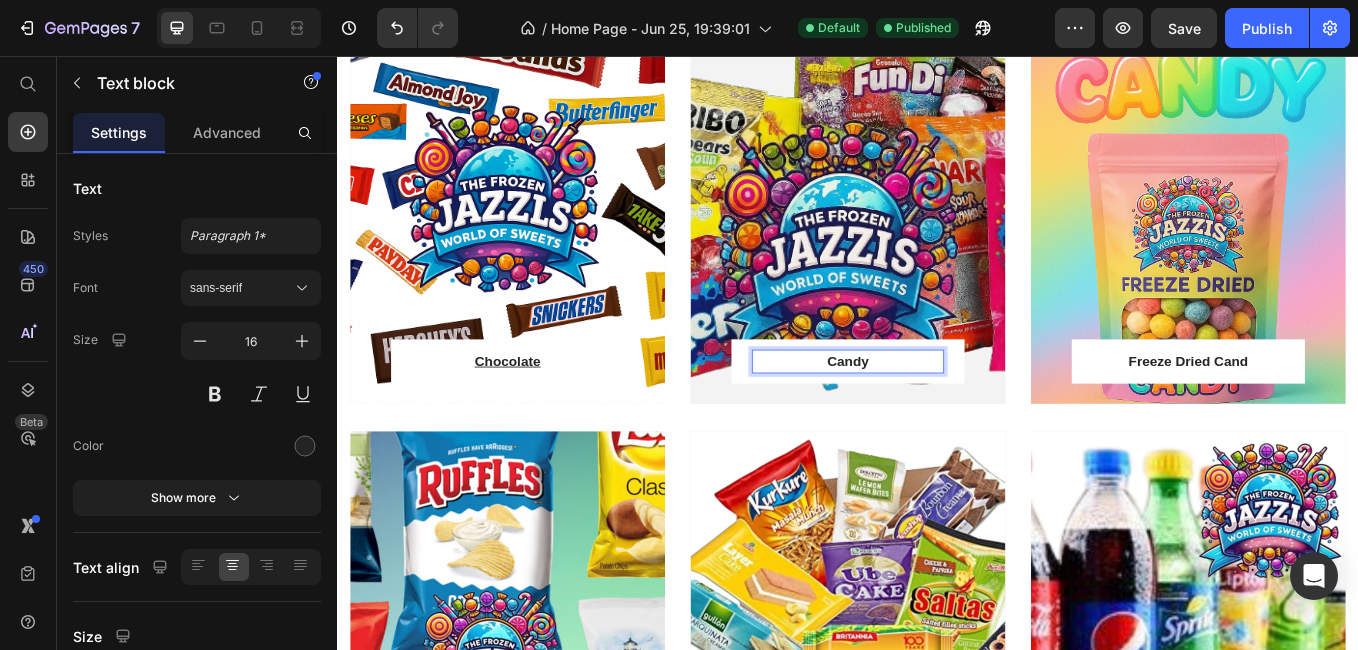 click on "Candy" at bounding box center [937, 415] 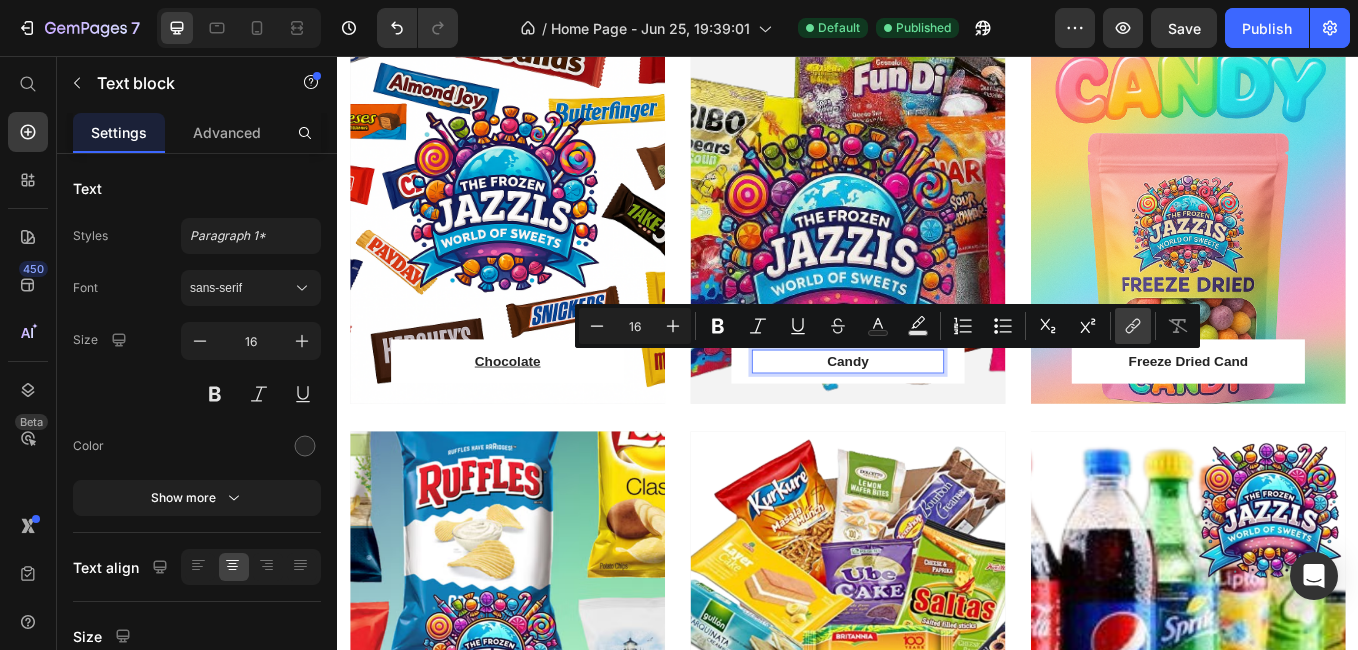 click 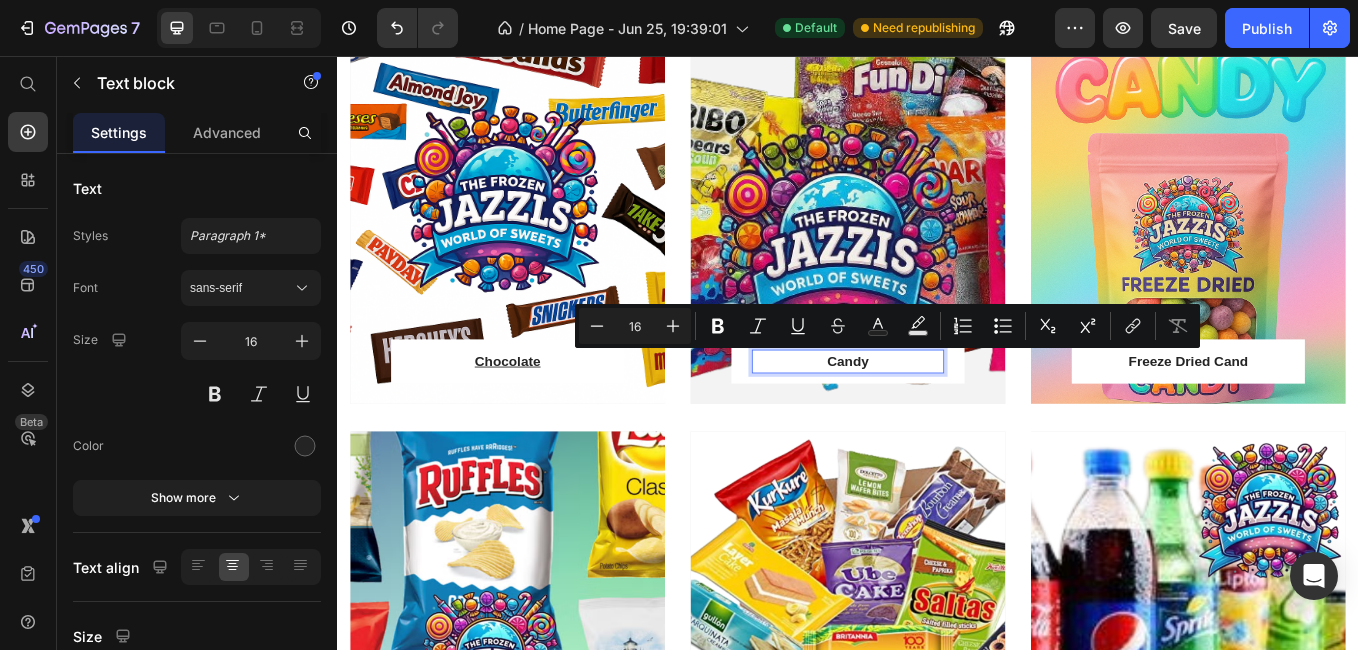 click on "Candy" at bounding box center (937, 415) 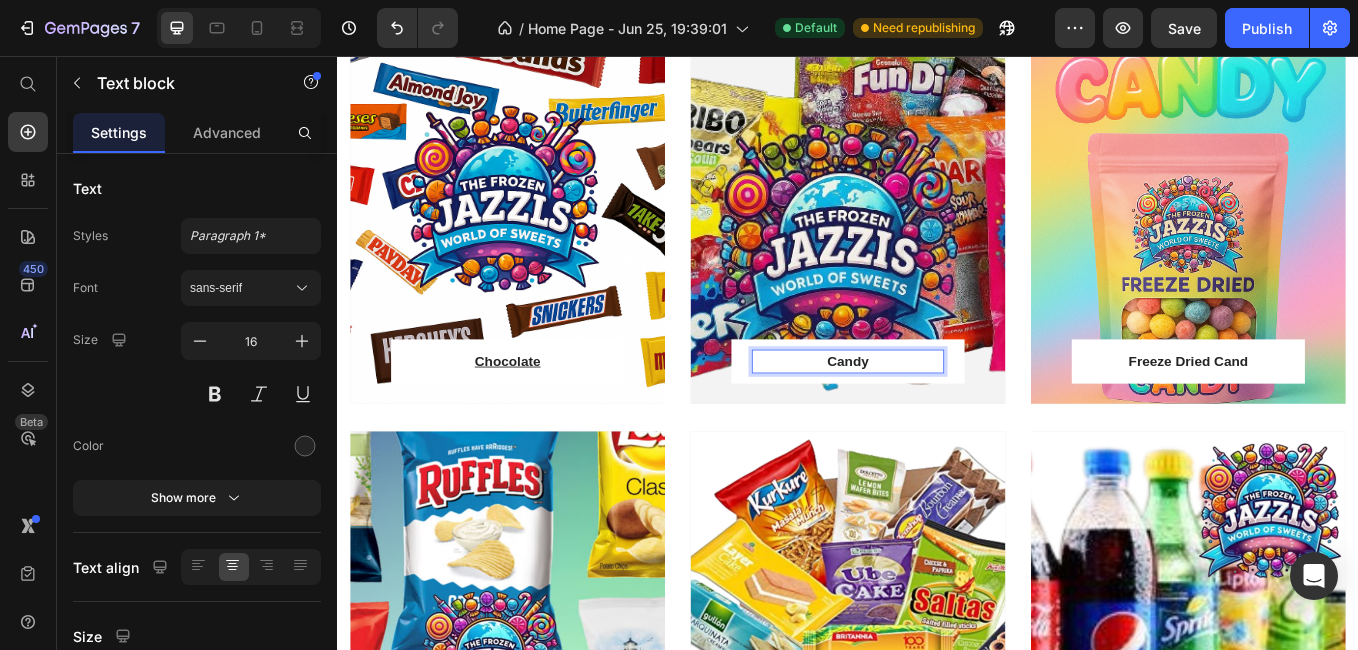 click on "Candy" at bounding box center [937, 415] 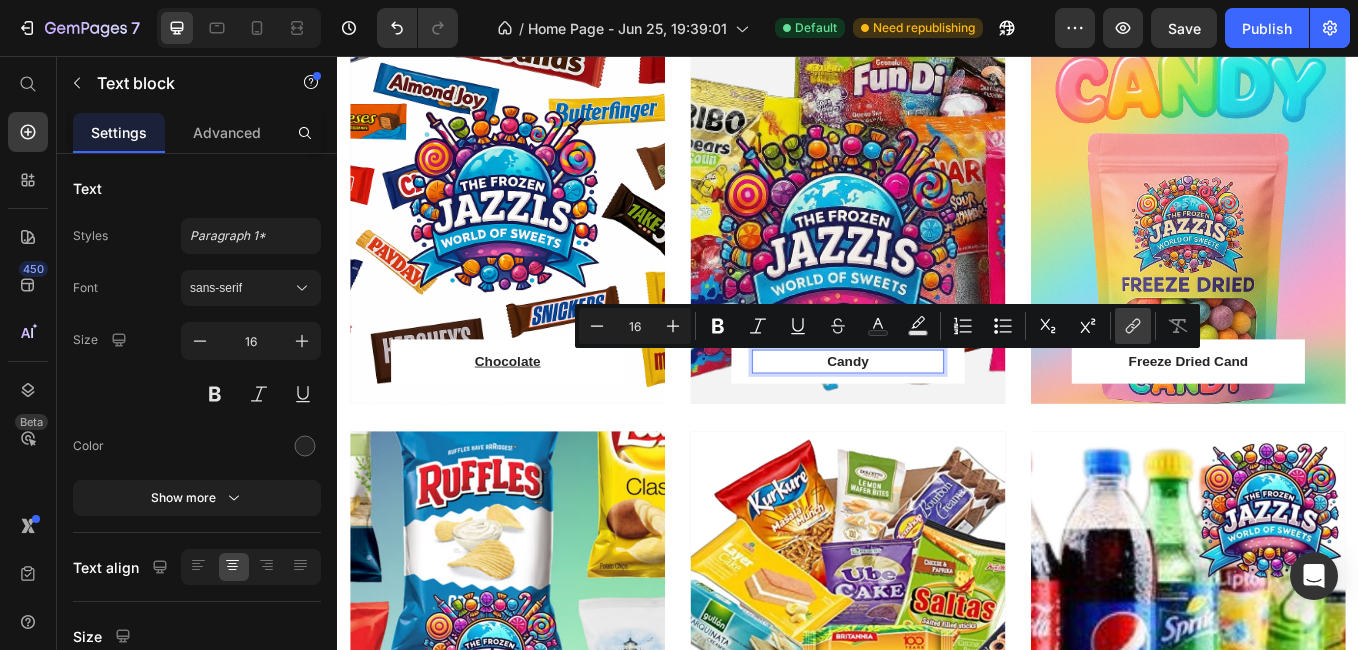 click 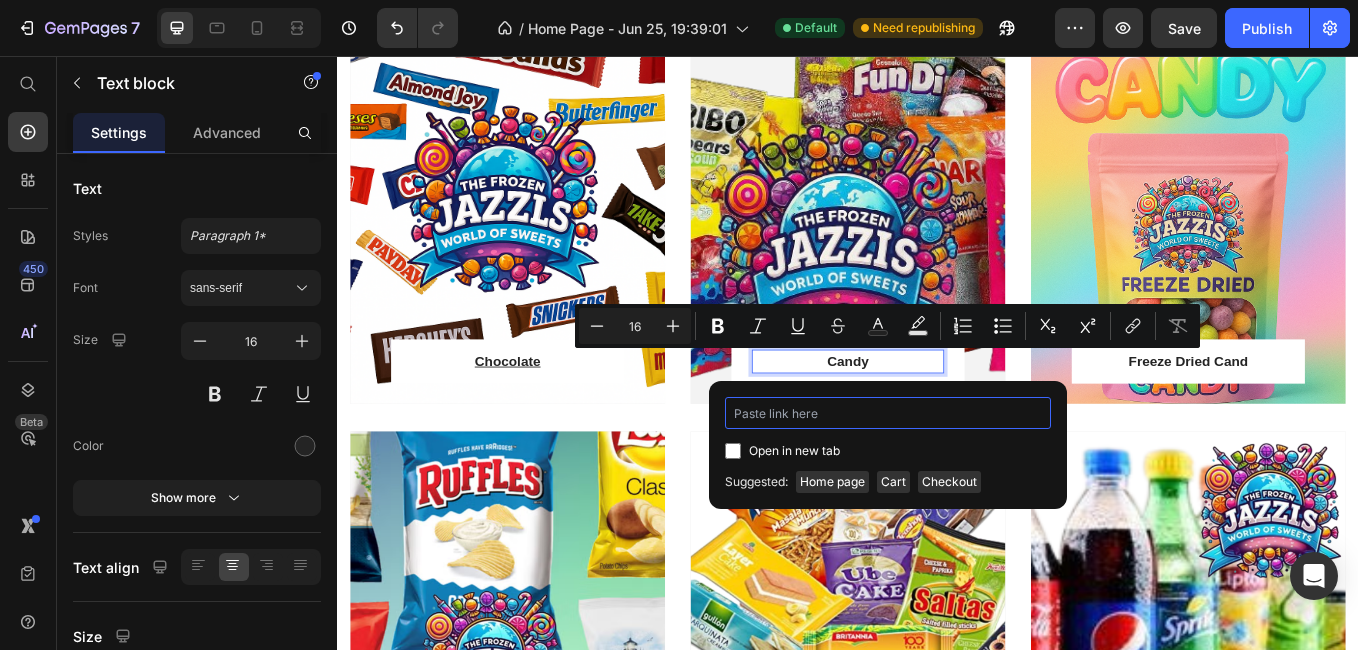 paste on "https://www.thefrozenjazzis.ca/collections/candy" 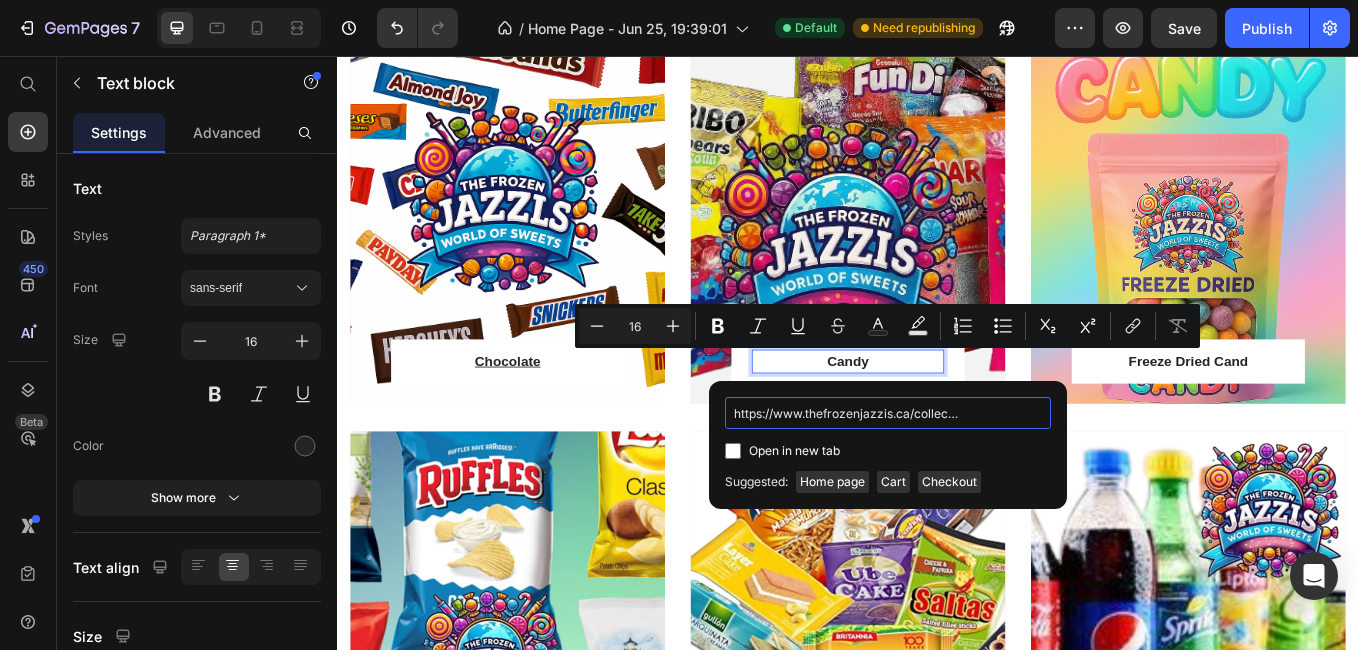 scroll, scrollTop: 0, scrollLeft: 57, axis: horizontal 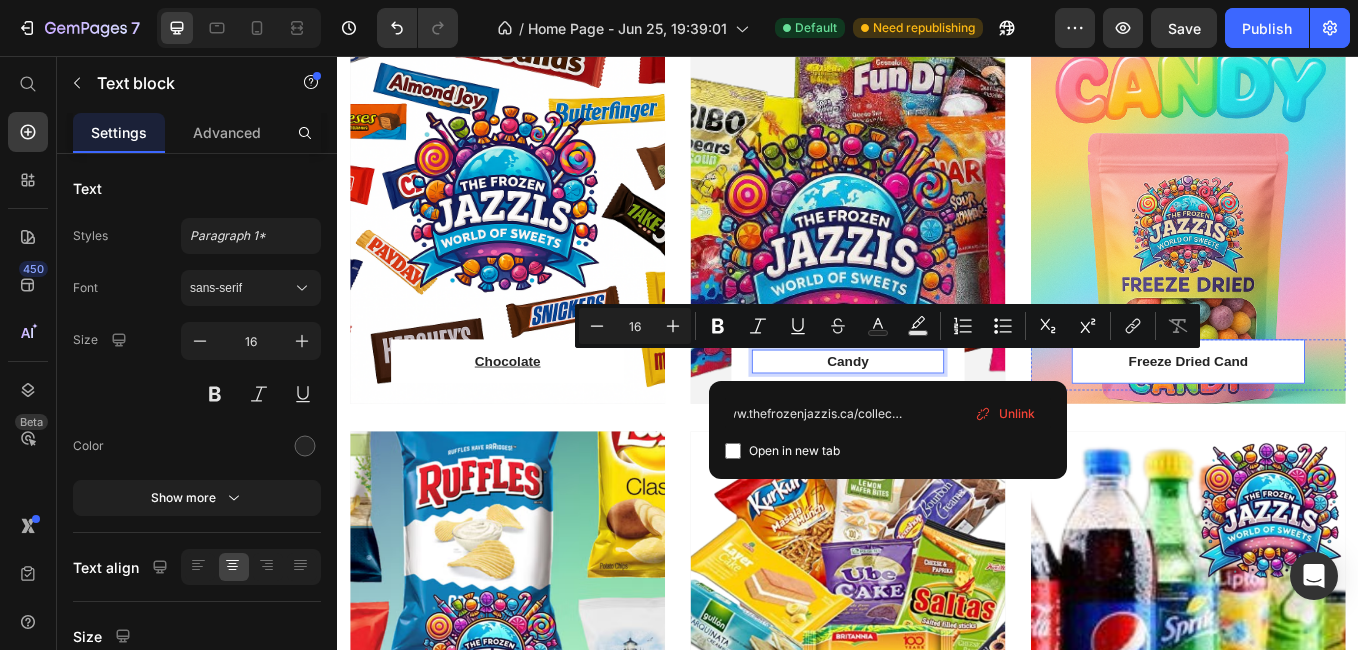 click on "Freeze Dried Cand Text block Row" at bounding box center [1337, 415] 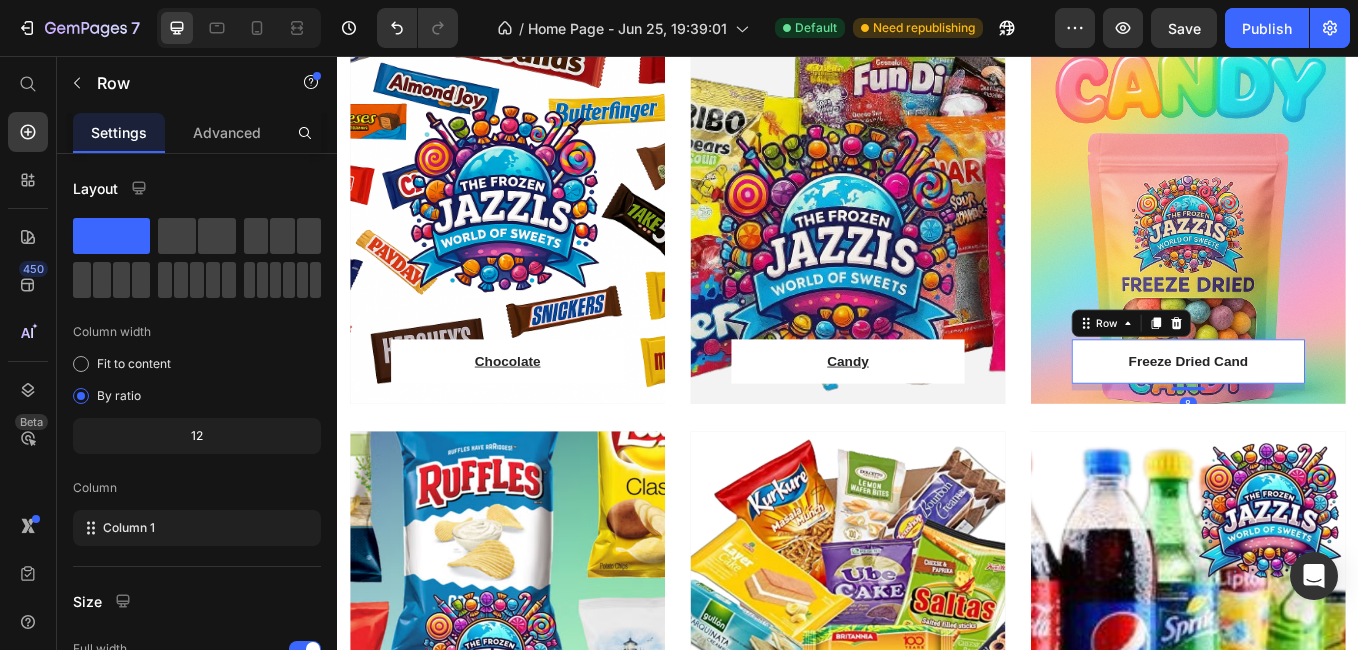 click on "Freeze Dried Cand Text block Row   8" at bounding box center [1337, 415] 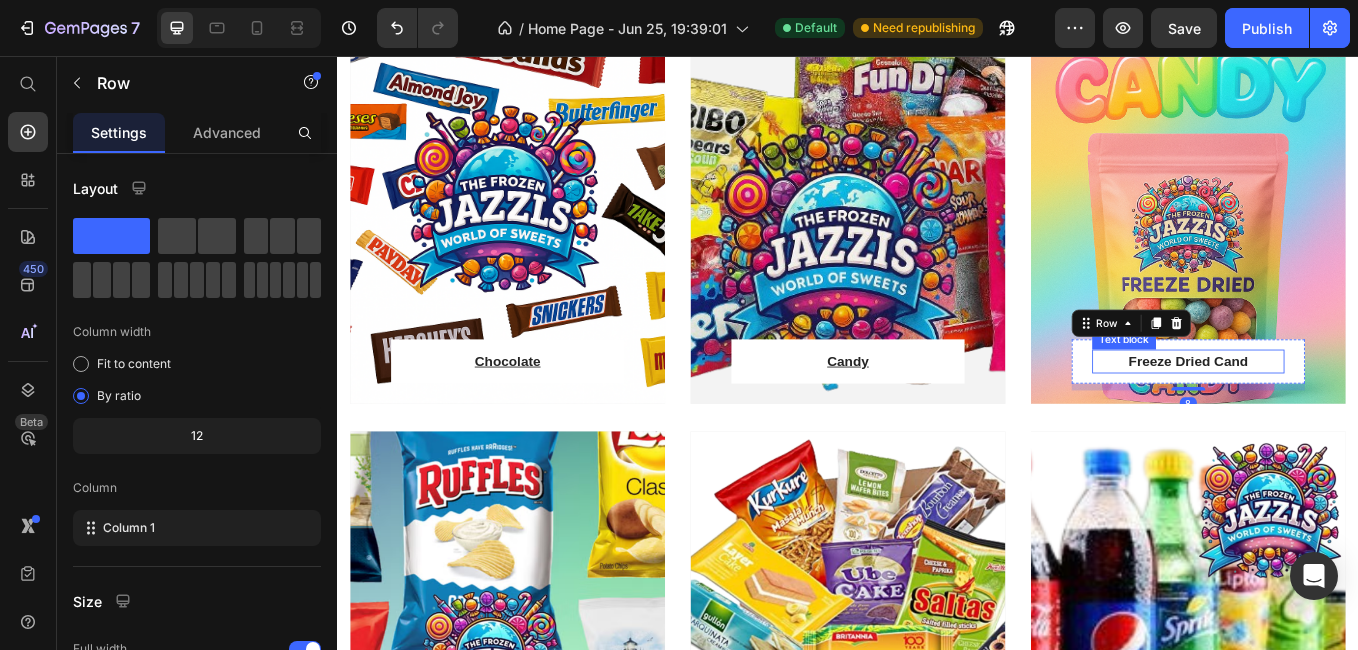 click on "Freeze Dried Cand" at bounding box center (1337, 415) 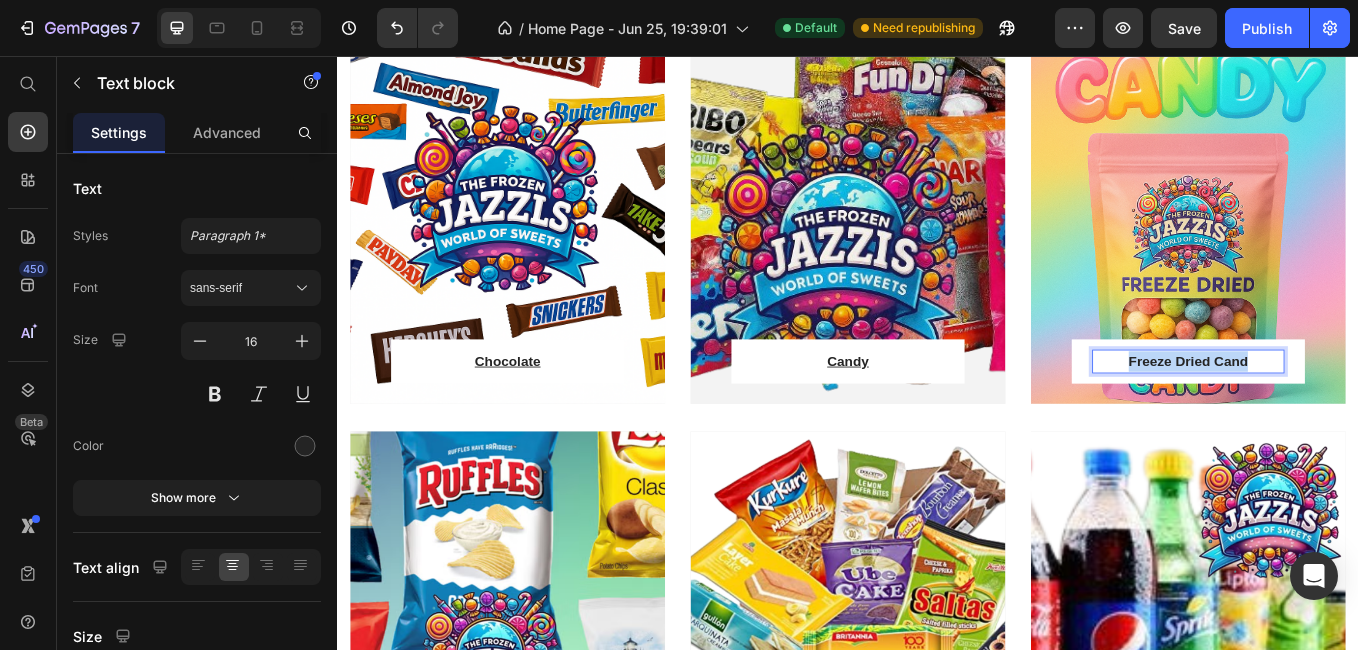 click on "Freeze Dried Cand" at bounding box center (1337, 415) 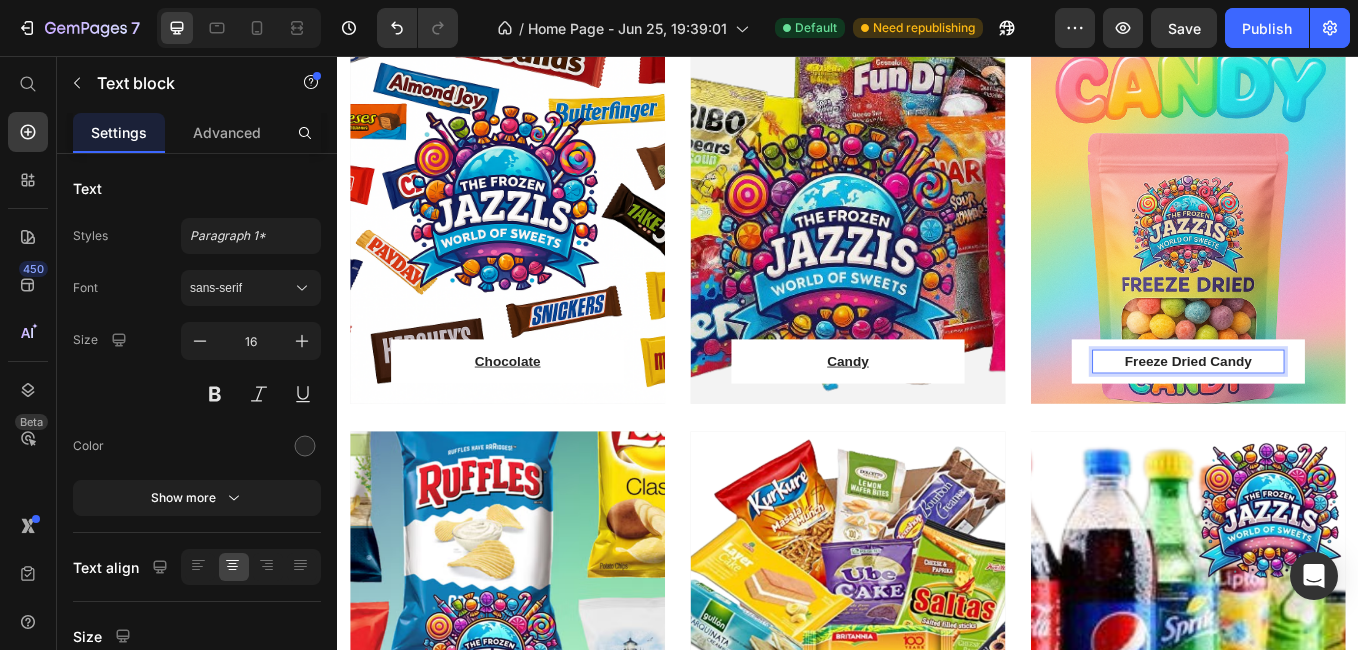 click on "Freeze Dried Candy" at bounding box center [1337, 415] 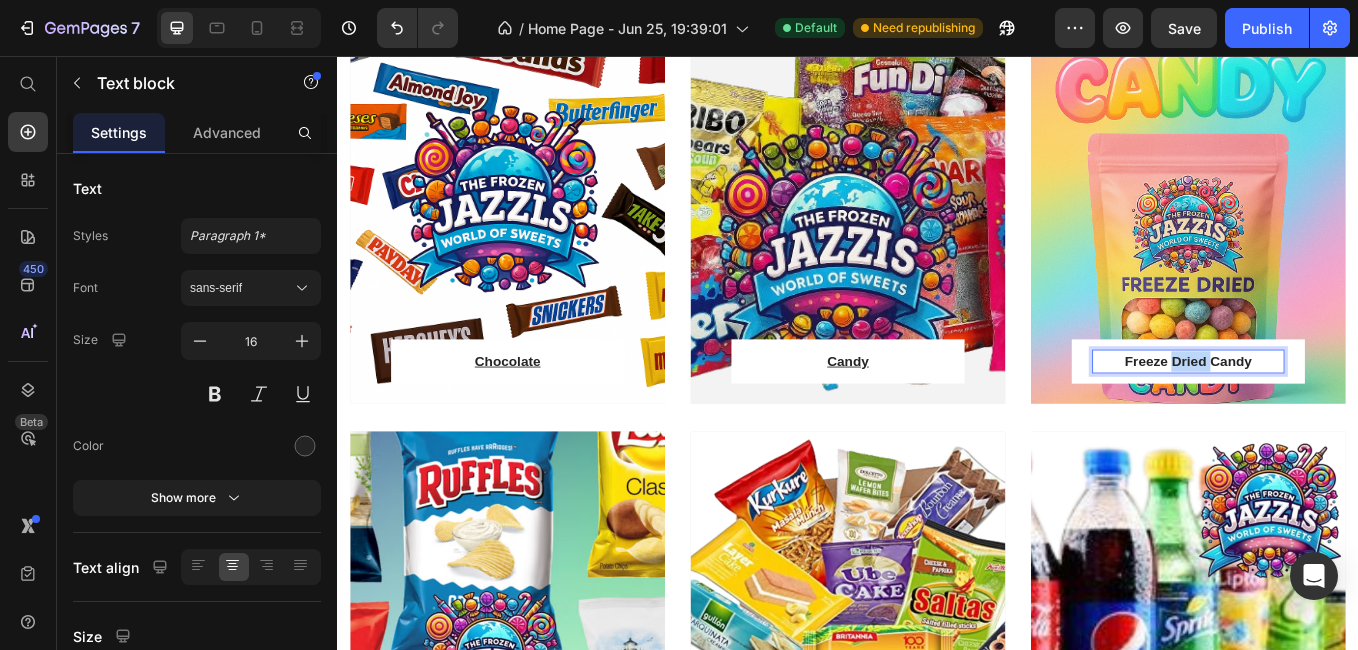 click on "Freeze Dried Candy" at bounding box center [1337, 415] 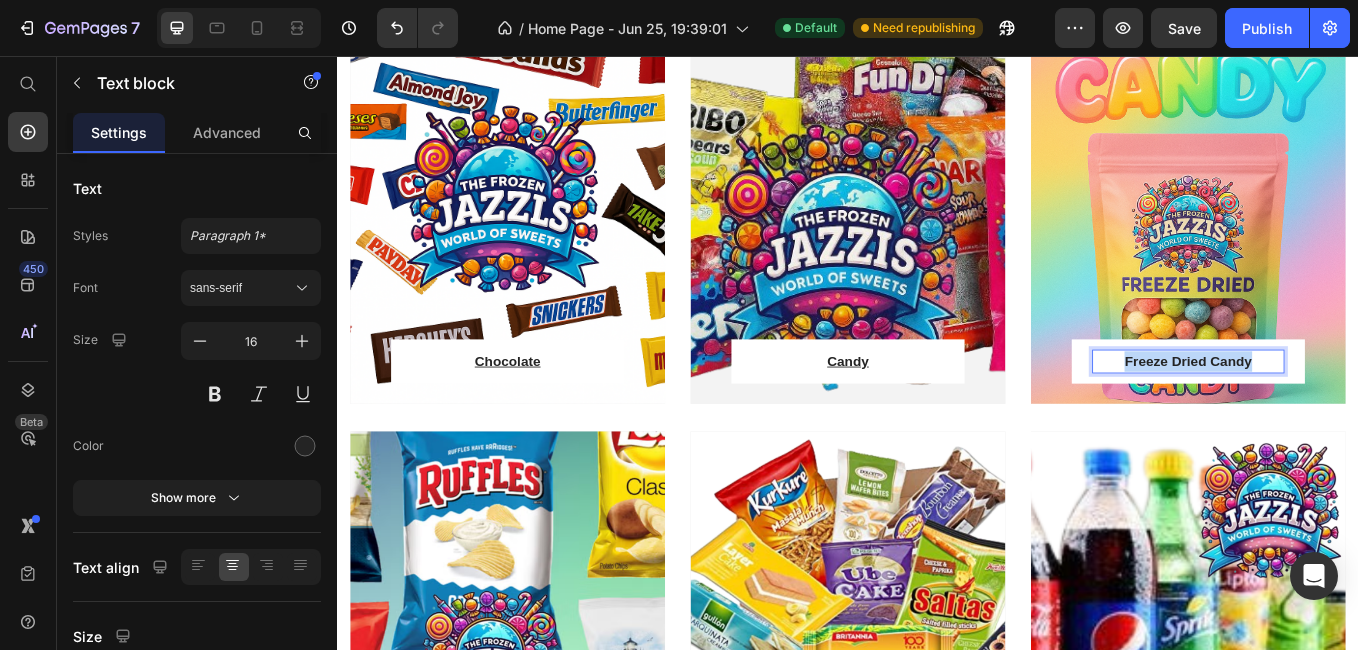 click on "Freeze Dried Candy" at bounding box center (1337, 415) 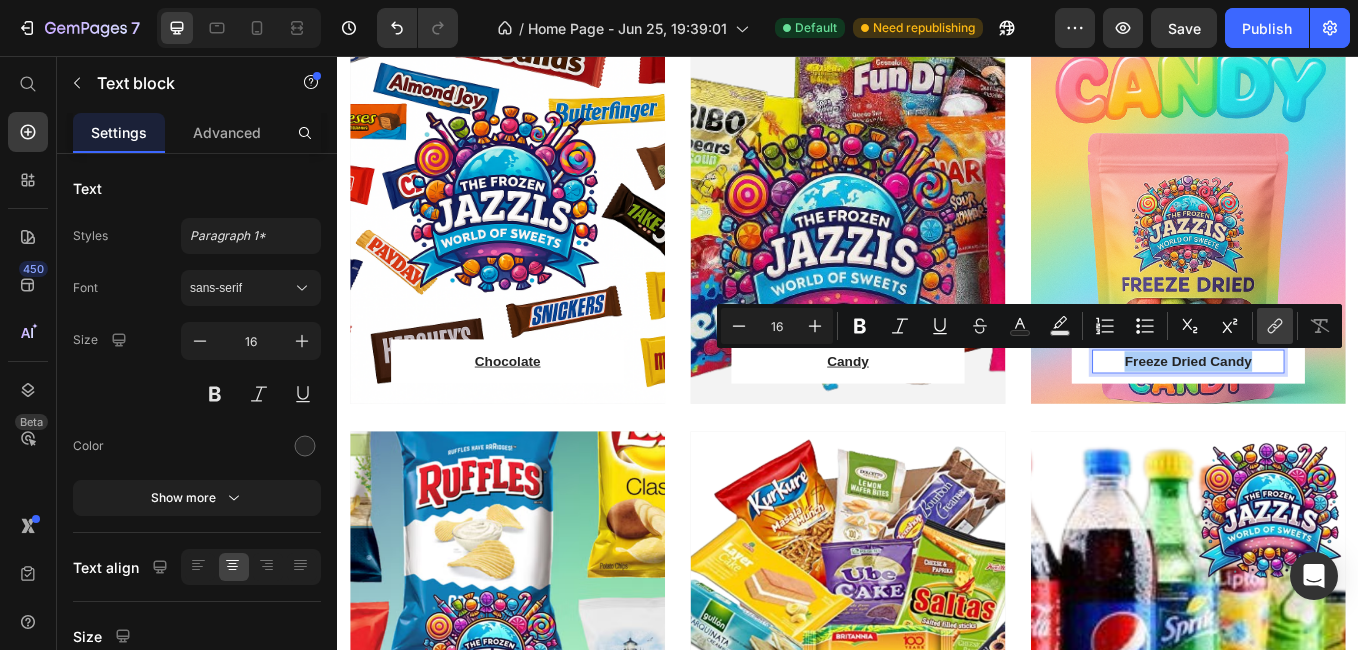 click 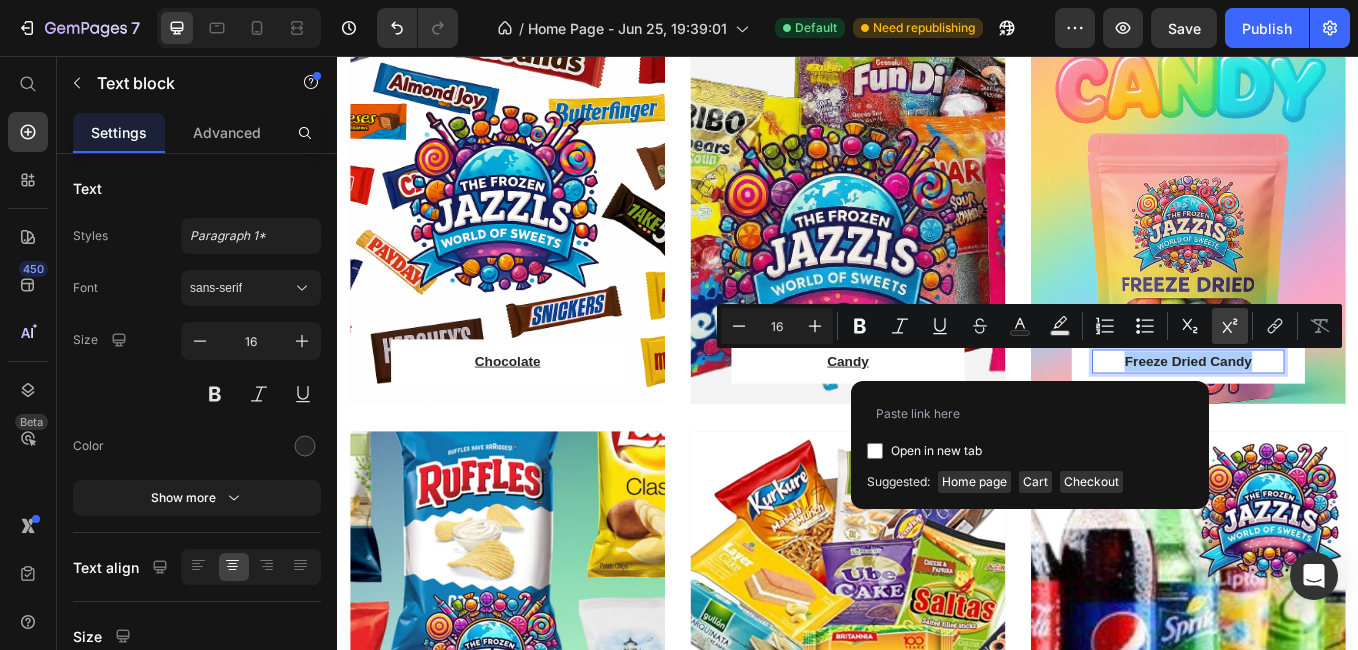 type on "https://www.thefrozenjazzis.ca/collections/freeze-dried-candy" 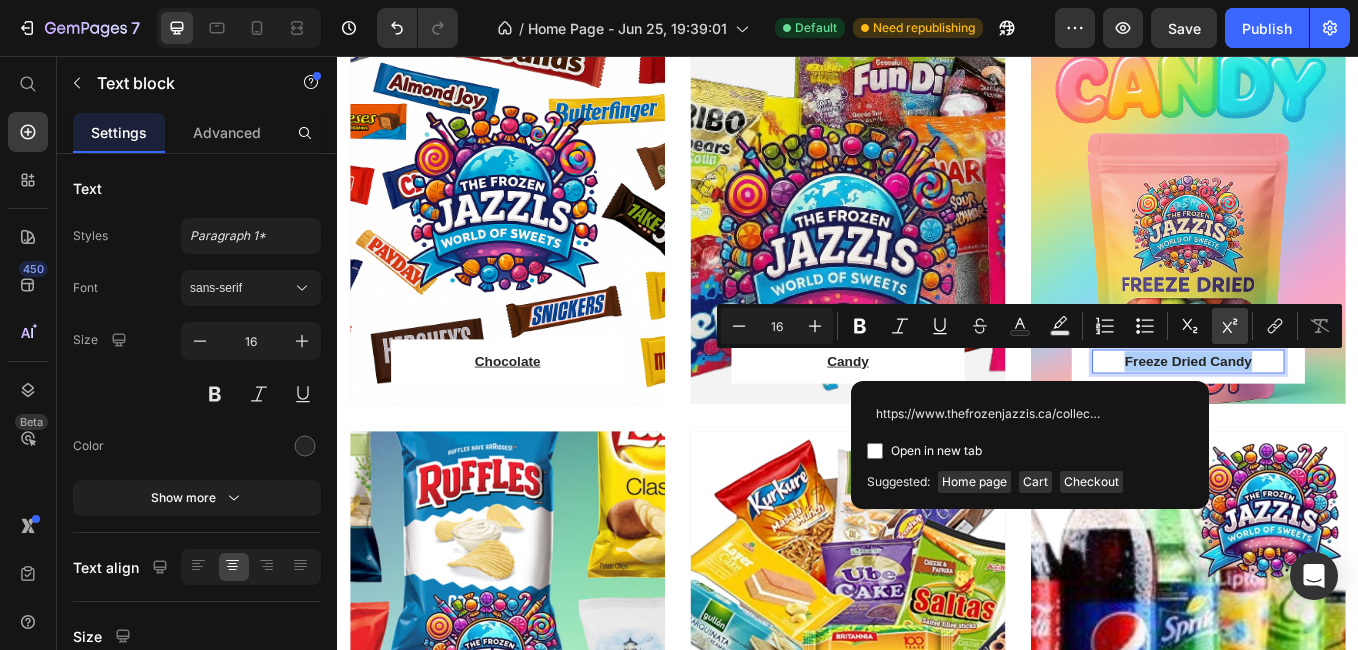 scroll, scrollTop: 0, scrollLeft: 133, axis: horizontal 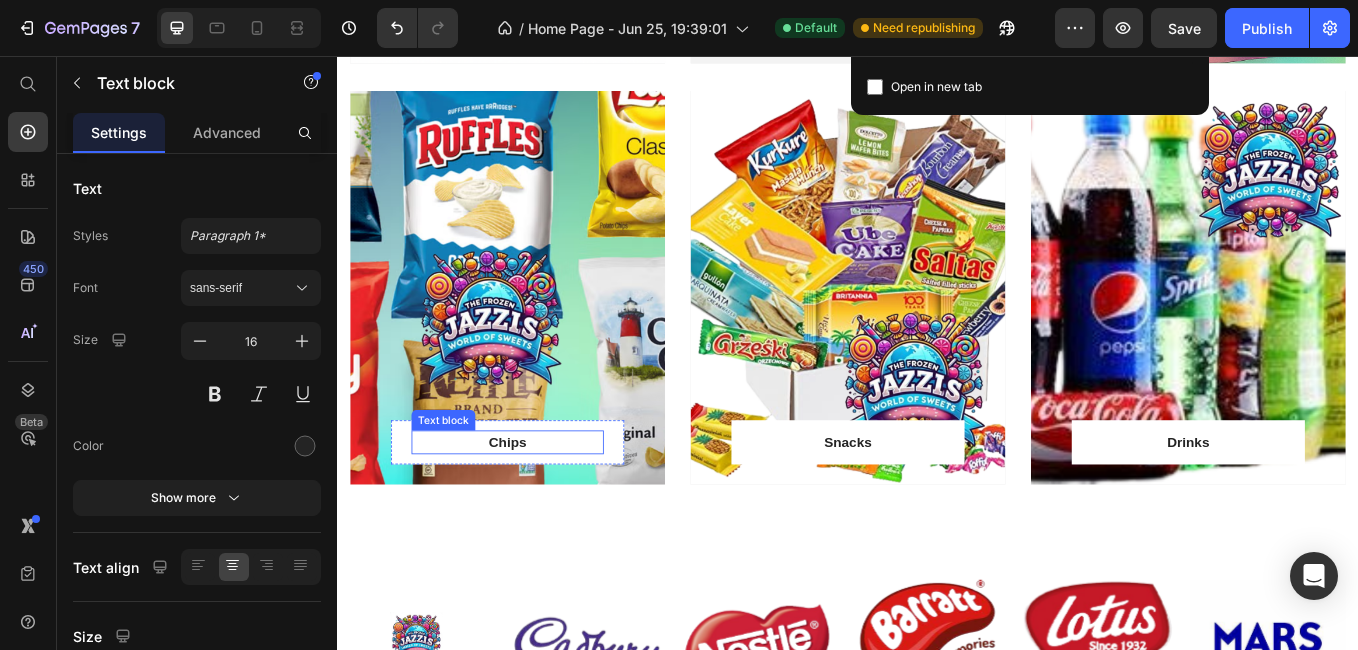 click on "Chips" at bounding box center [537, 510] 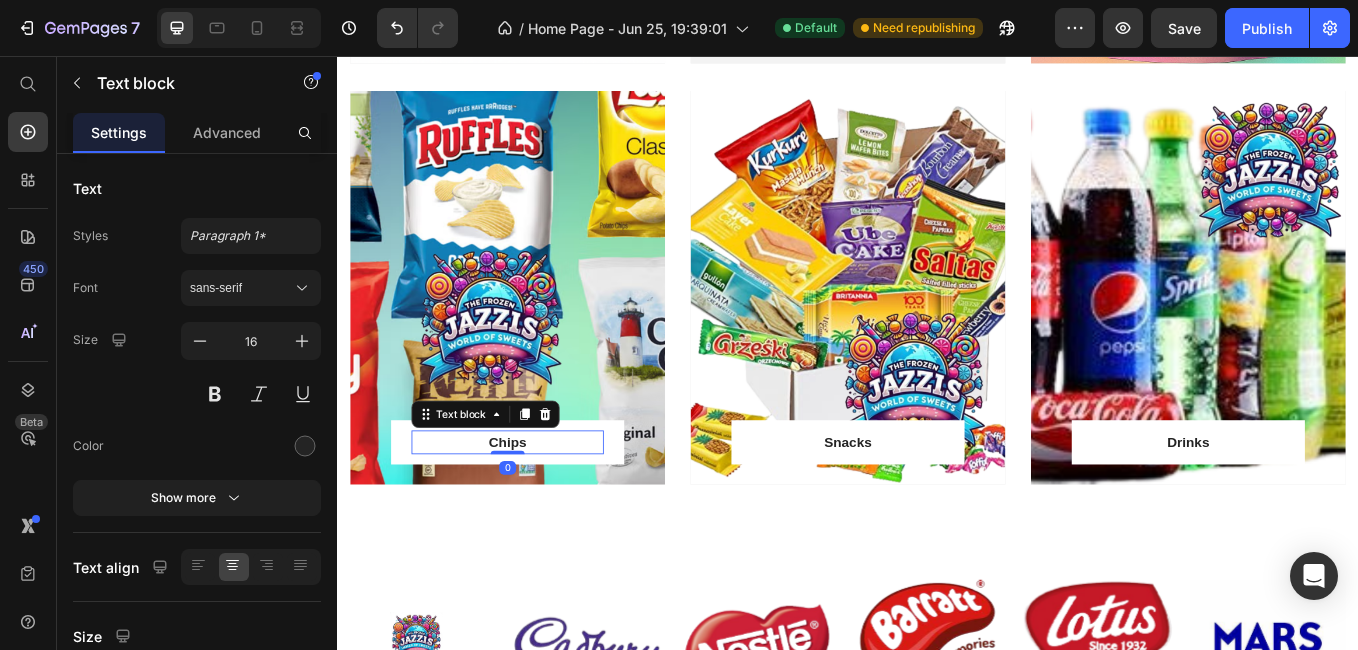 click on "Chips" at bounding box center (537, 510) 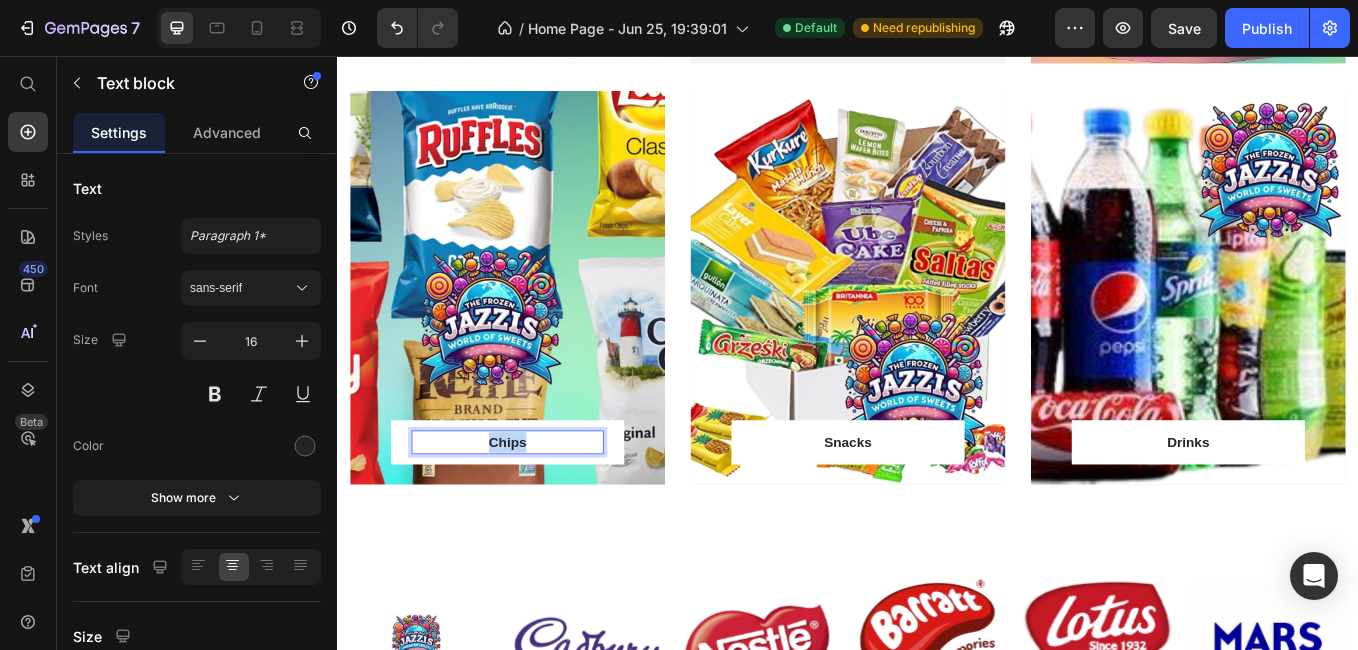 click on "Chips" at bounding box center (537, 510) 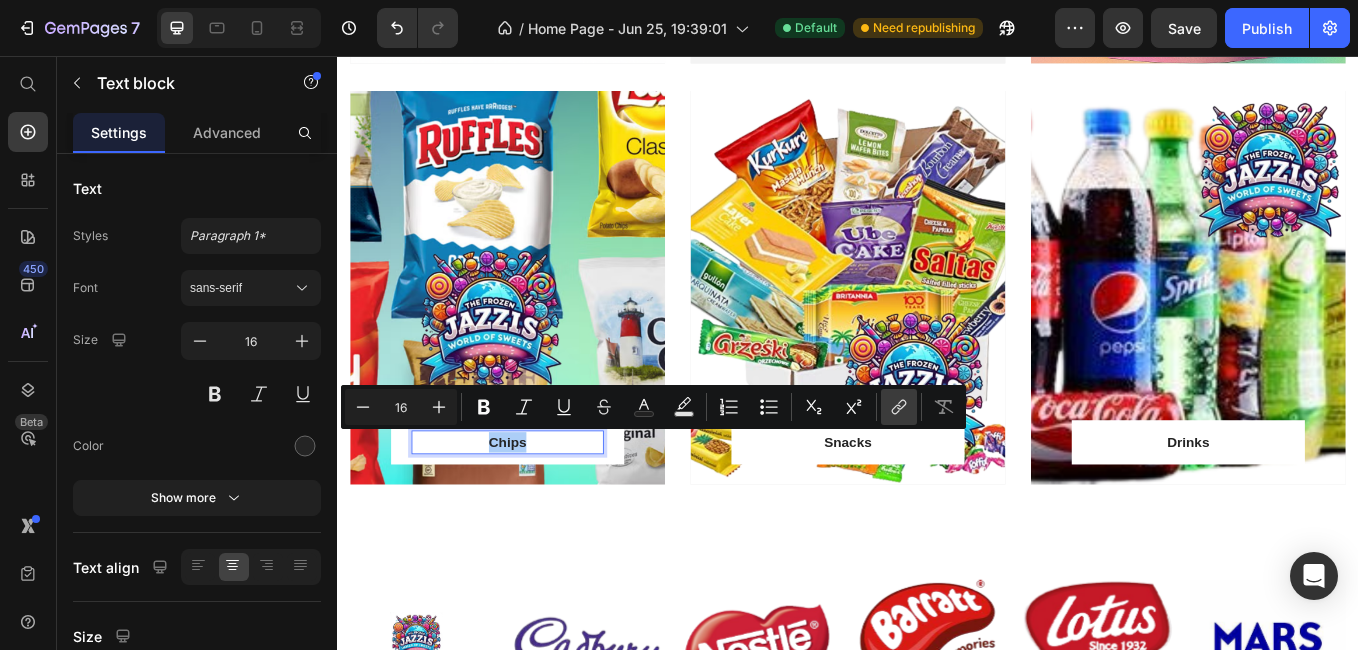 click 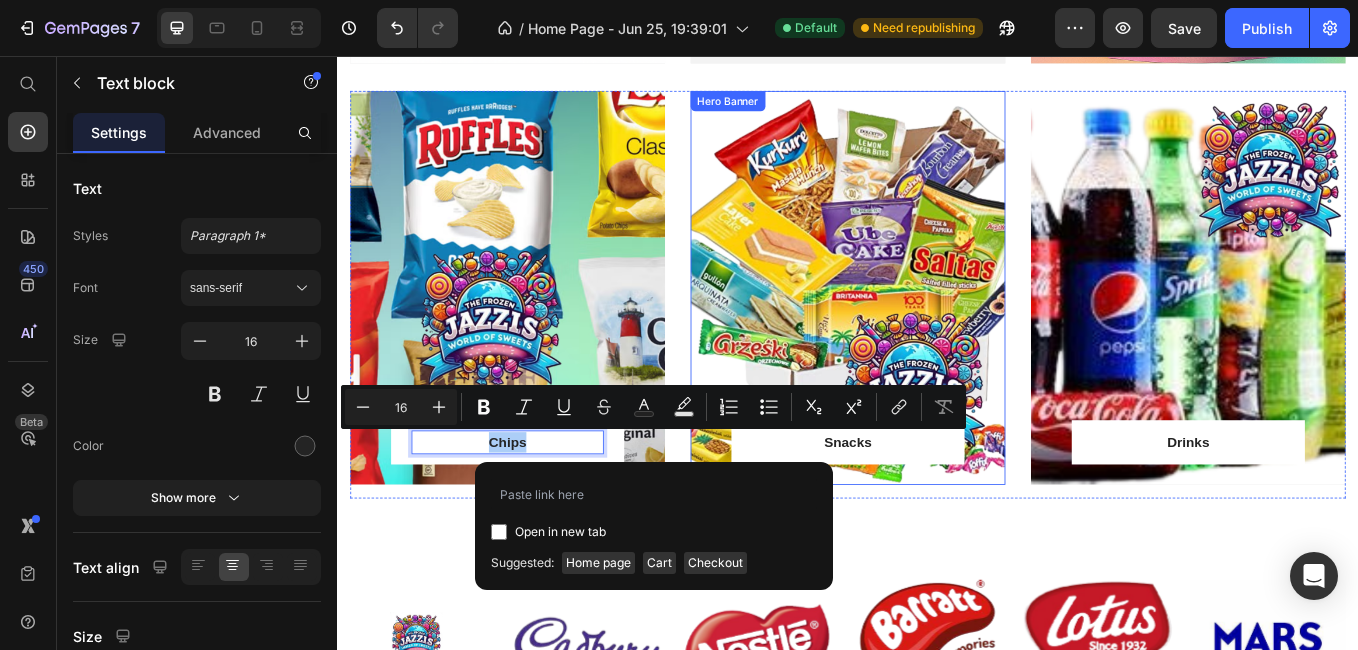 type on "https://www.thefrozenjazzis.ca/collections/chips" 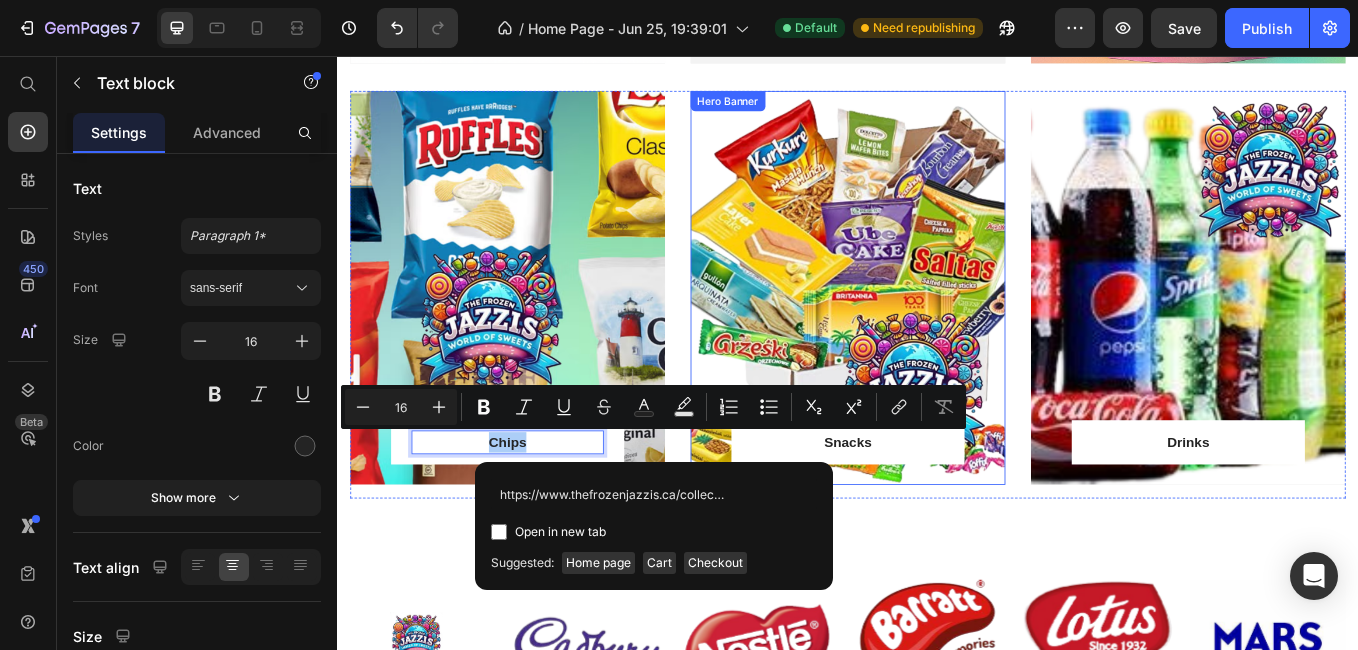 scroll, scrollTop: 0, scrollLeft: 53, axis: horizontal 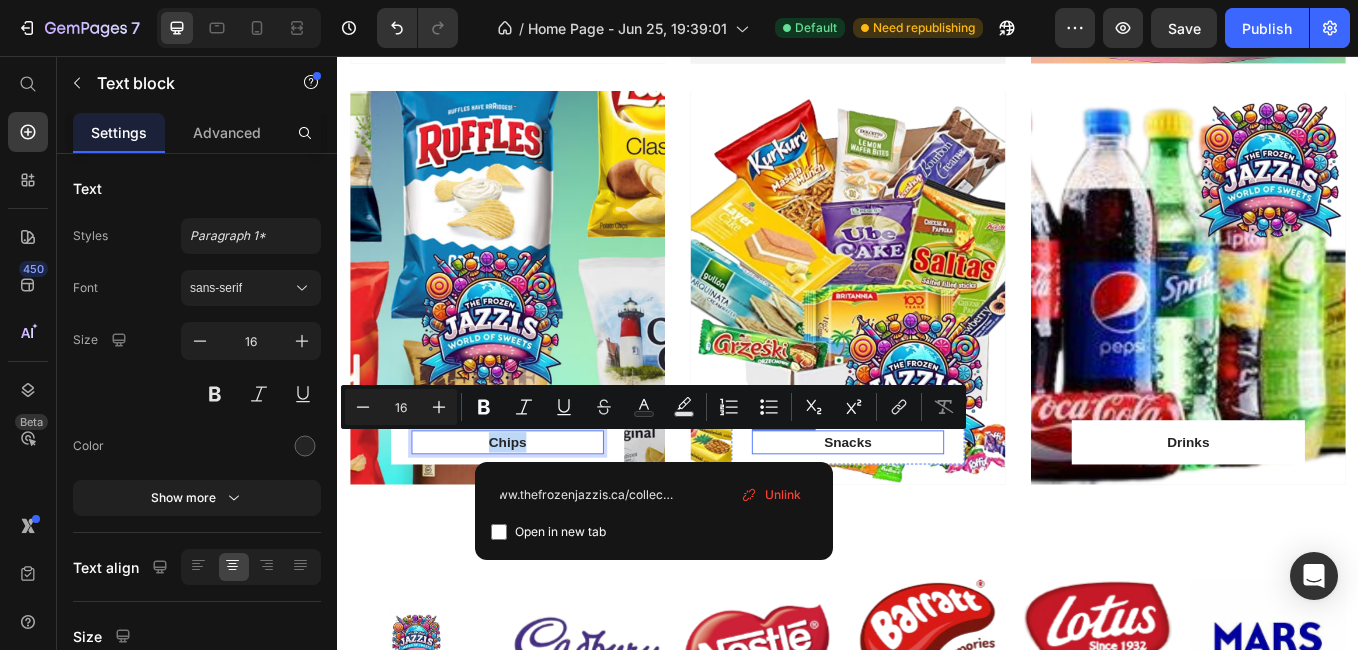 click on "Snacks" at bounding box center [937, 510] 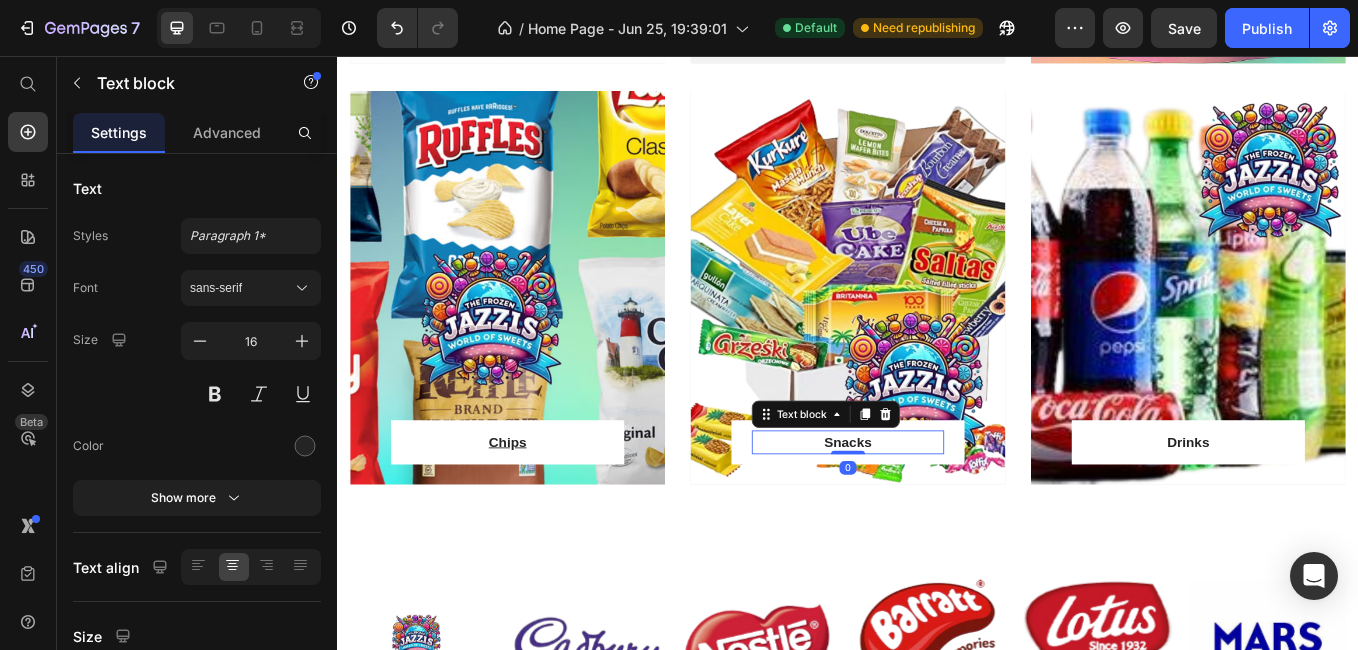 click on "Snacks" at bounding box center (937, 510) 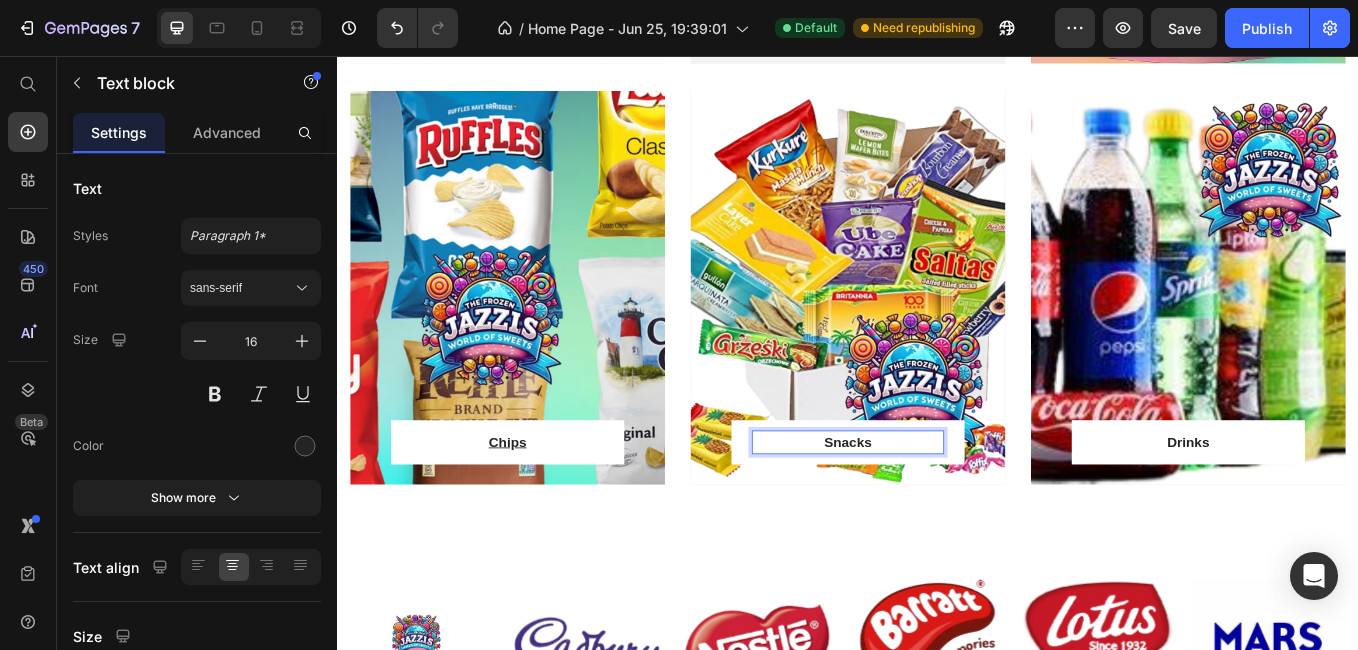 click on "Snacks" at bounding box center (937, 510) 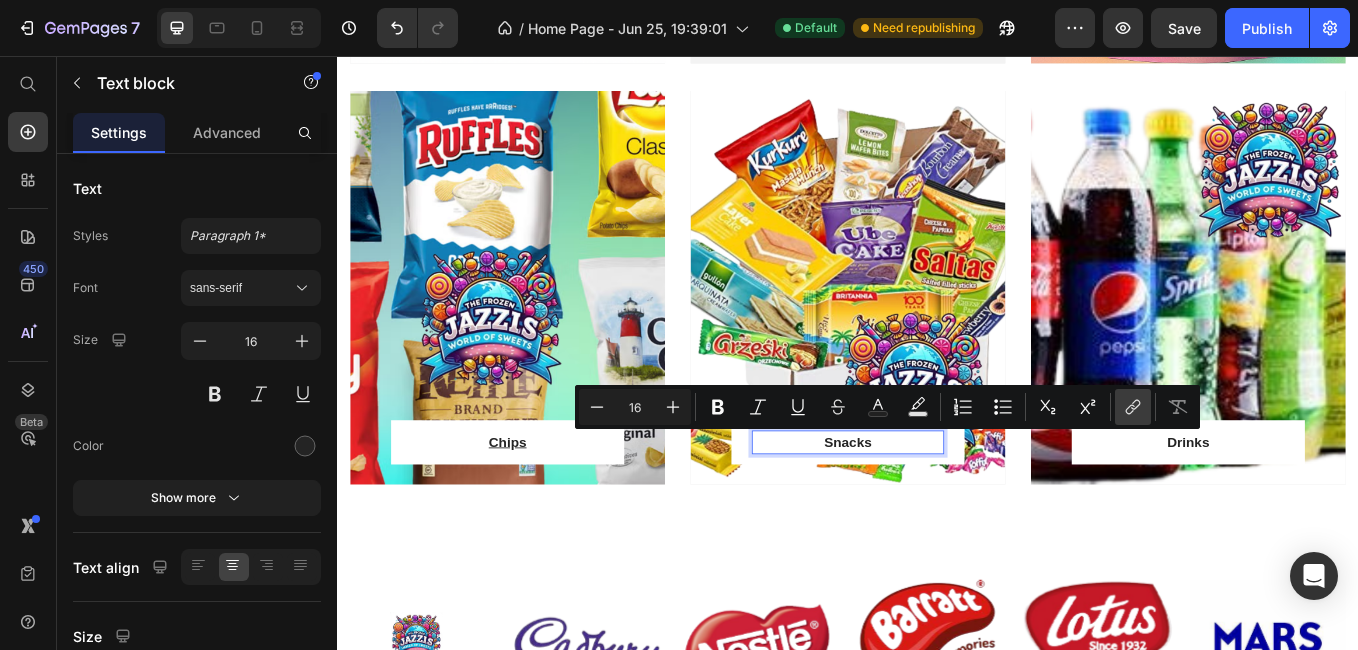 click 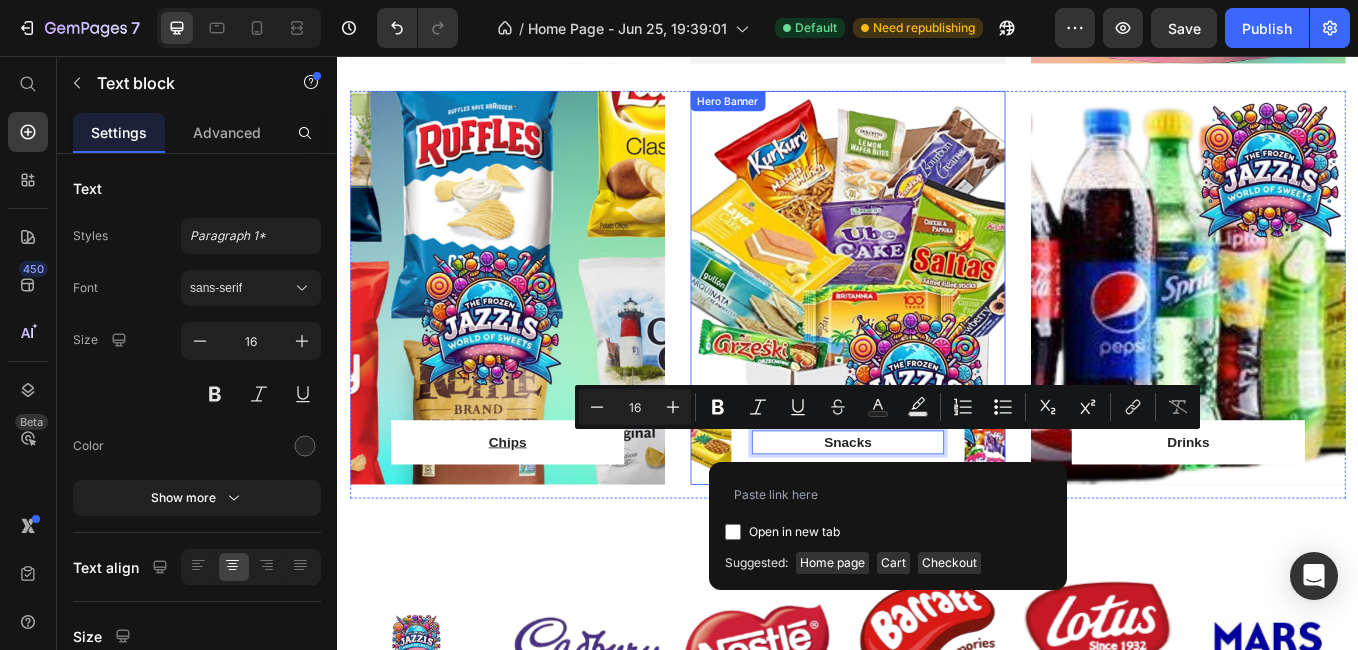 type on "https://www.thefrozenjazzis.ca/collections/snacks" 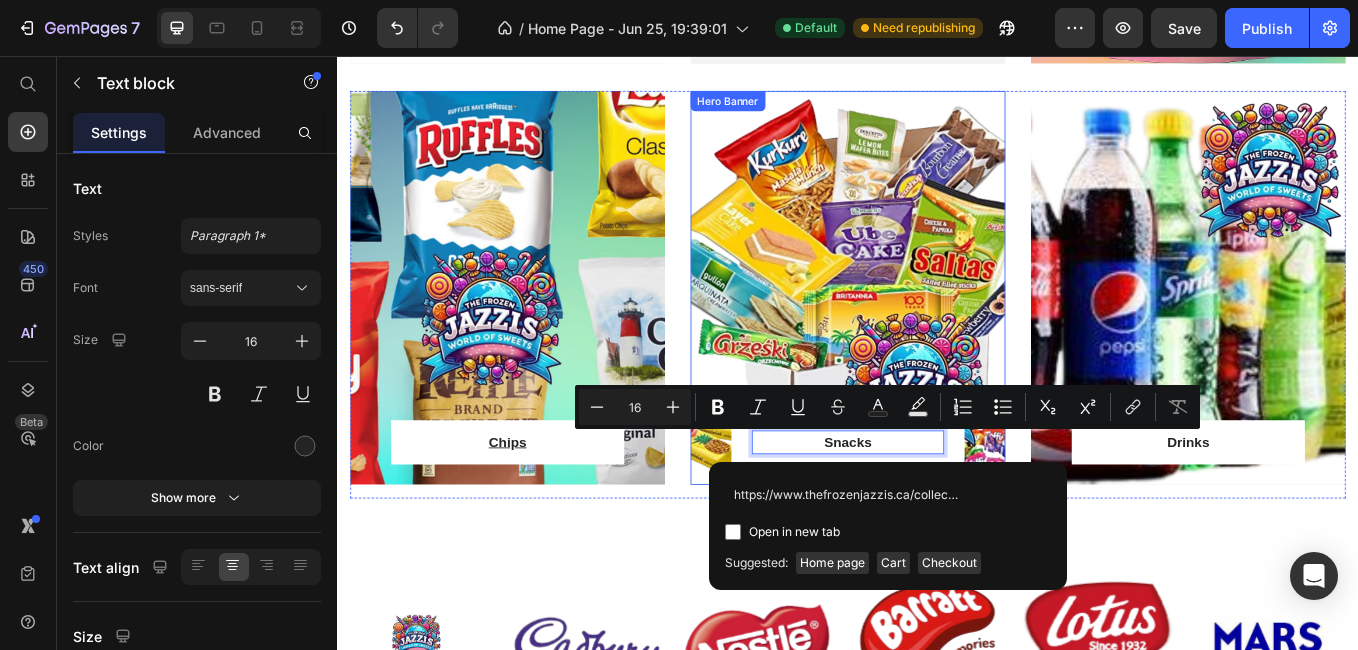 scroll, scrollTop: 0, scrollLeft: 62, axis: horizontal 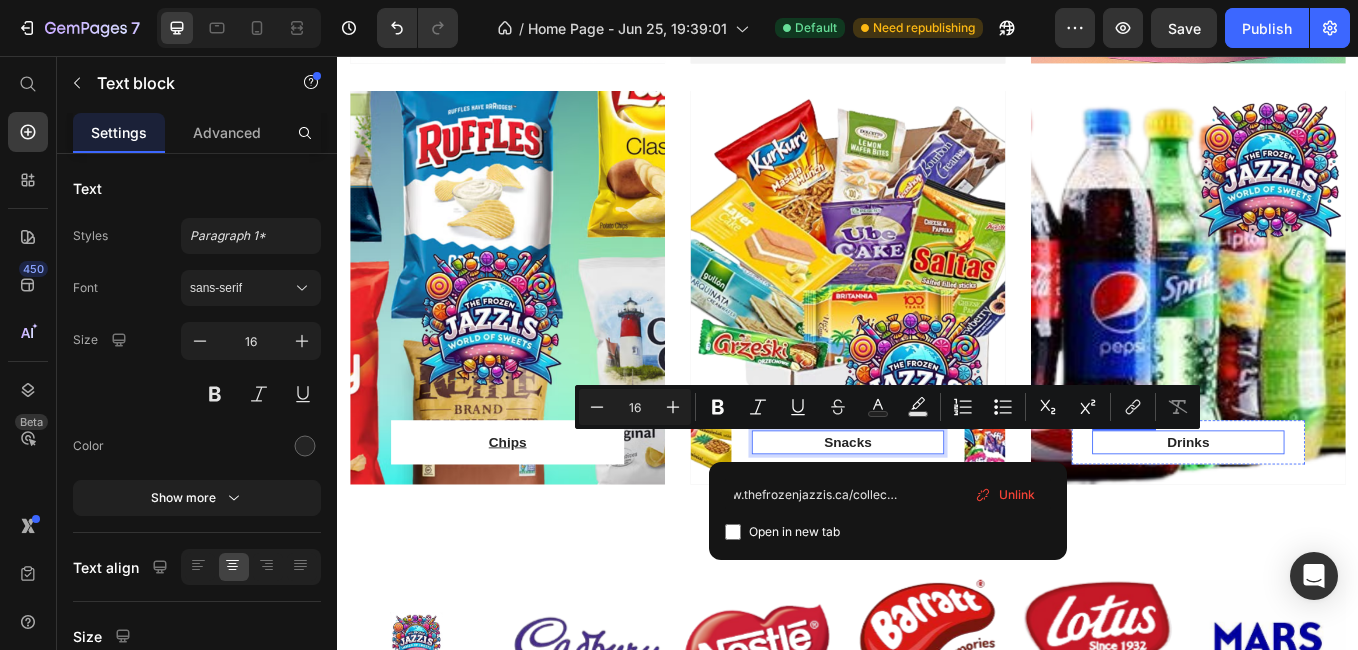 click on "Drinks" at bounding box center [1337, 510] 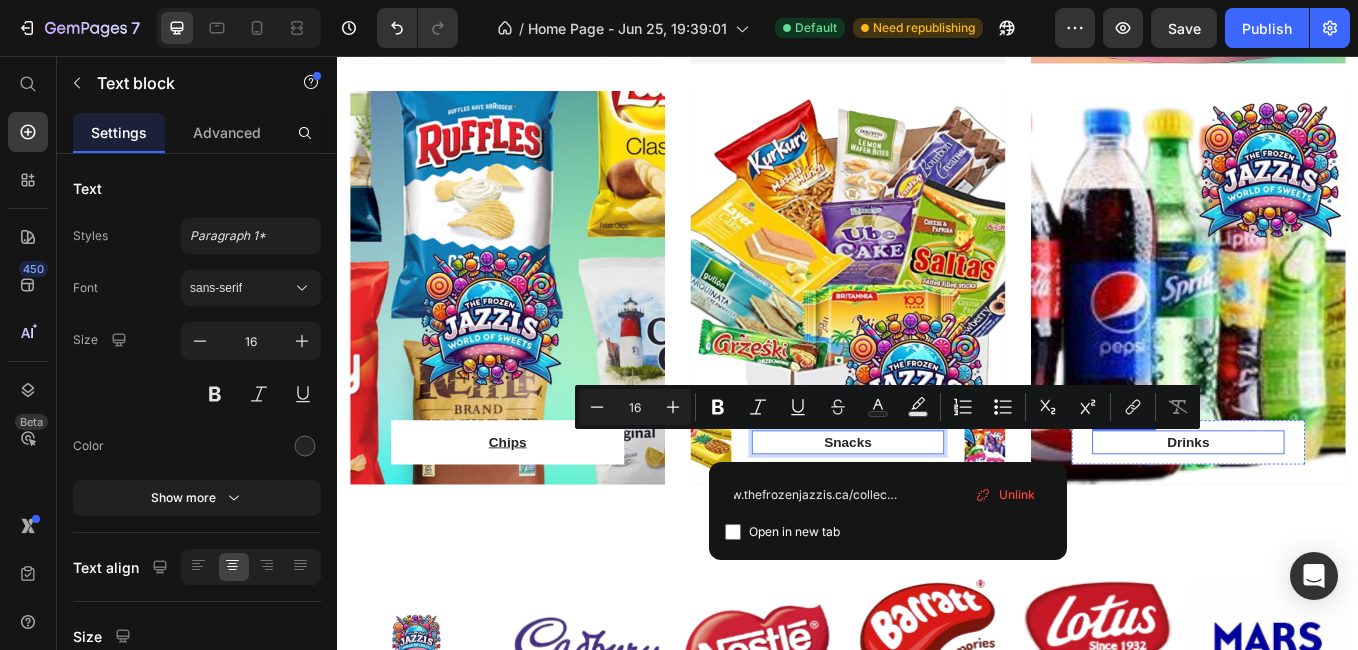 click on "Drinks" at bounding box center (1337, 510) 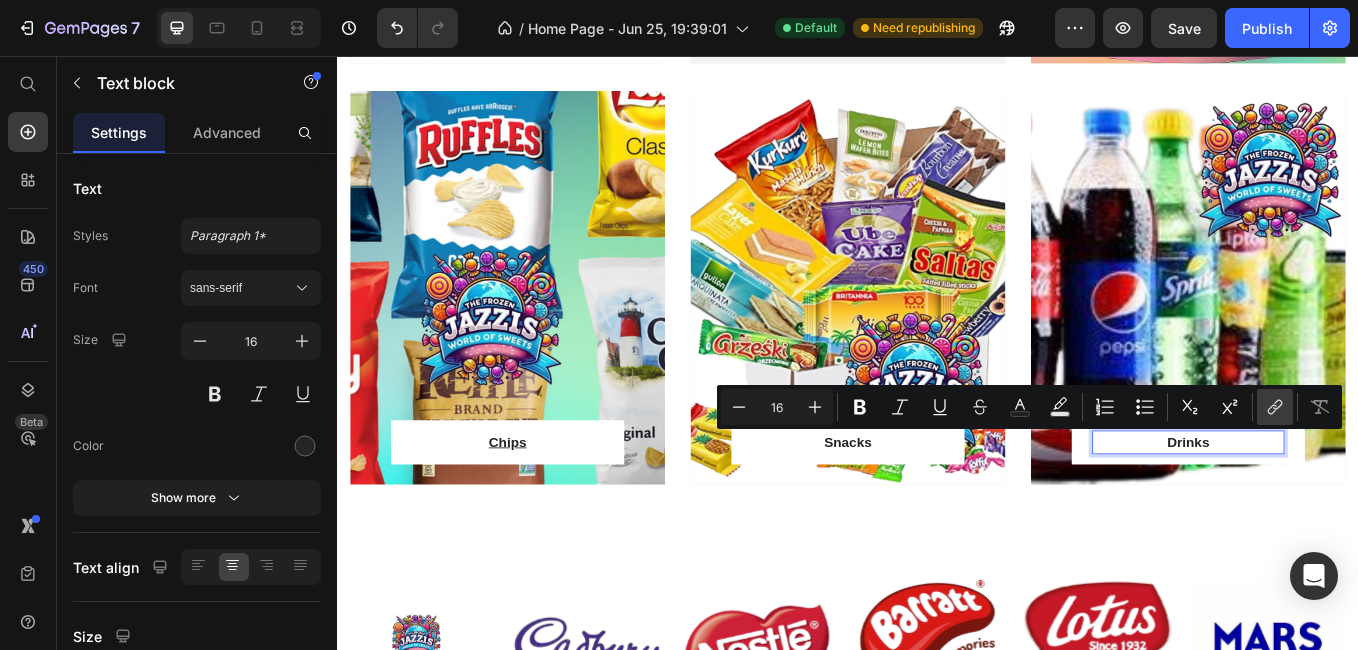 click 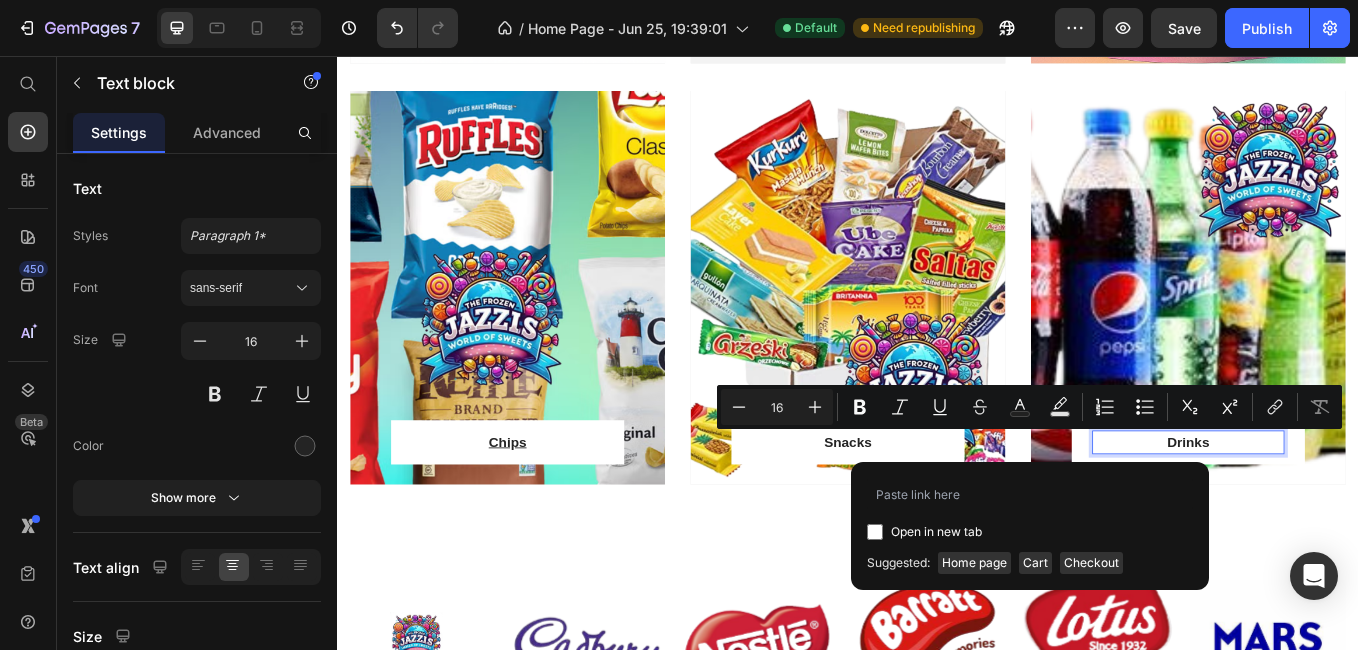 type on "https://www.thefrozenjazzis.ca/collections/drinks" 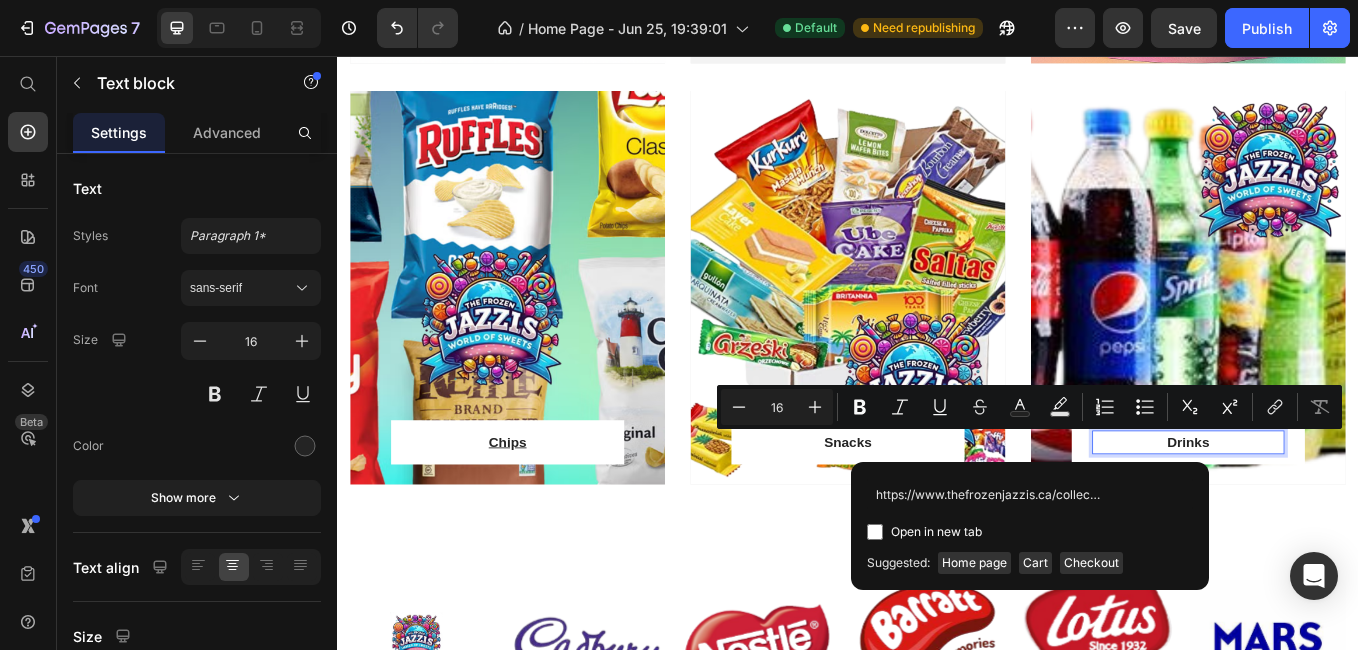 scroll, scrollTop: 0, scrollLeft: 57, axis: horizontal 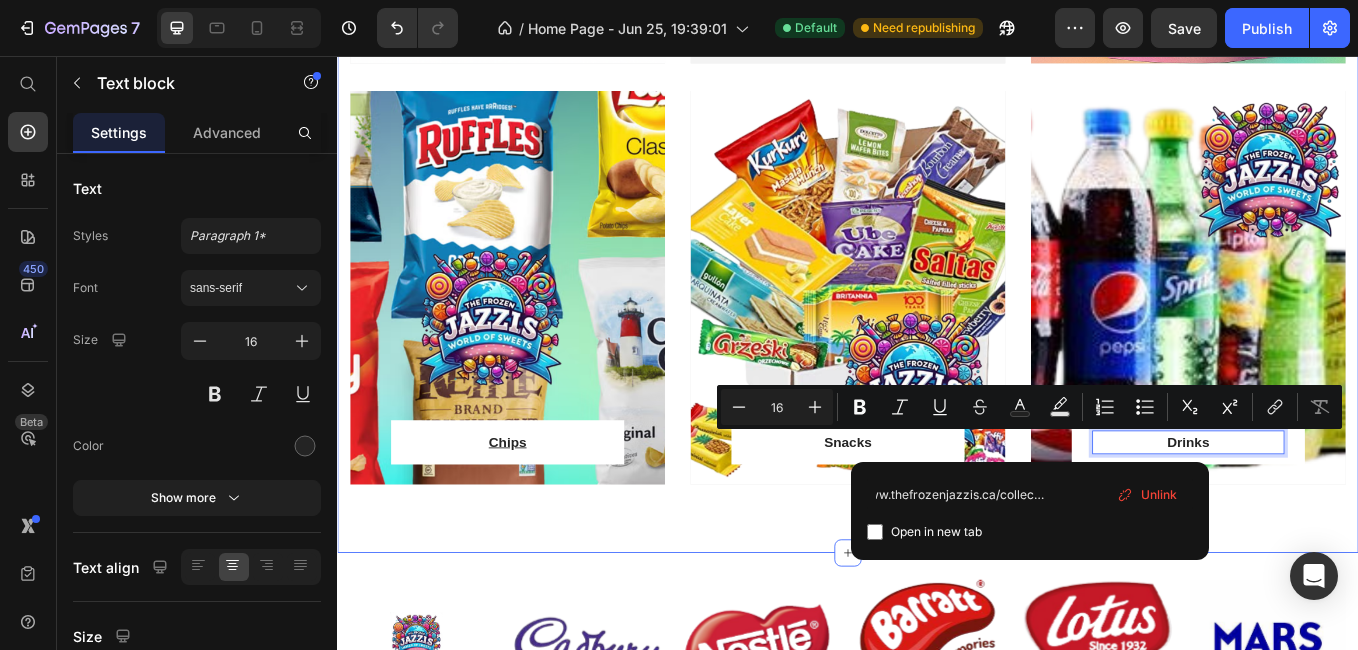 click on "Categories from around The World Heading Chocolate Text block Row Row Hero Banner Candy Text block Row Row Hero Banner Freeze Dried Candy Text block Row Row Hero Banner Row Chips Text block Row Row Hero Banner Snacks Text block Row Row Hero Banner Drinks Text block 0 Row Row Hero Banner Row Section 3" at bounding box center (937, 11) 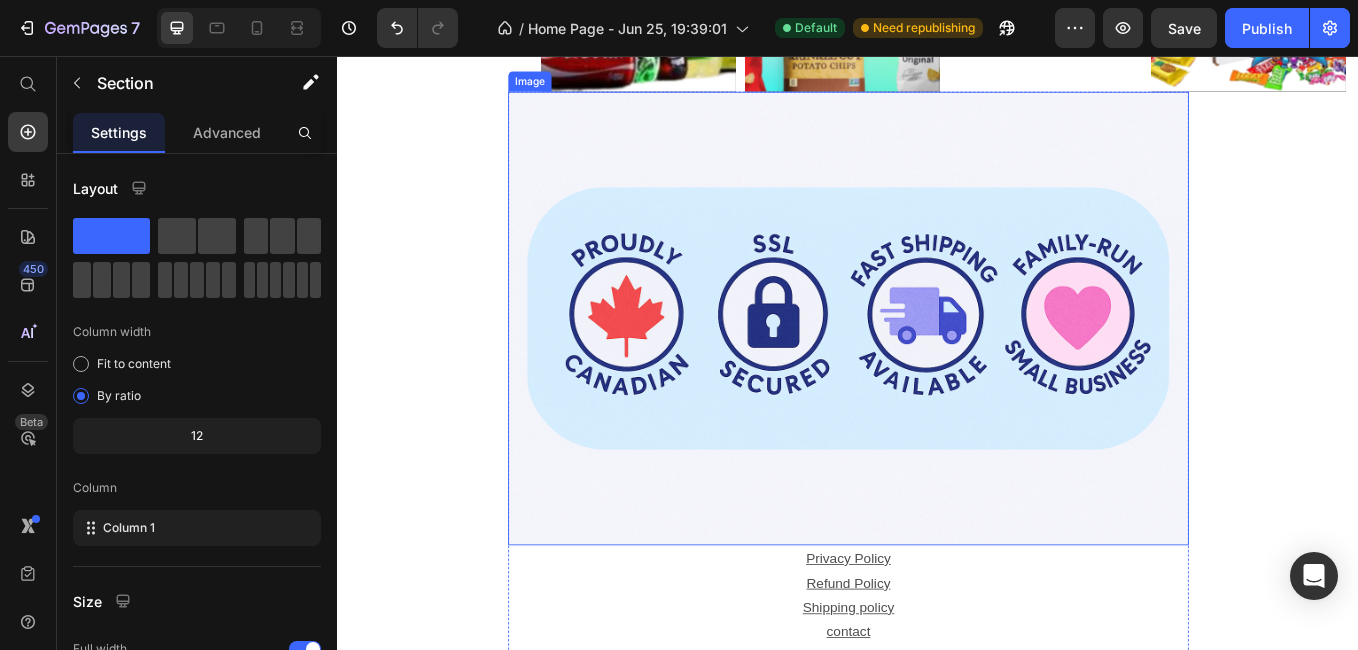 scroll, scrollTop: 5700, scrollLeft: 0, axis: vertical 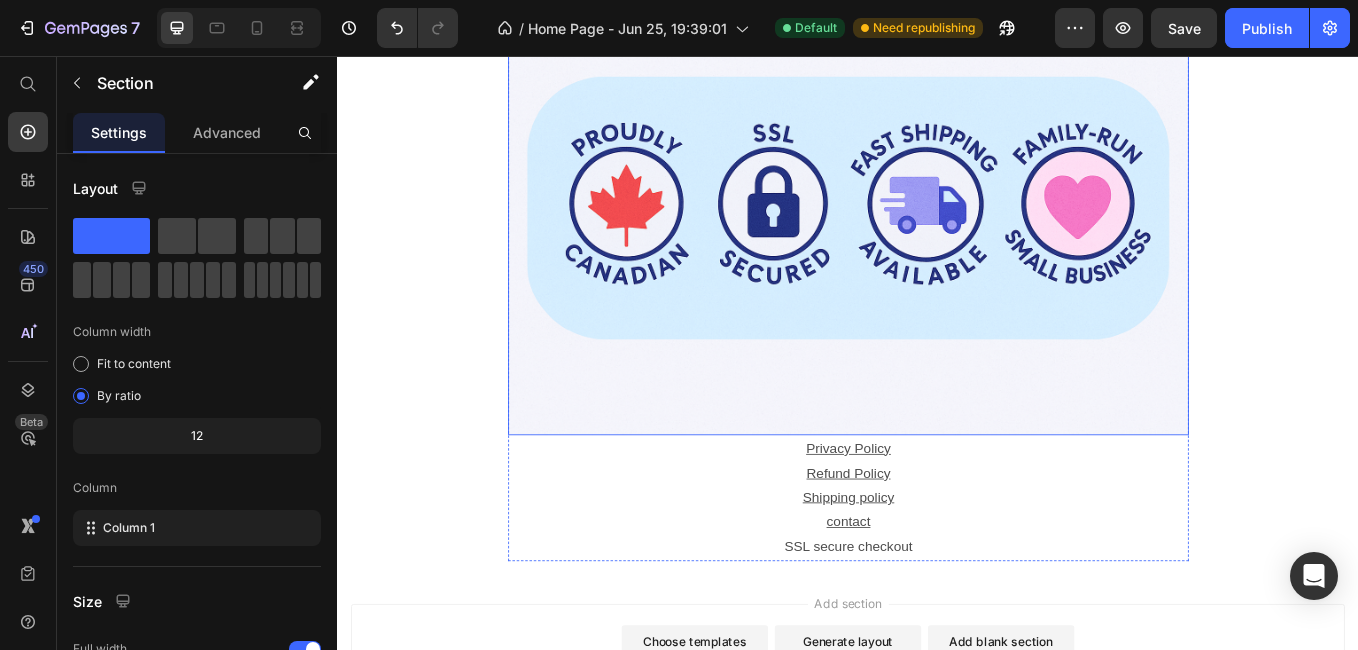 click at bounding box center (937, 234) 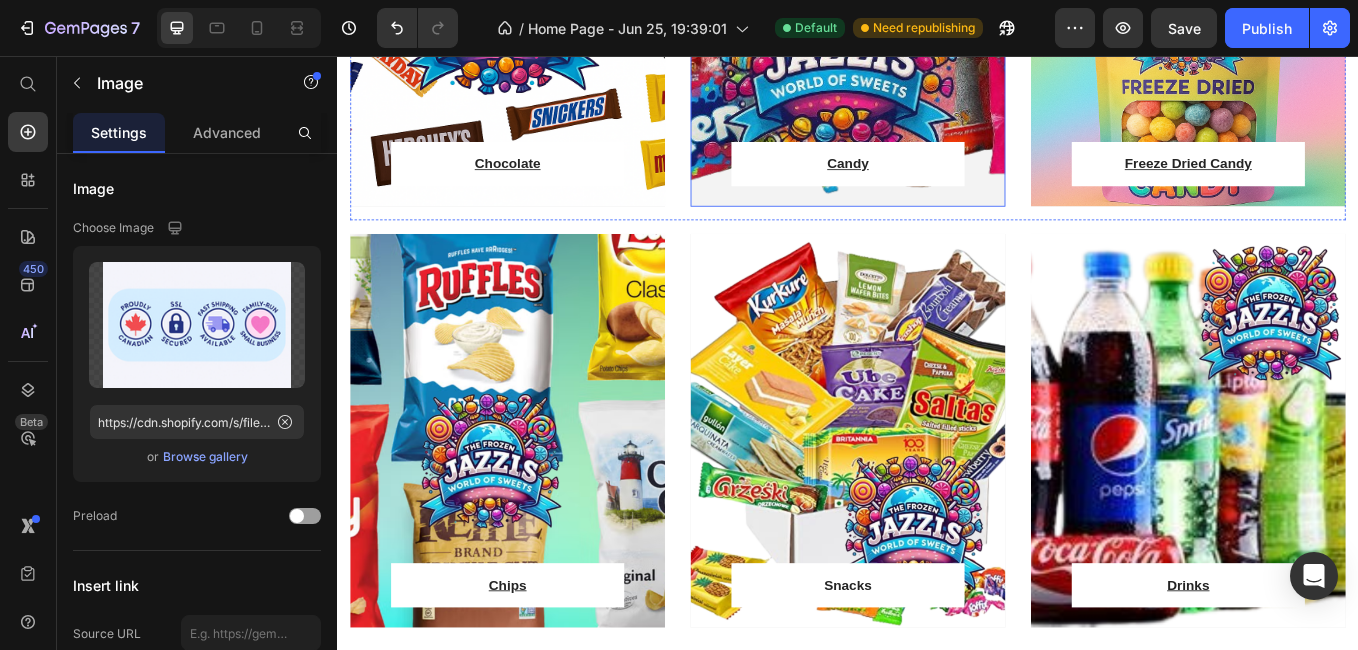 scroll, scrollTop: 1800, scrollLeft: 0, axis: vertical 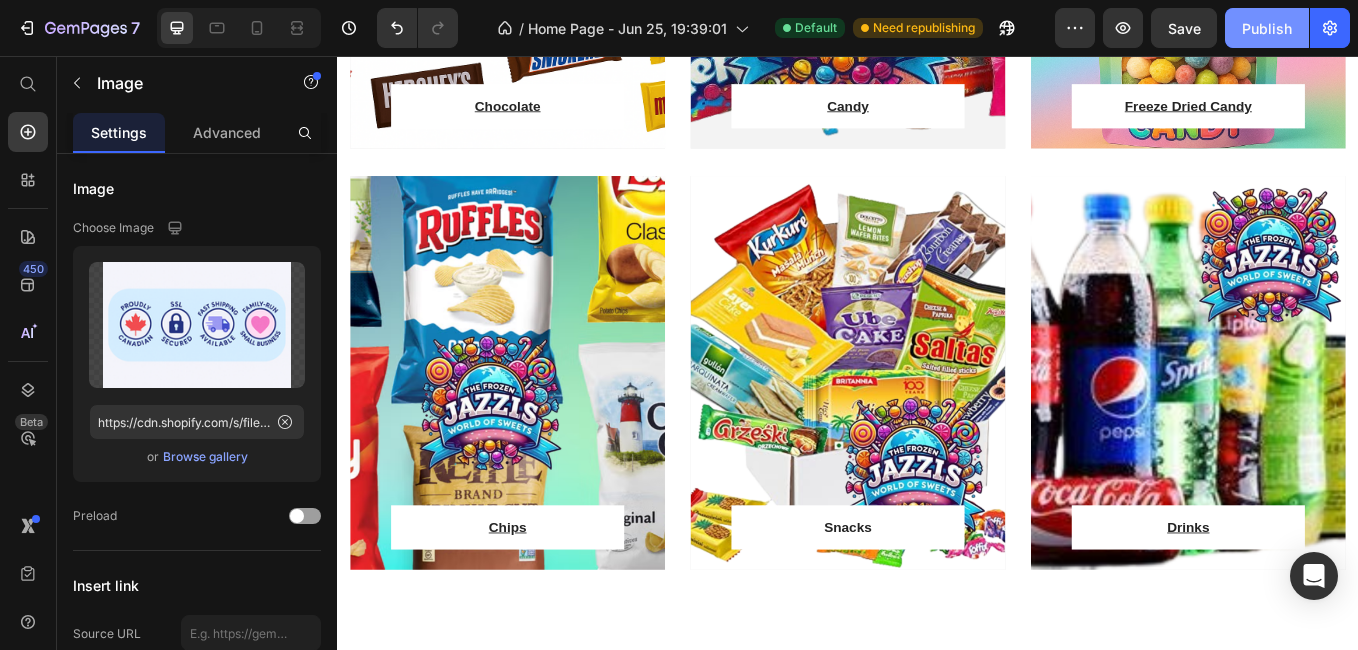 click on "Publish" at bounding box center (1267, 28) 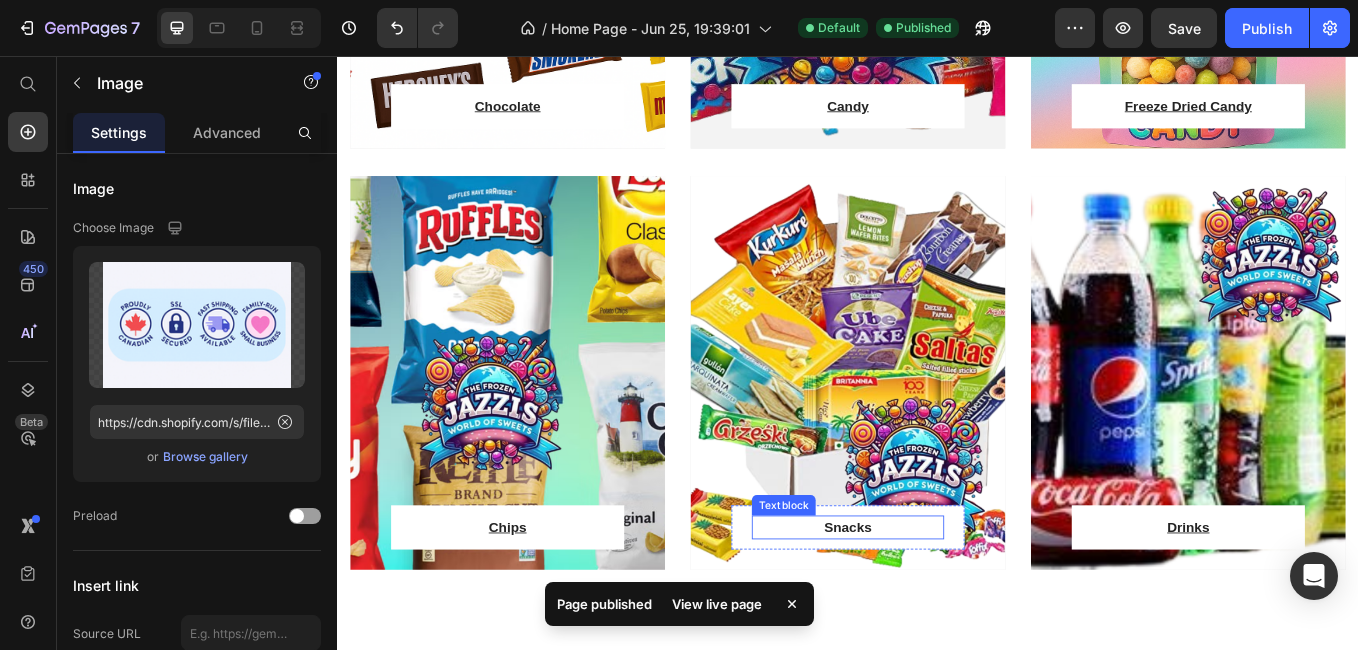 click on "Snacks" at bounding box center [937, 610] 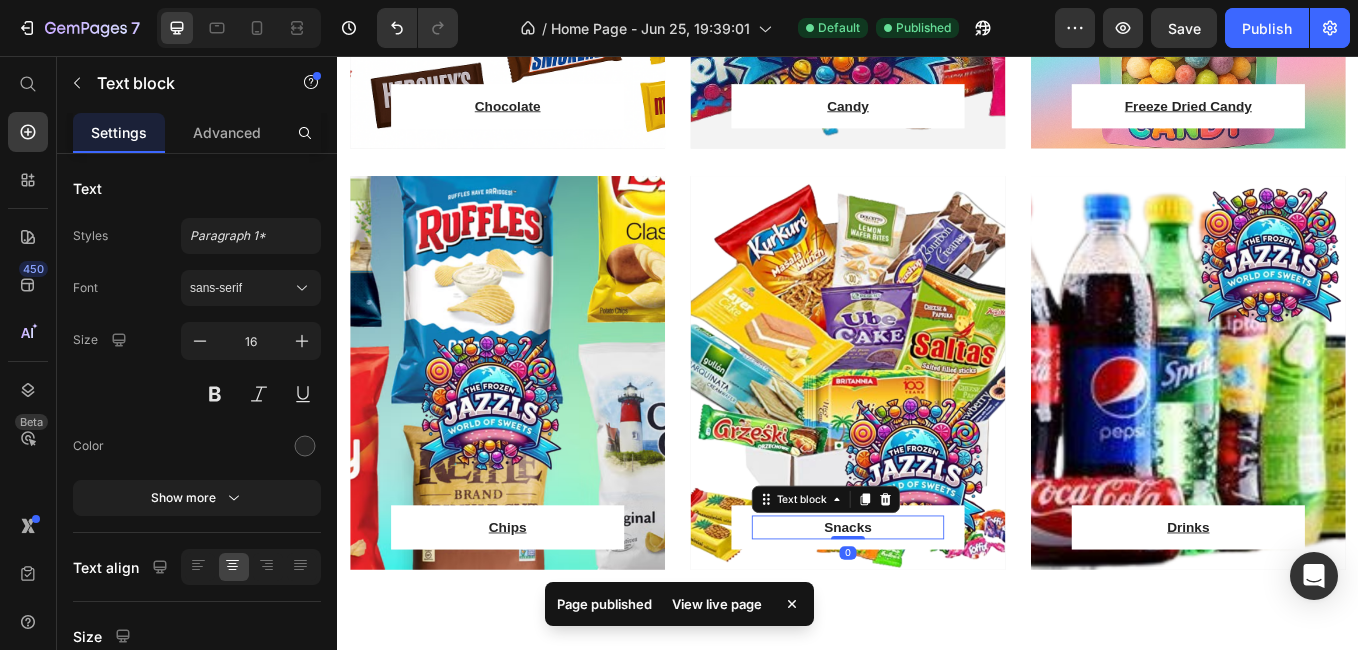 click on "Snacks" at bounding box center [937, 610] 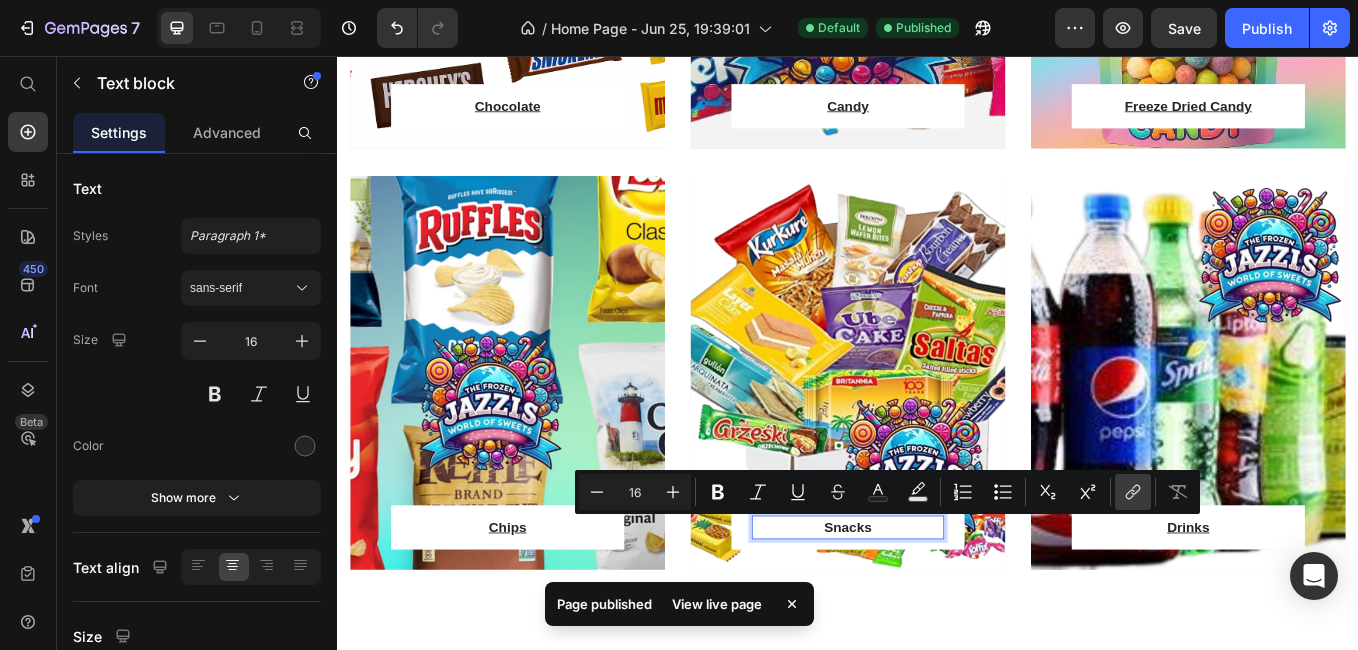 click 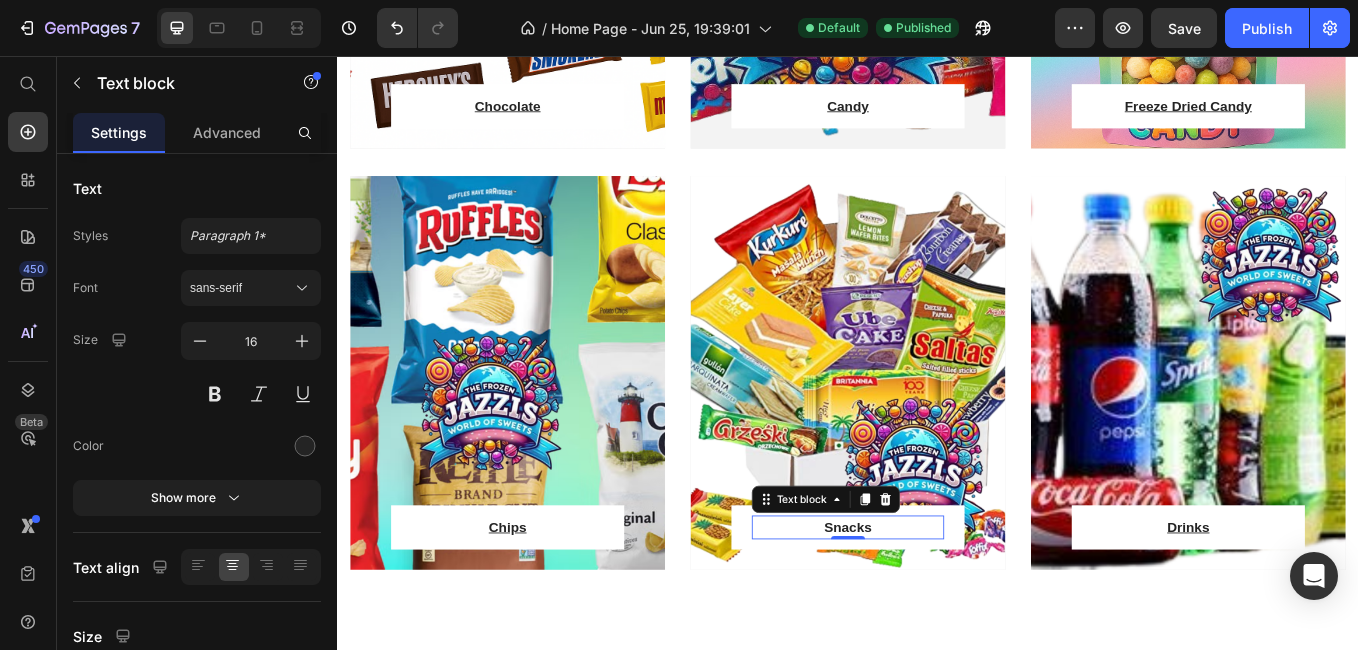 click on "Snacks" at bounding box center [937, 610] 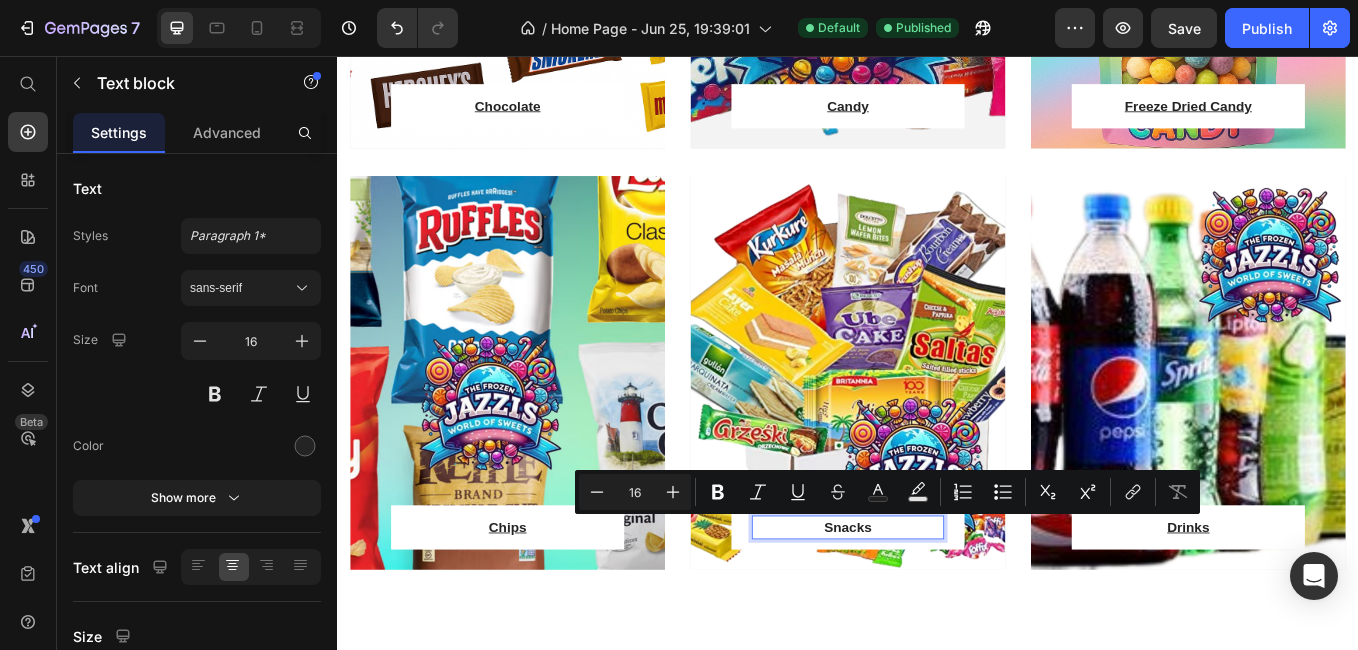 click on "Snacks" at bounding box center [937, 610] 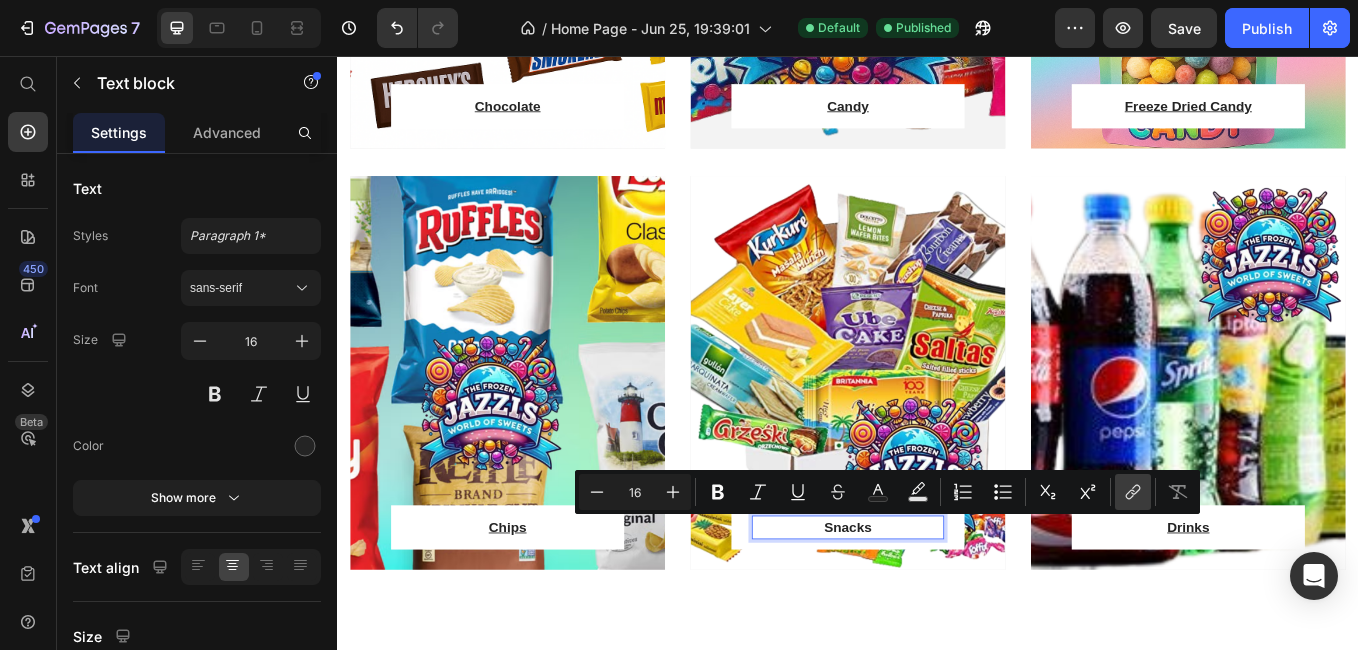 click 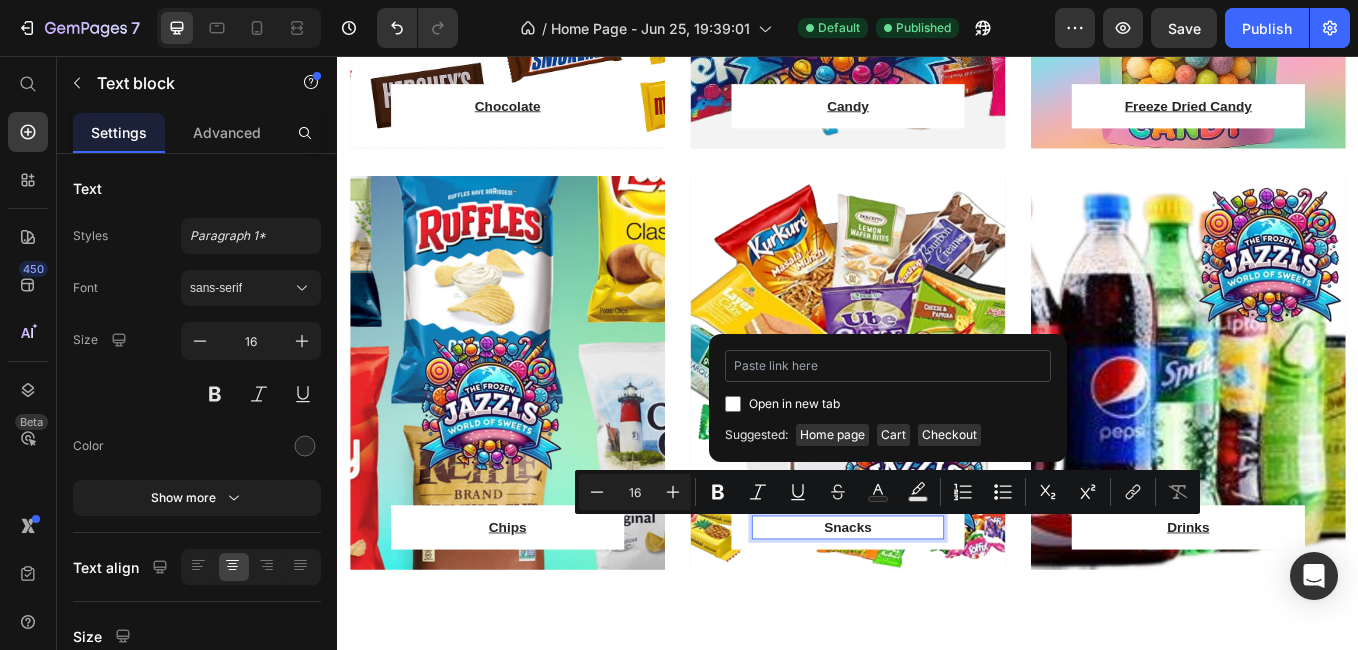 click at bounding box center (888, 366) 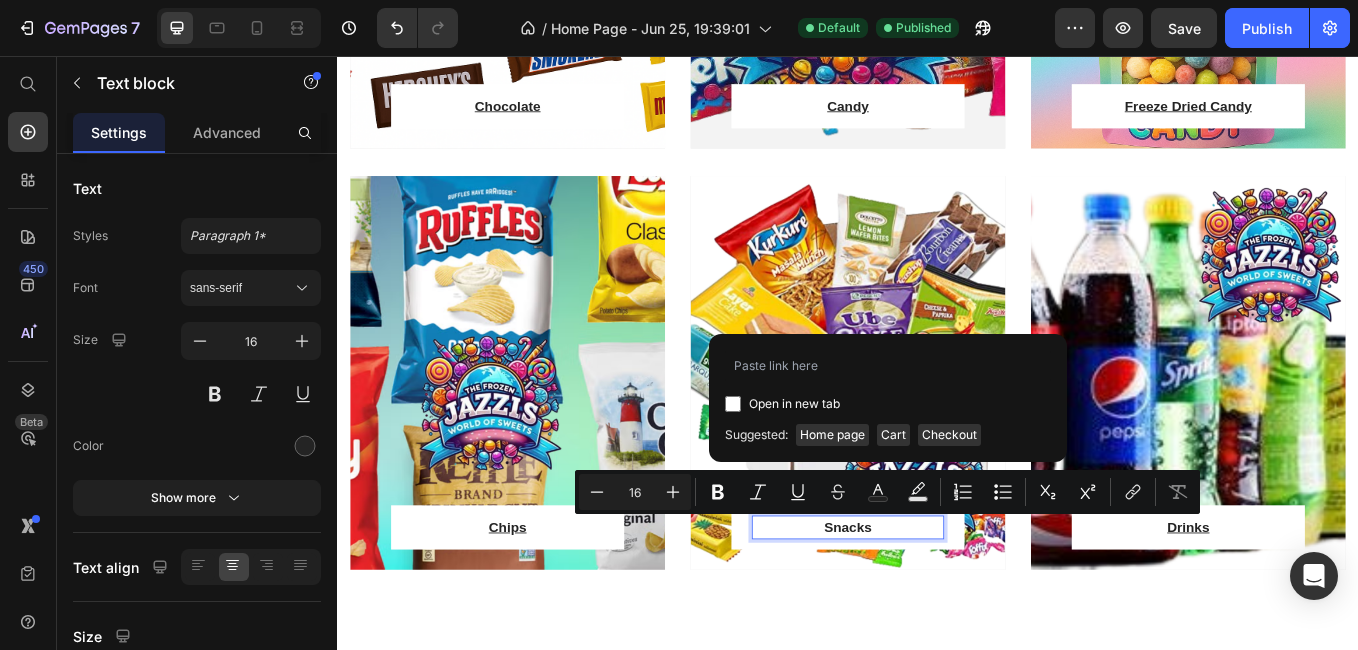 type on "https://www.thefrozenjazzis.ca/collections/snacks" 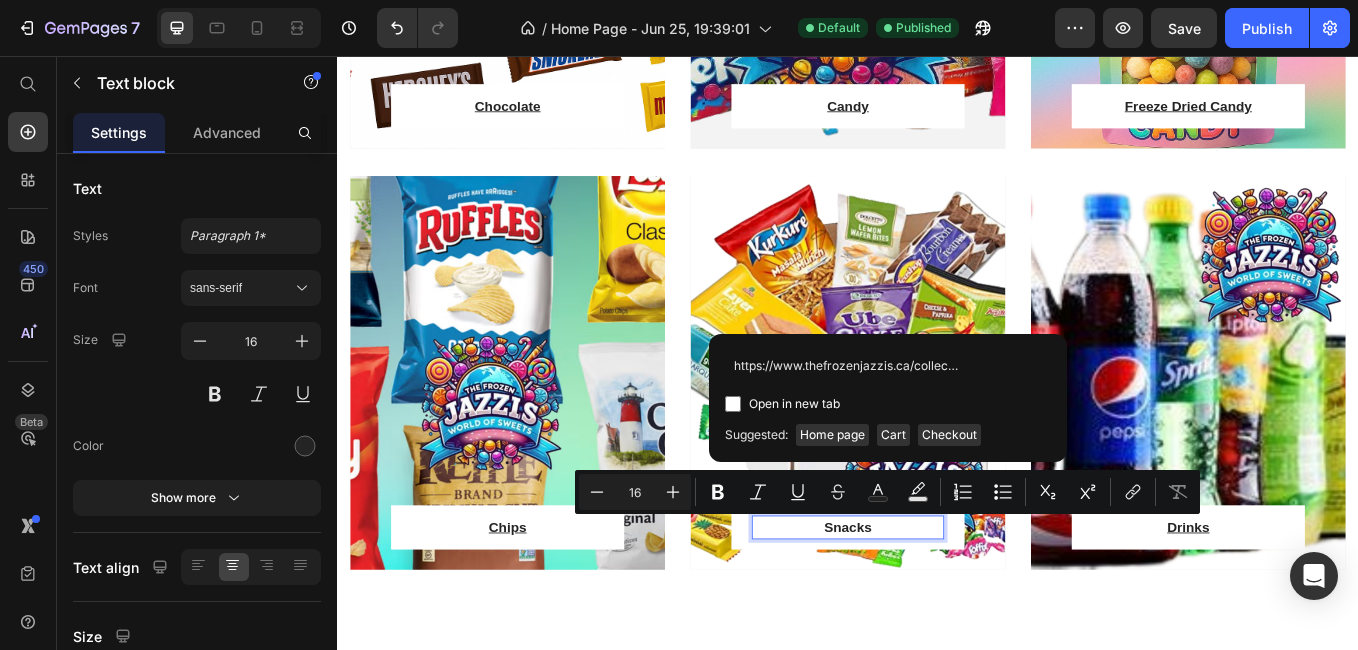 scroll, scrollTop: 0, scrollLeft: 62, axis: horizontal 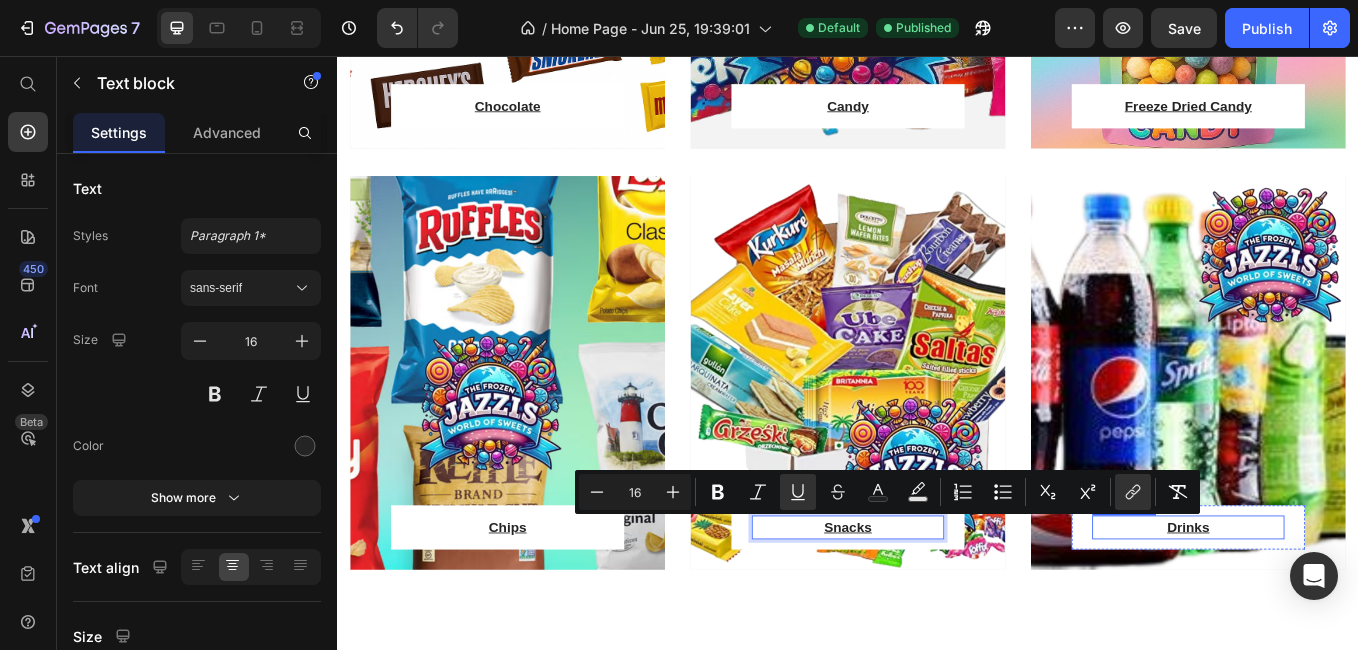 click on "Drinks" at bounding box center (1337, 609) 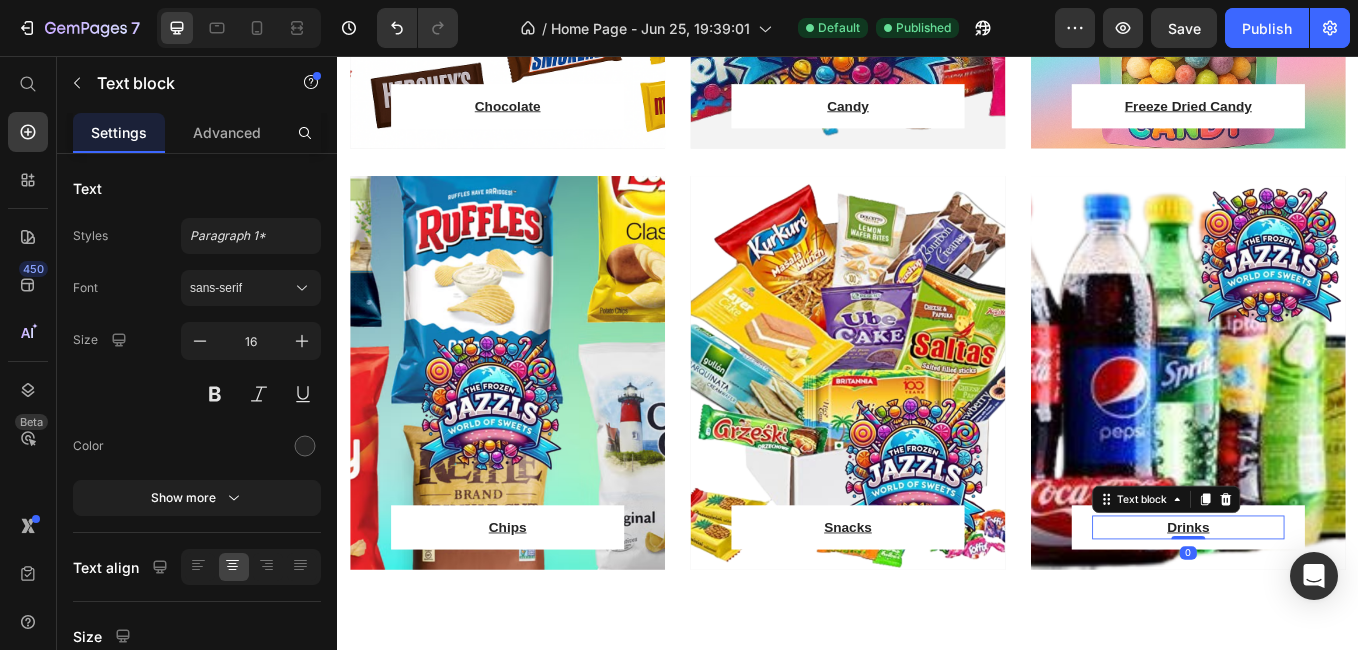 click on "Drinks" at bounding box center (1337, 609) 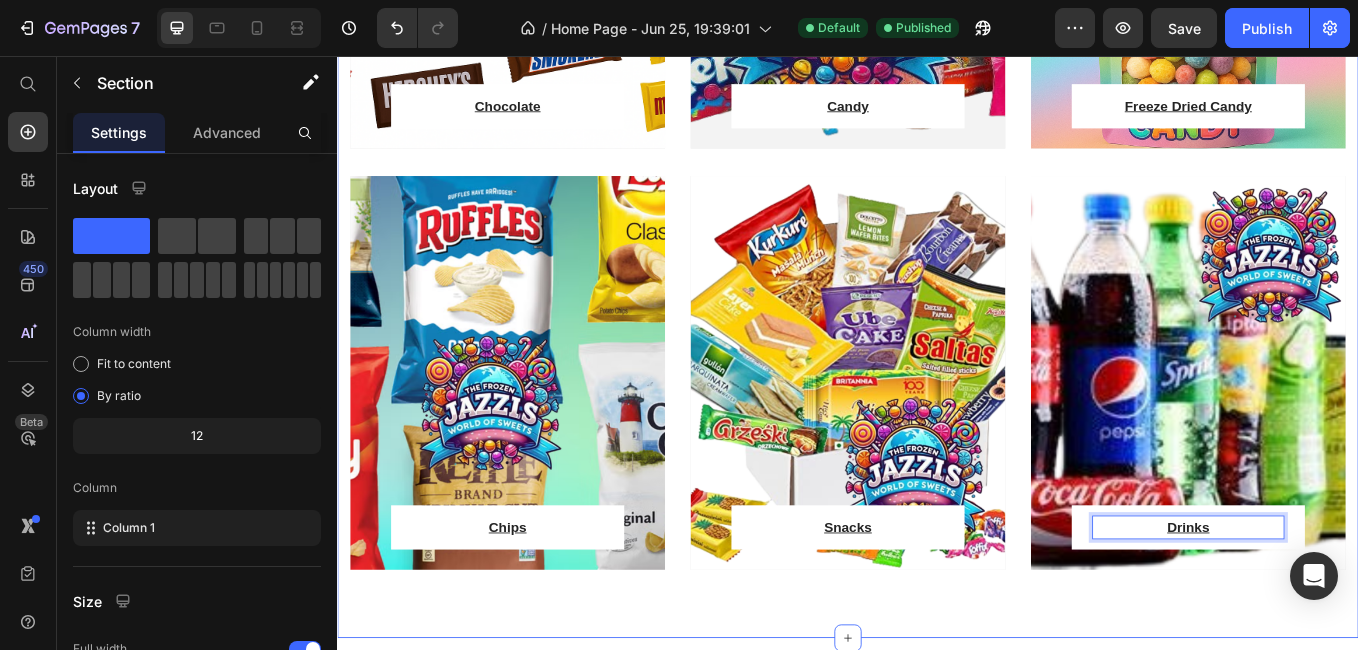 click on "Categories from around The World Heading Chocolate Text block Row Row Hero Banner Candy Text block Row Row Hero Banner Freeze Dried Candy Text block Row Row Hero Banner Row Chips Text block Row Row Hero Banner Snacks Text block Row Row Hero Banner Drinks Text block 0 Row Row Hero Banner Row Section 3" at bounding box center (937, 111) 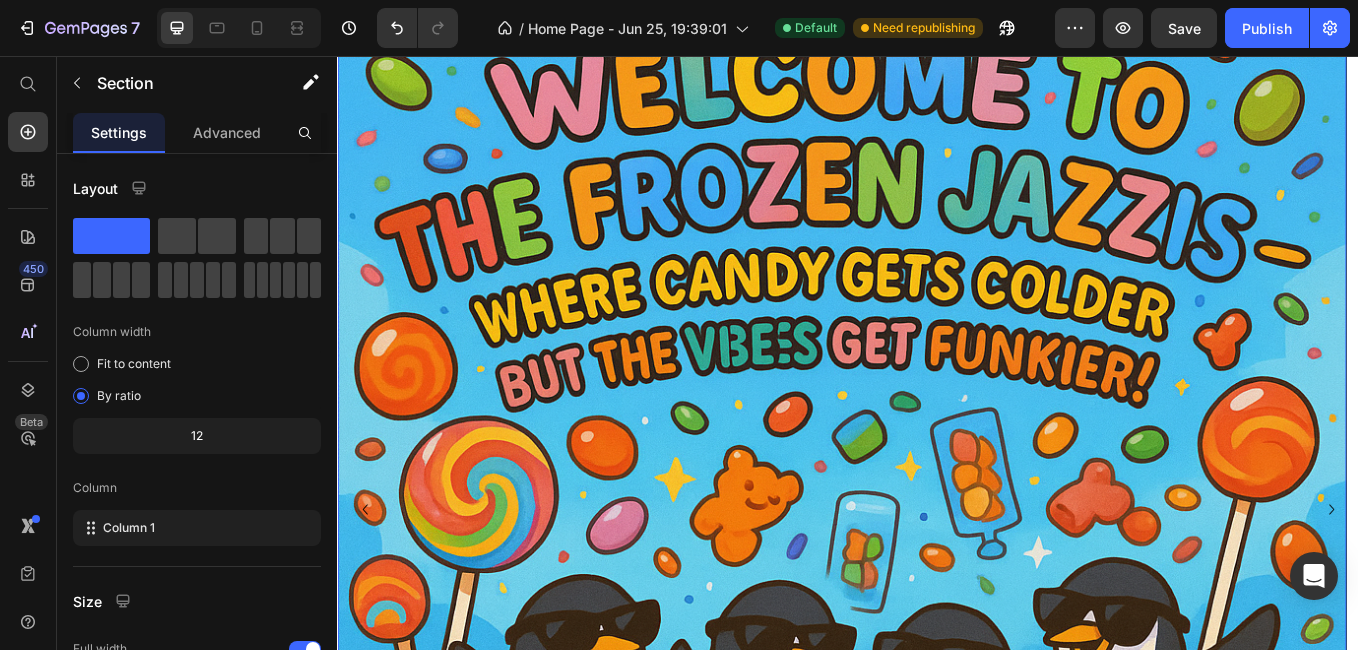 scroll, scrollTop: 0, scrollLeft: 0, axis: both 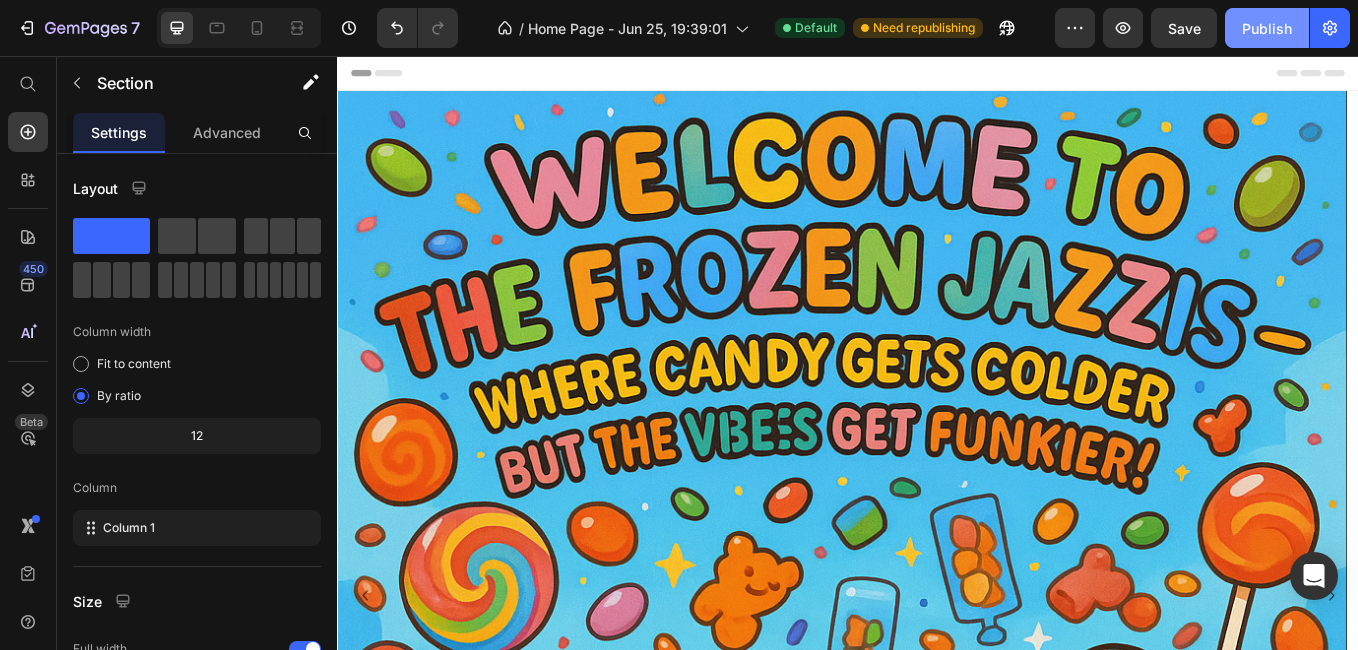 click on "Publish" at bounding box center [1267, 28] 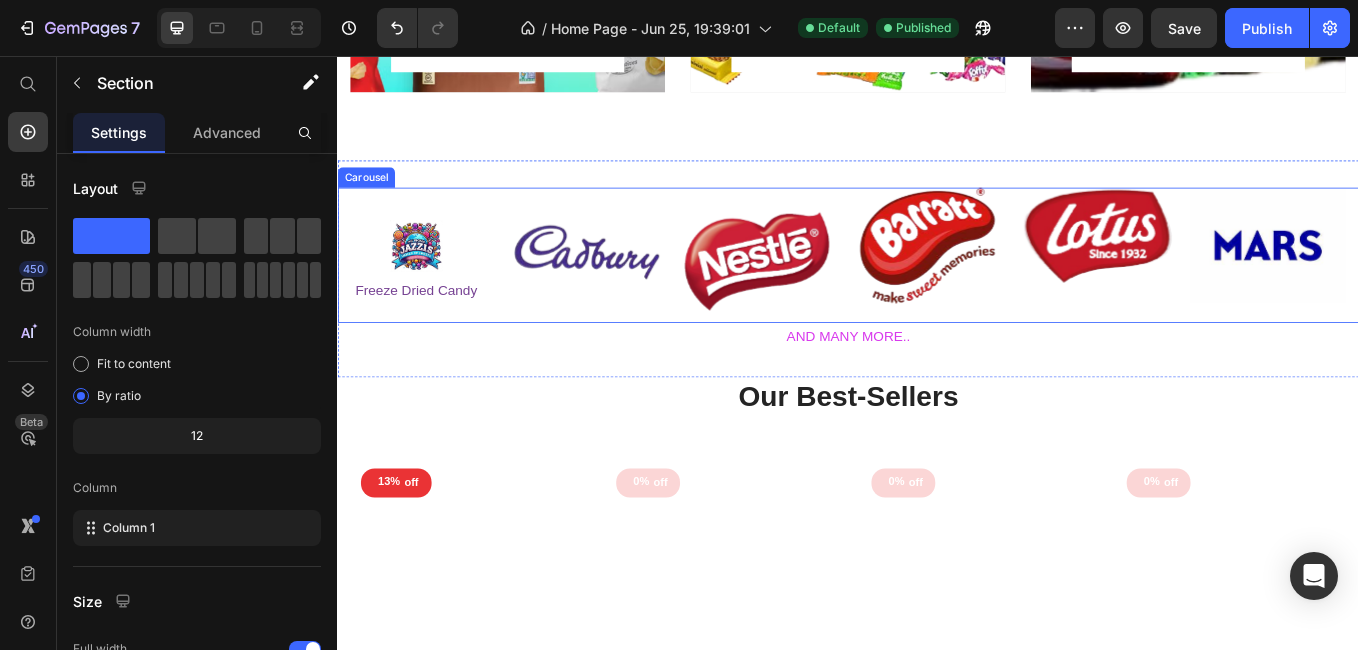 scroll, scrollTop: 2061, scrollLeft: 0, axis: vertical 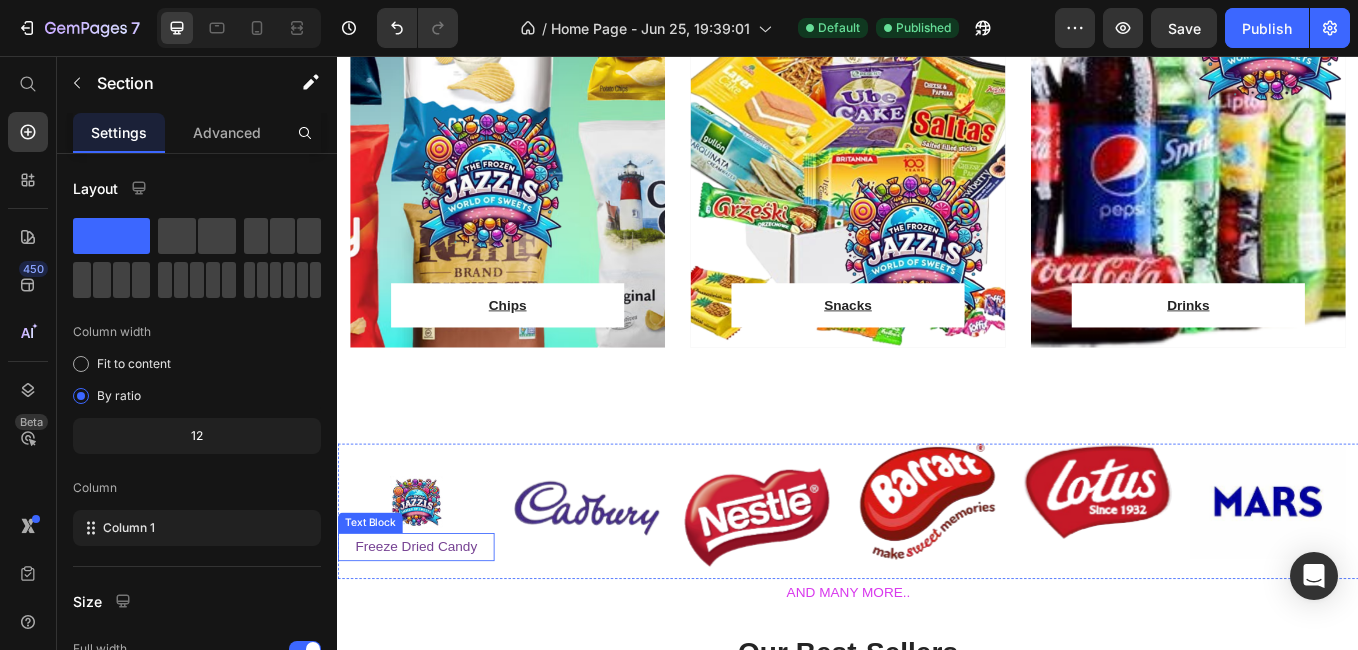 click on "Freeze Dried Candy" at bounding box center [429, 632] 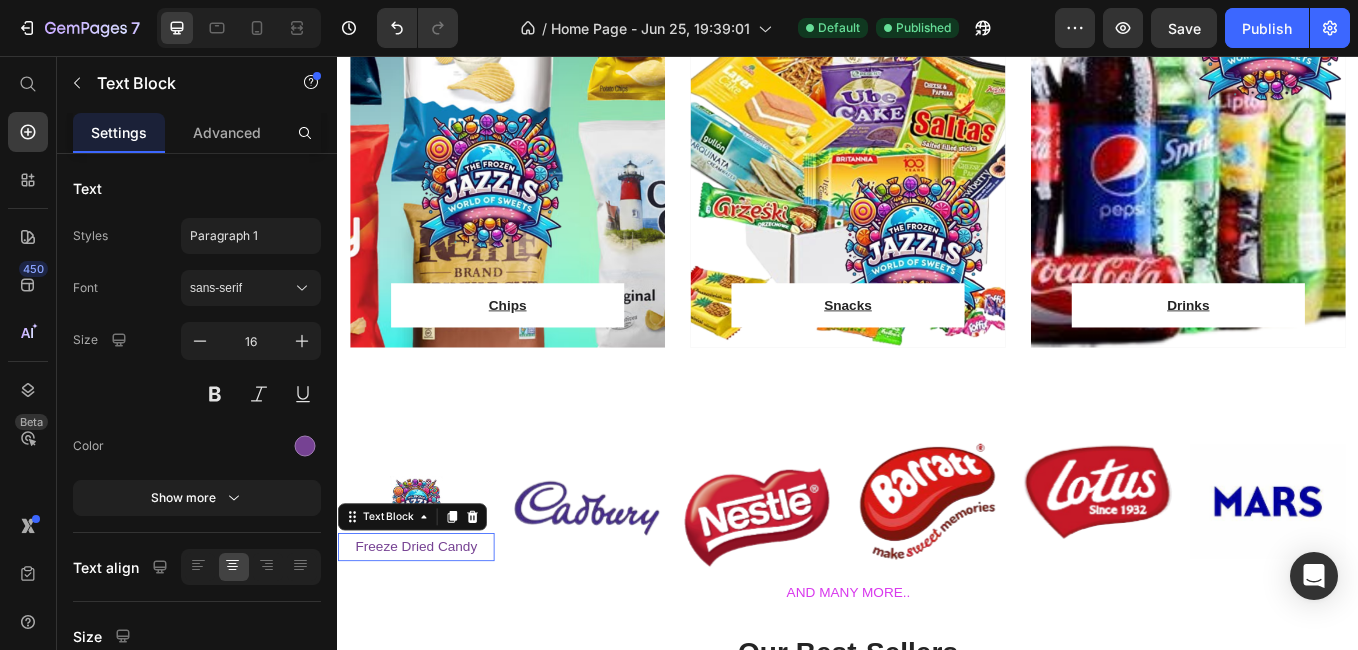 click on "Freeze Dried Candy" at bounding box center [429, 632] 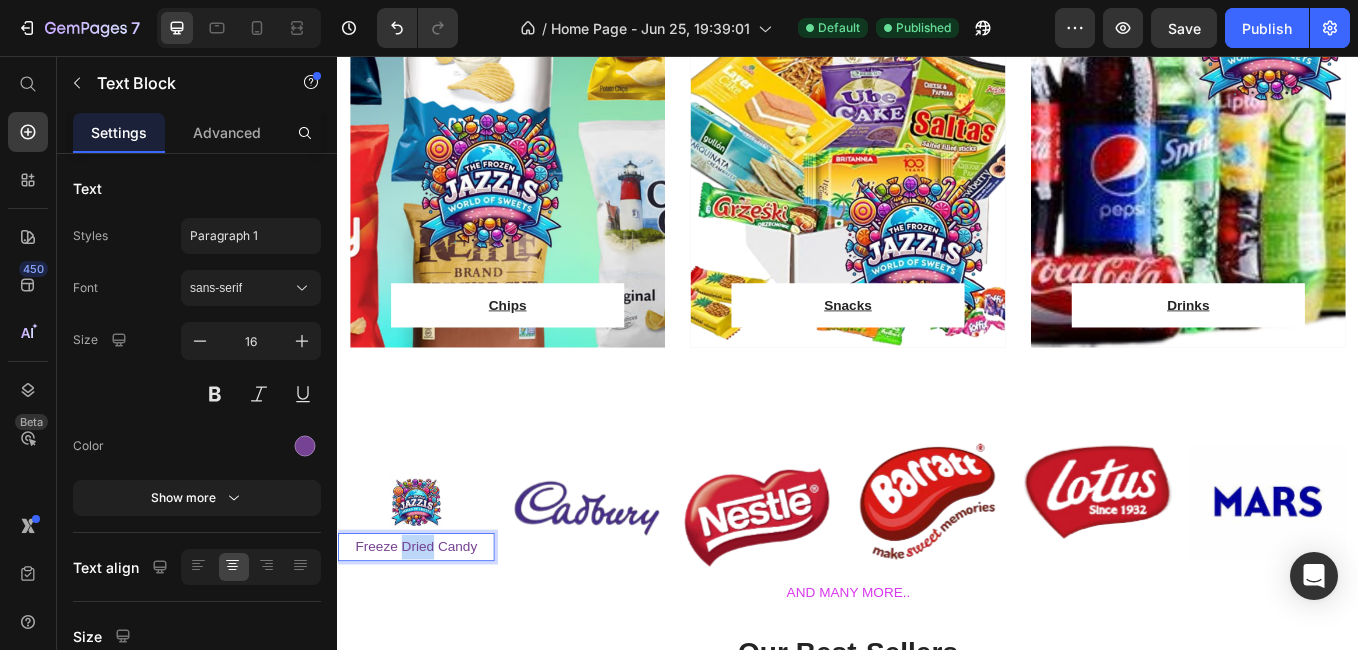 click on "Freeze Dried Candy" at bounding box center (429, 632) 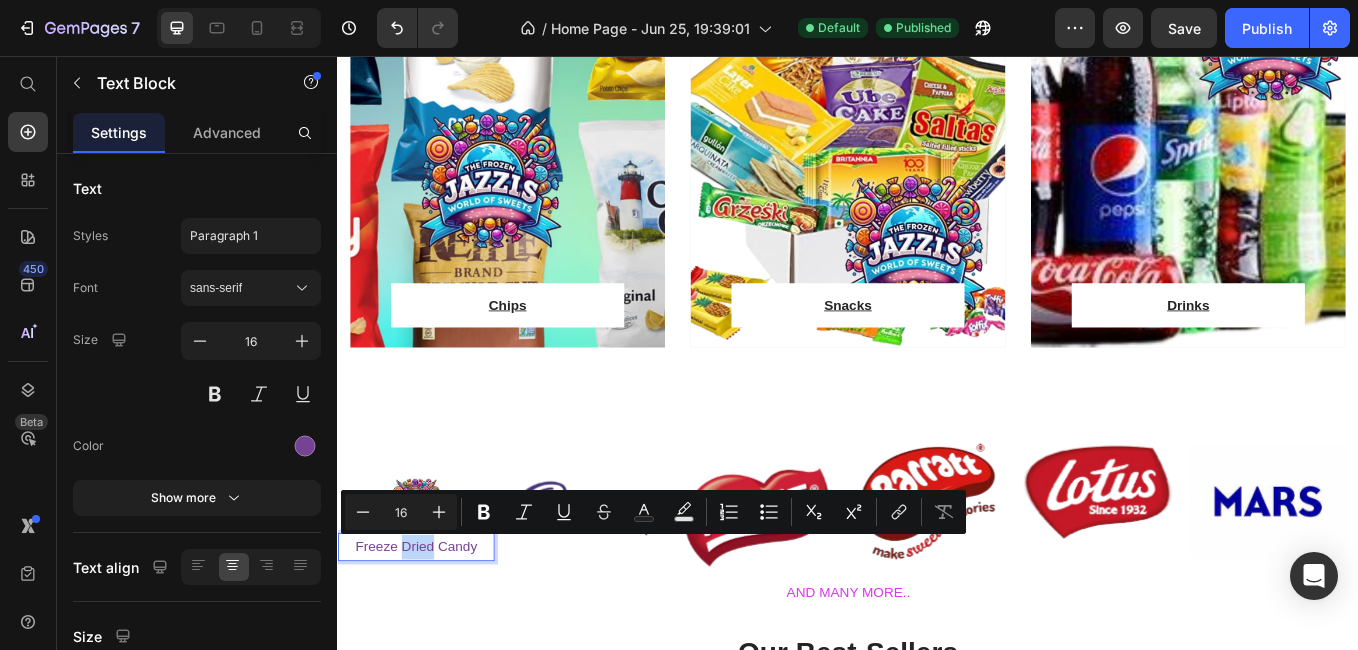 click on "Freeze Dried Candy" at bounding box center (429, 632) 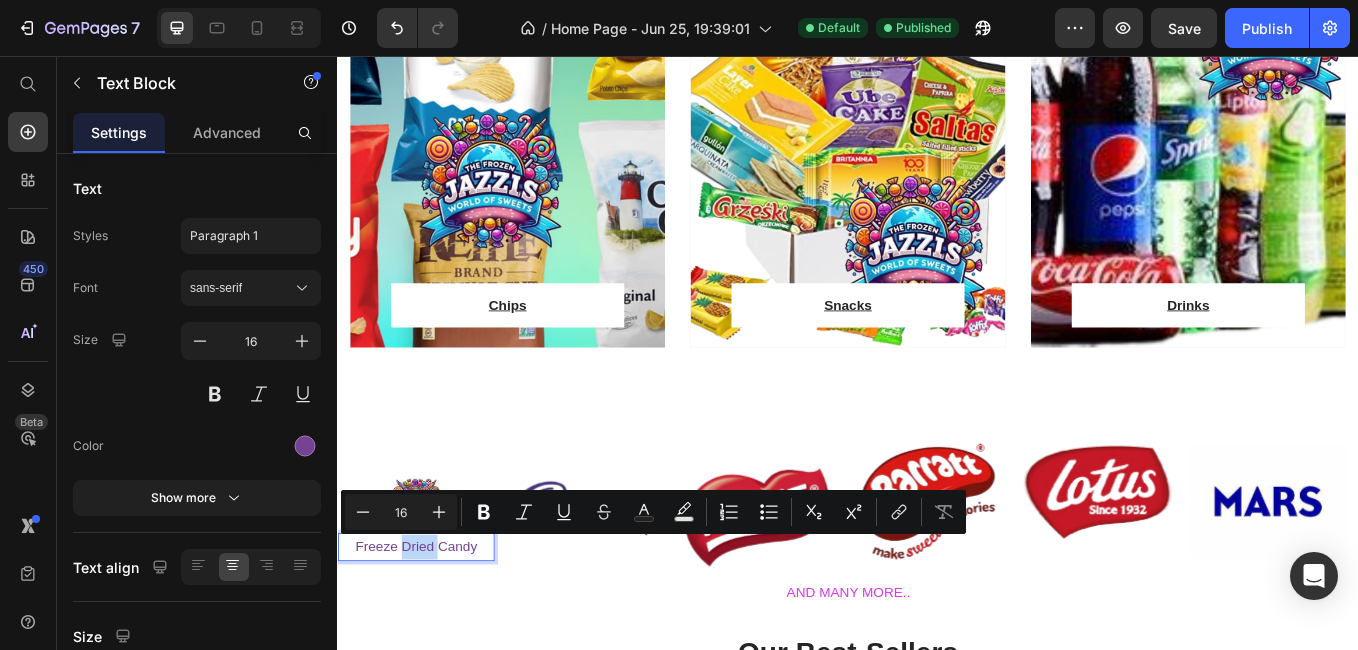 click on "Freeze Dried Candy" at bounding box center (429, 632) 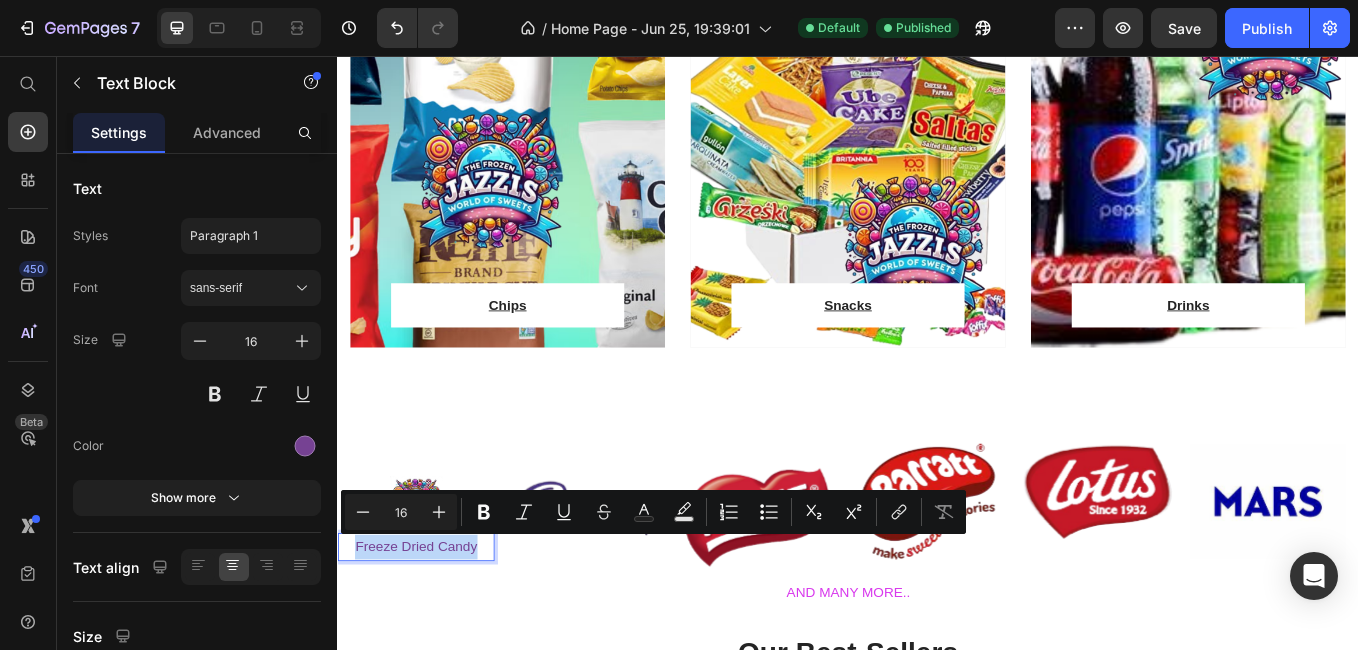 click on "Freeze Dried Candy" at bounding box center [429, 632] 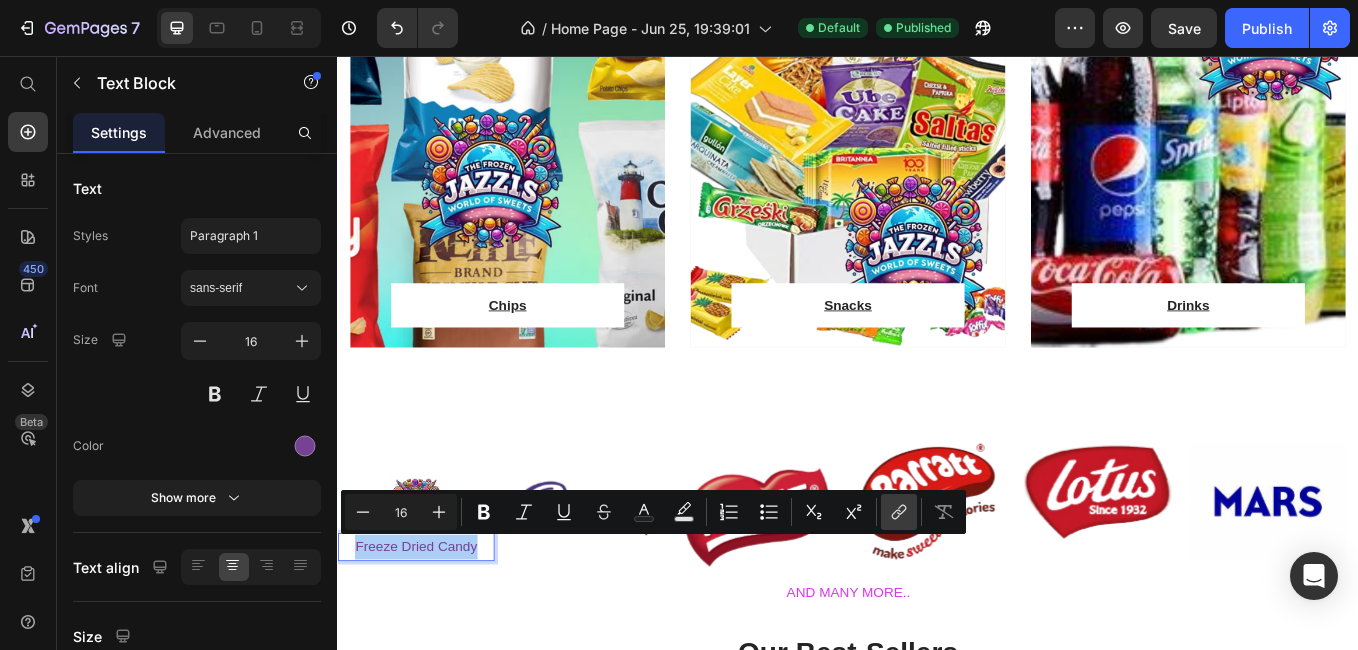 click on "link" at bounding box center [899, 512] 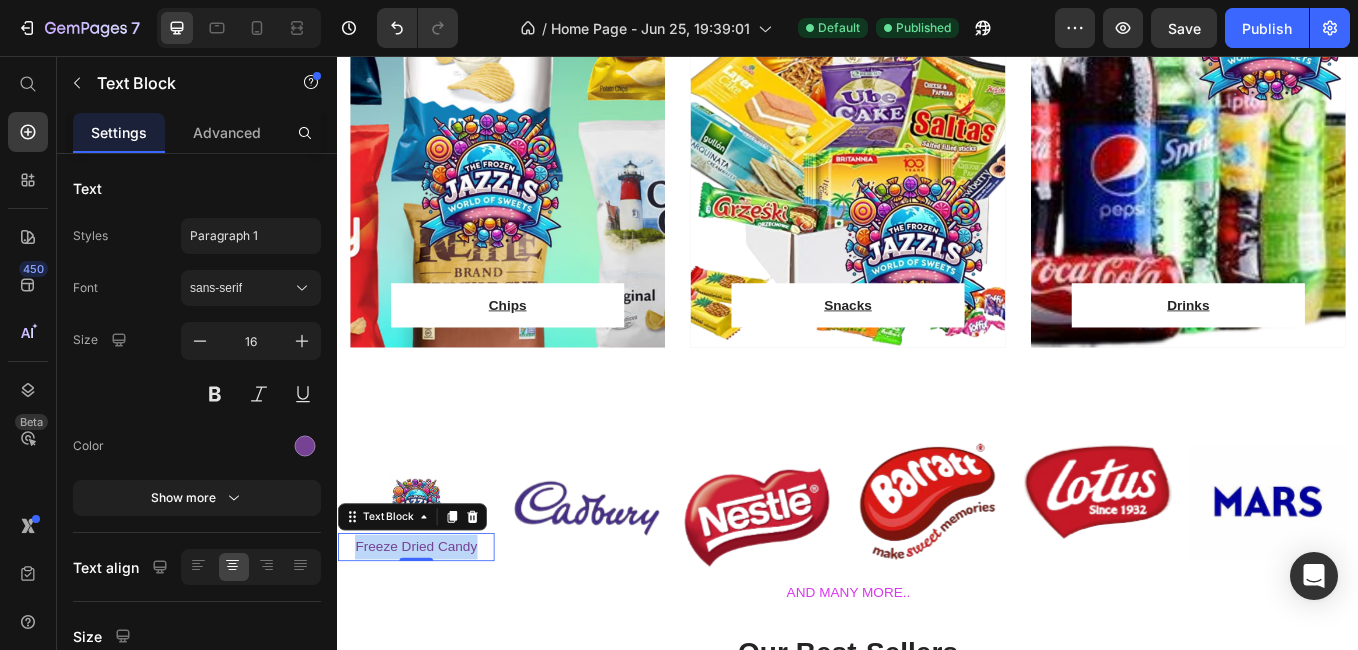 click on "Freeze Dried Candy" at bounding box center (429, 632) 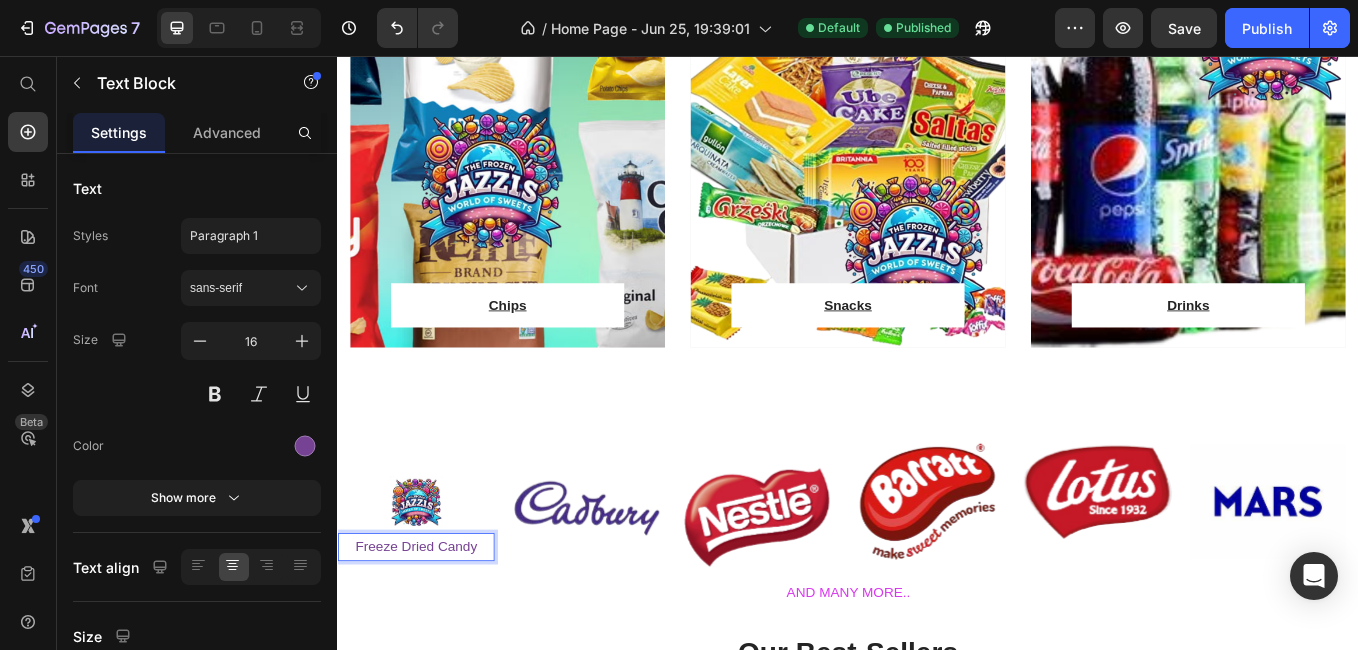 click on "Freeze Dried Candy" at bounding box center [429, 632] 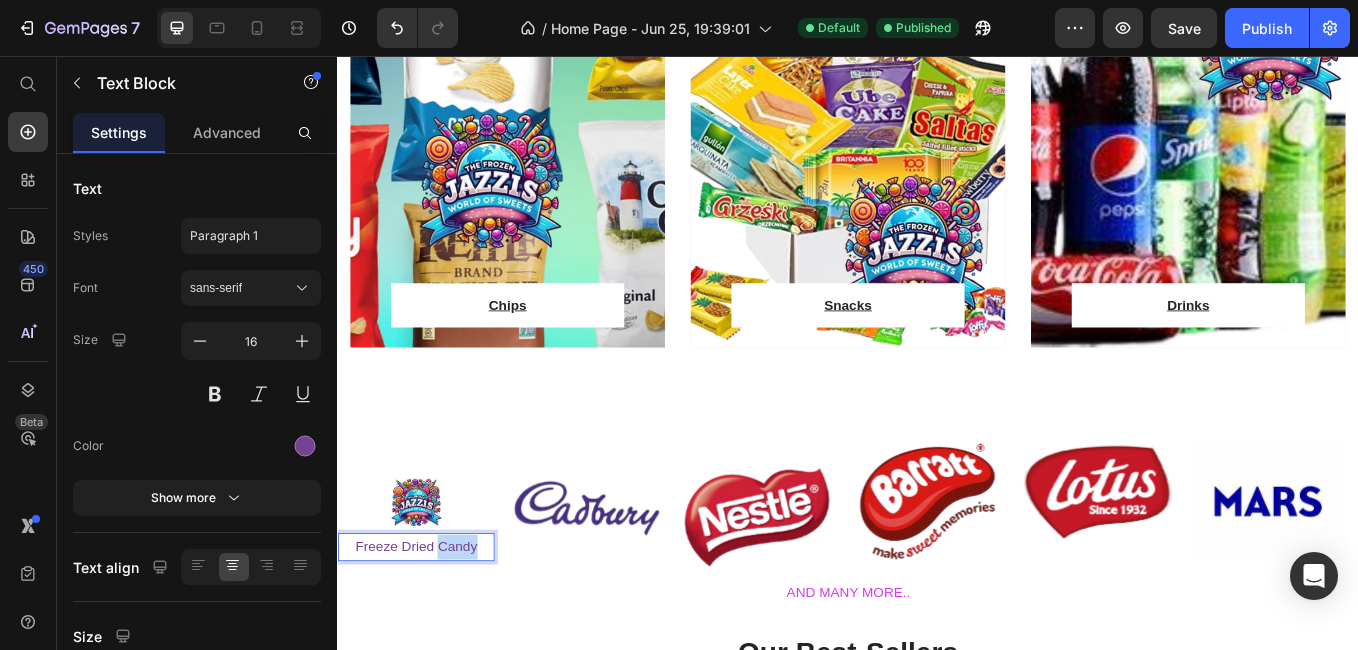 click on "Freeze Dried Candy" at bounding box center [429, 632] 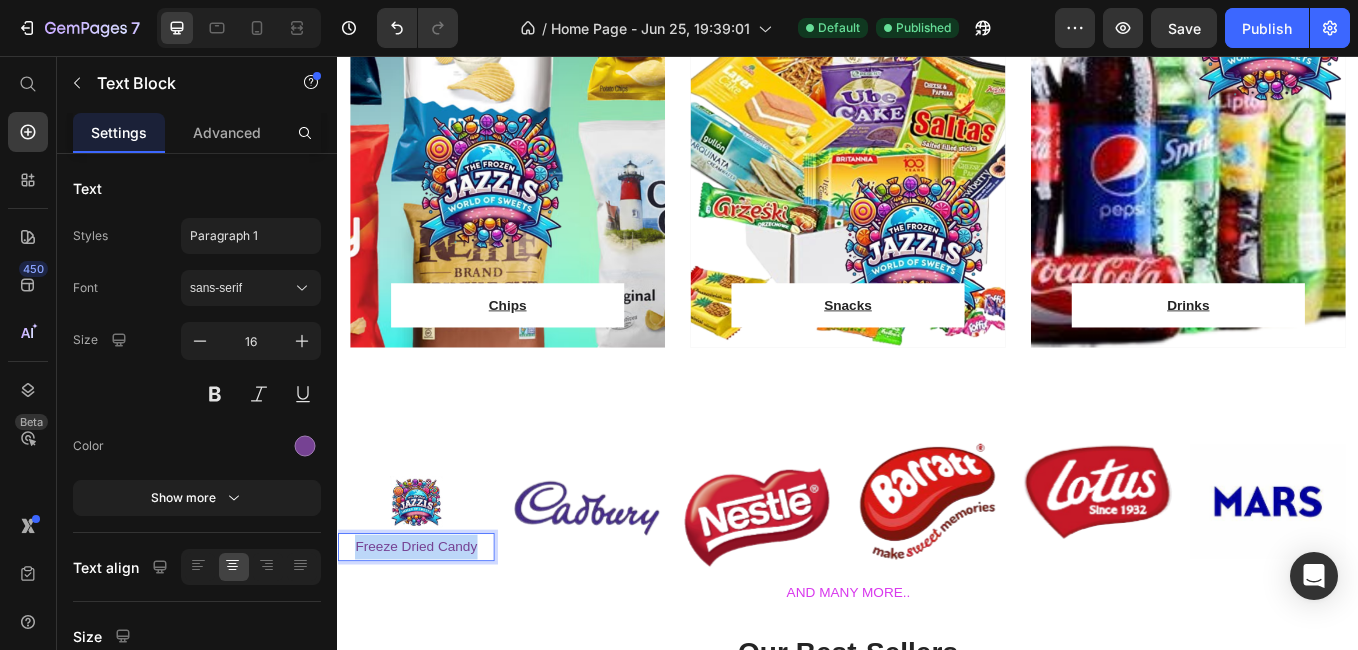 click on "Freeze Dried Candy" at bounding box center (429, 632) 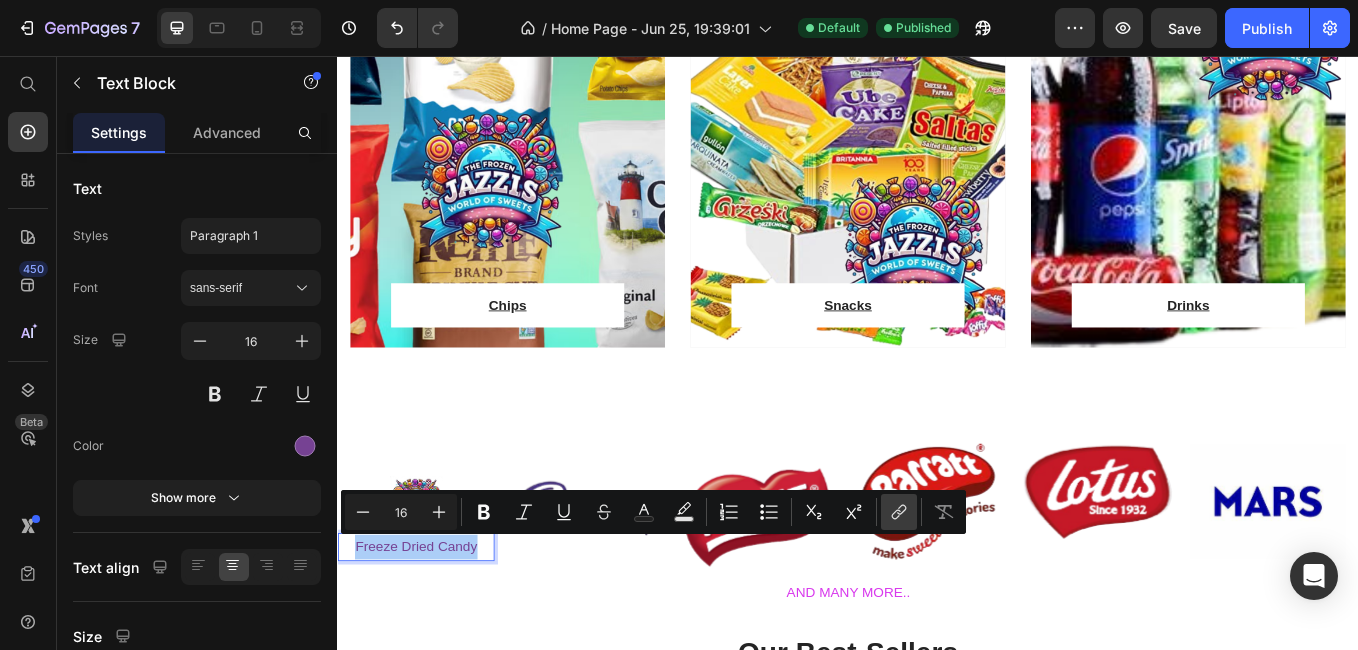 click 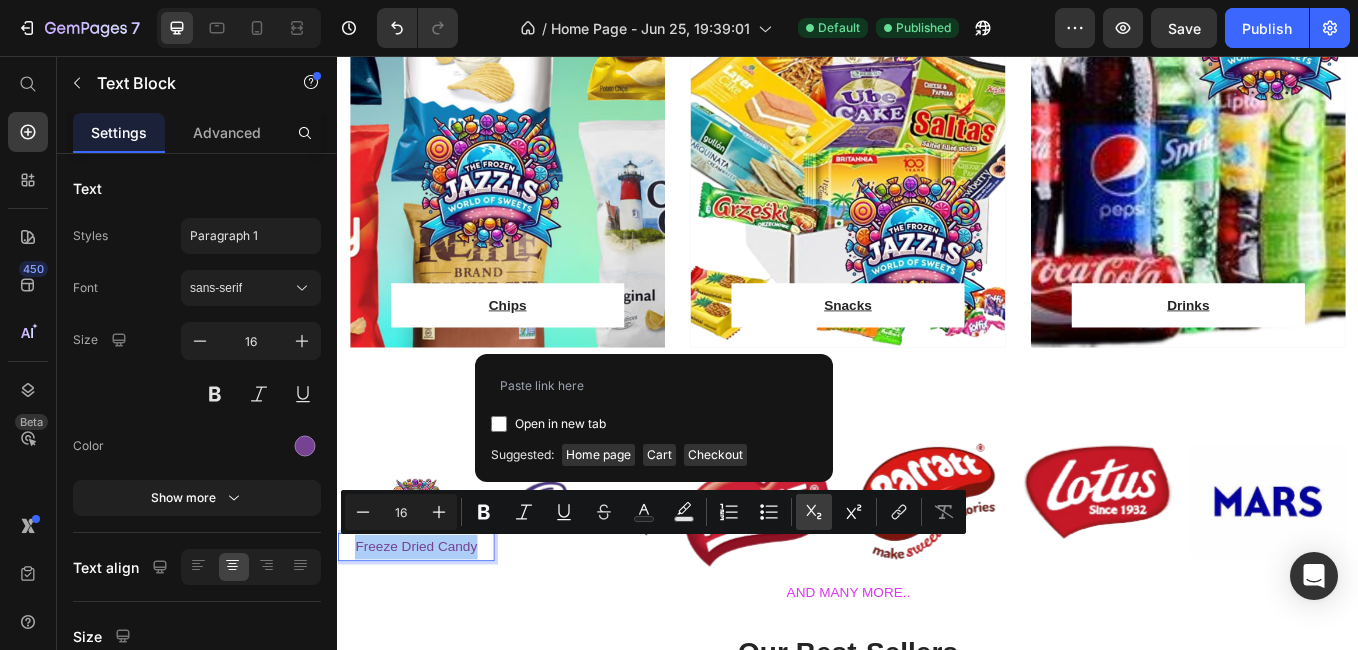type on "https://www.thefrozenjazzis.ca/collections/freeze-dried-candy" 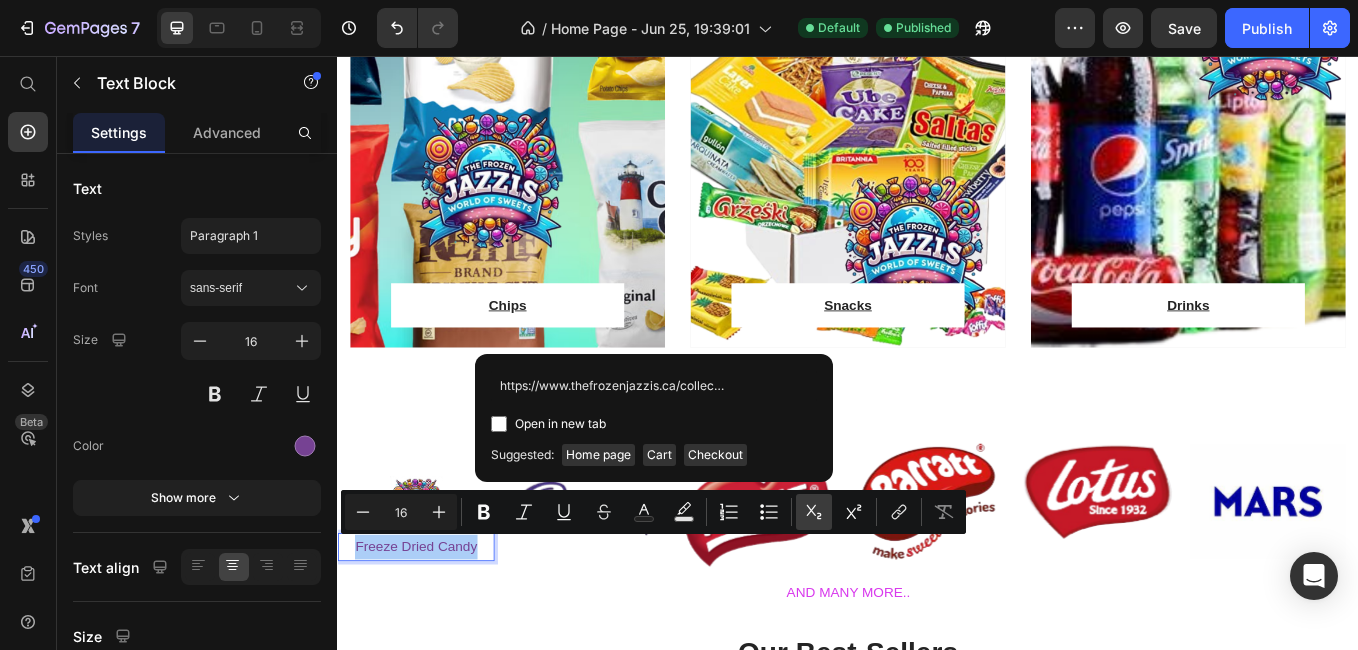 scroll, scrollTop: 0, scrollLeft: 133, axis: horizontal 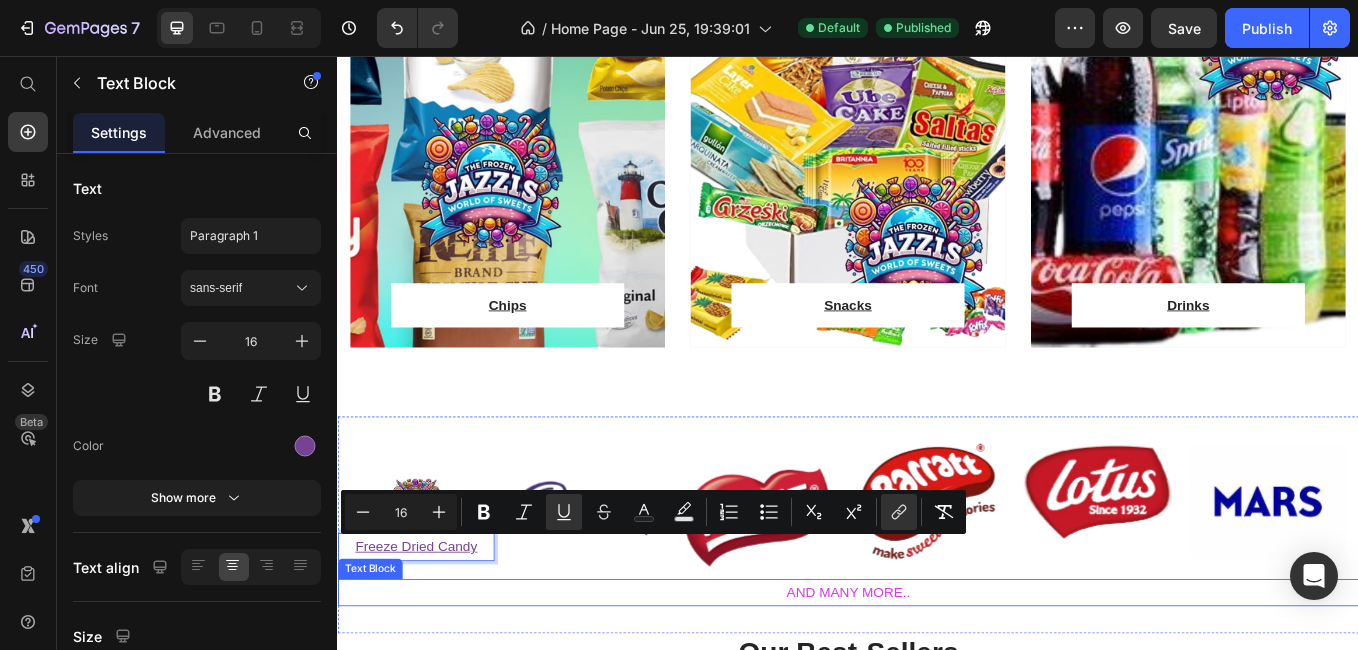 click on "AND MANY MORE.." at bounding box center (937, 686) 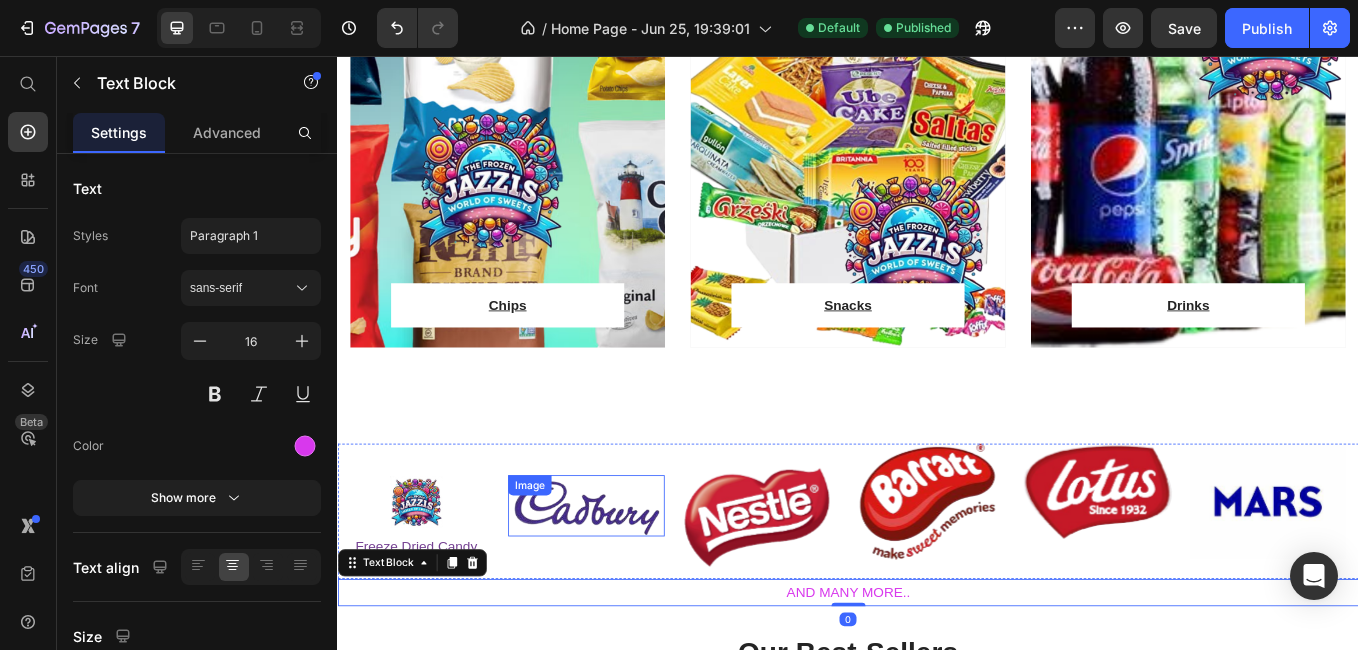 click at bounding box center [629, 584] 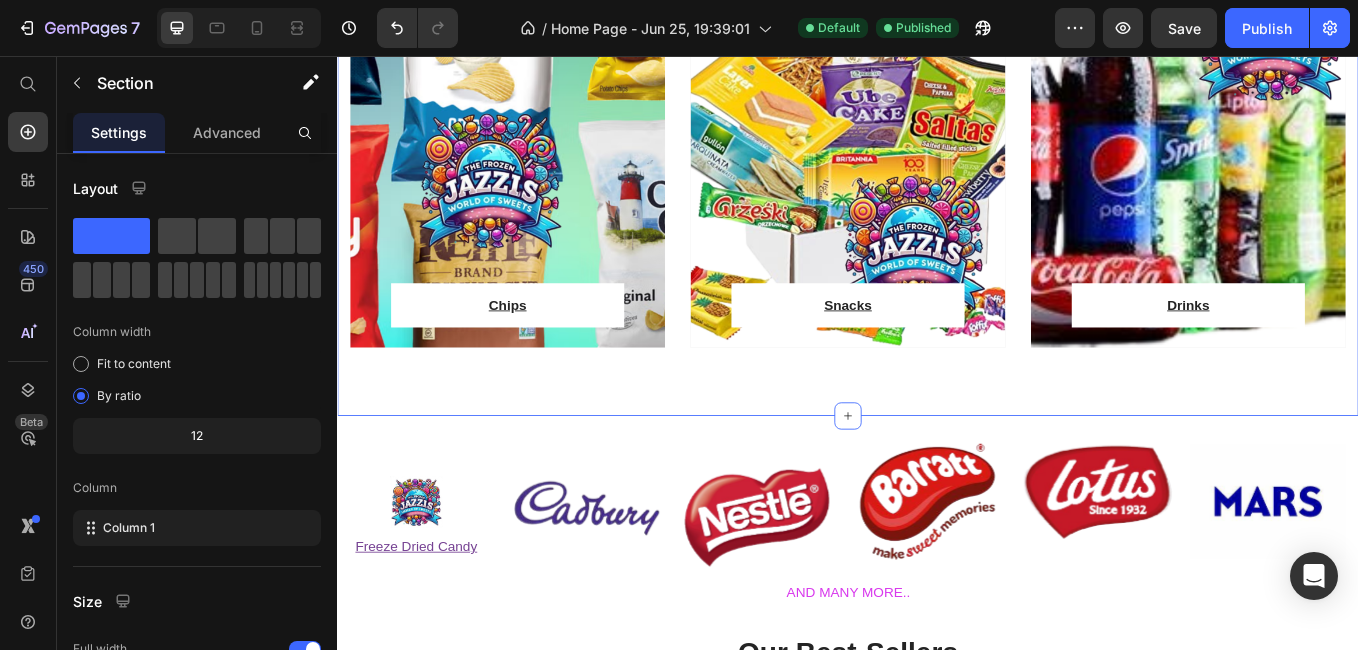 click on "Categories from around The World Heading Chocolate Text block Row Row Hero Banner Candy Text block Row Row Hero Banner Freeze Dried Candy Text block Row Row Hero Banner Row Chips Text block Row Row Hero Banner Snacks Text block Row Row Hero Banner Drinks Text block Row Row Hero Banner Row Section 3 You can create reusable sections Create Theme Section AI Content Write with GemAI What would you like to describe here? Tone and Voice Persuasive Product Show more Generate" at bounding box center (937, -150) 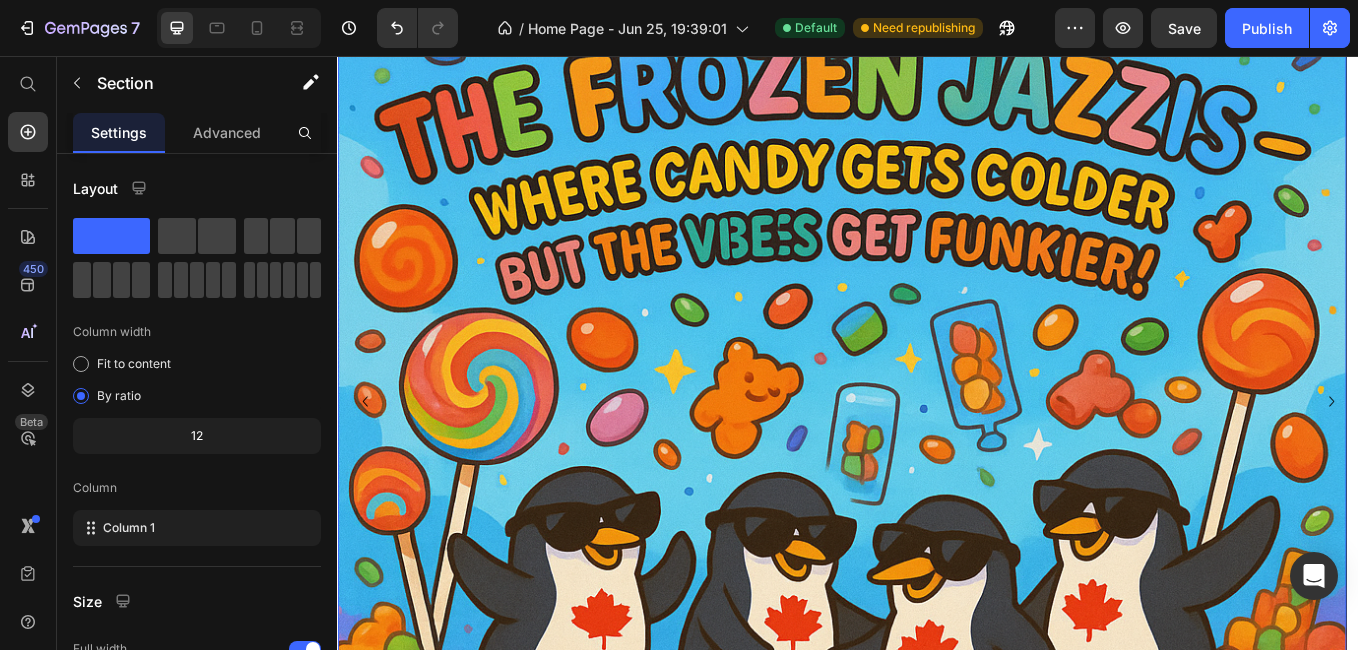 scroll, scrollTop: 0, scrollLeft: 0, axis: both 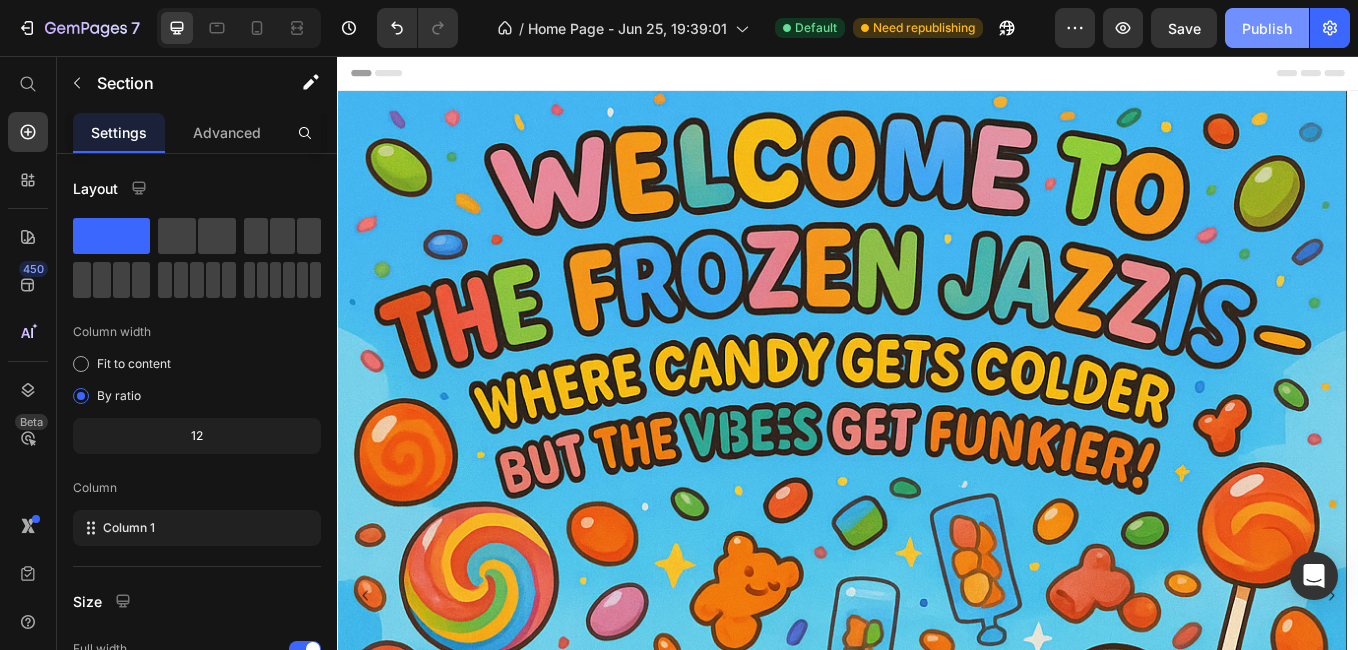click on "Publish" 